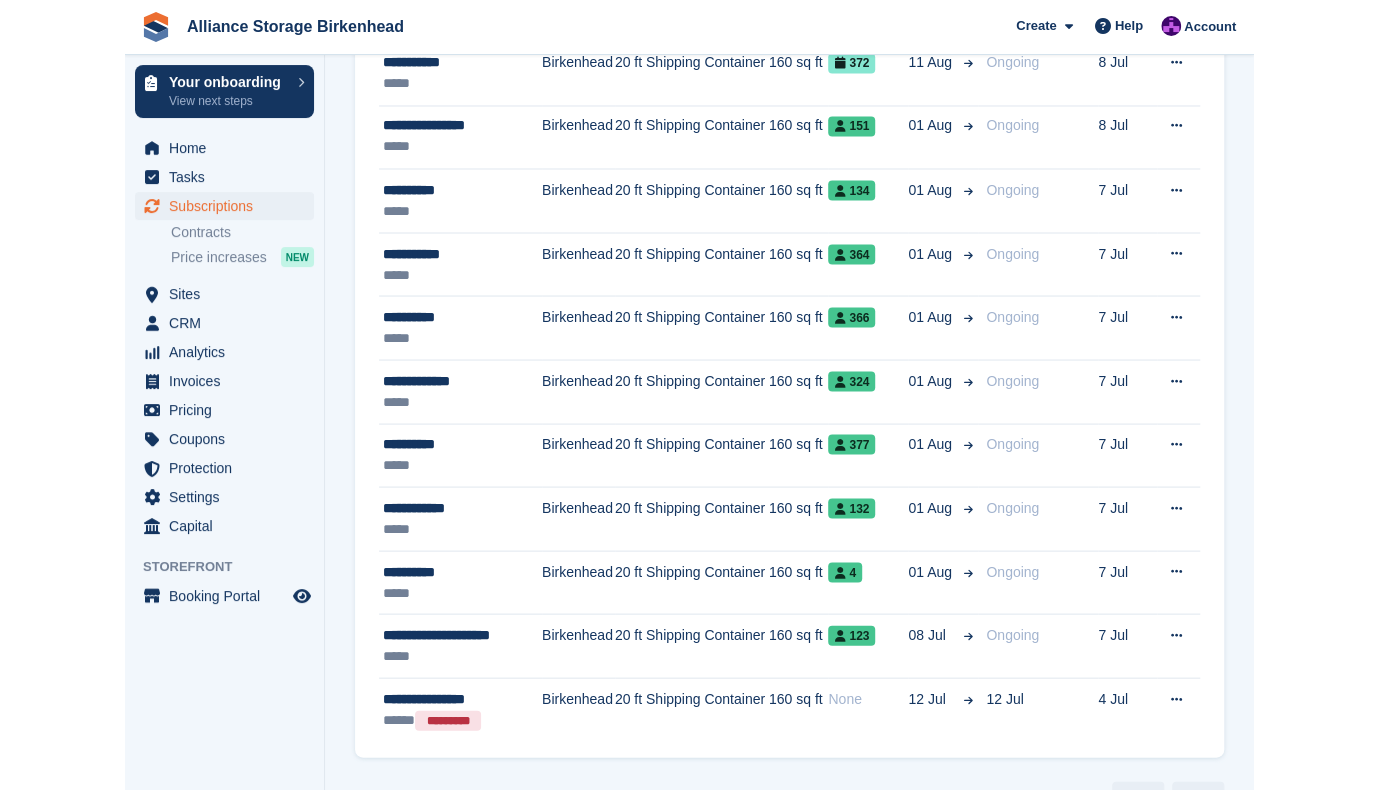 scroll, scrollTop: 1442, scrollLeft: 0, axis: vertical 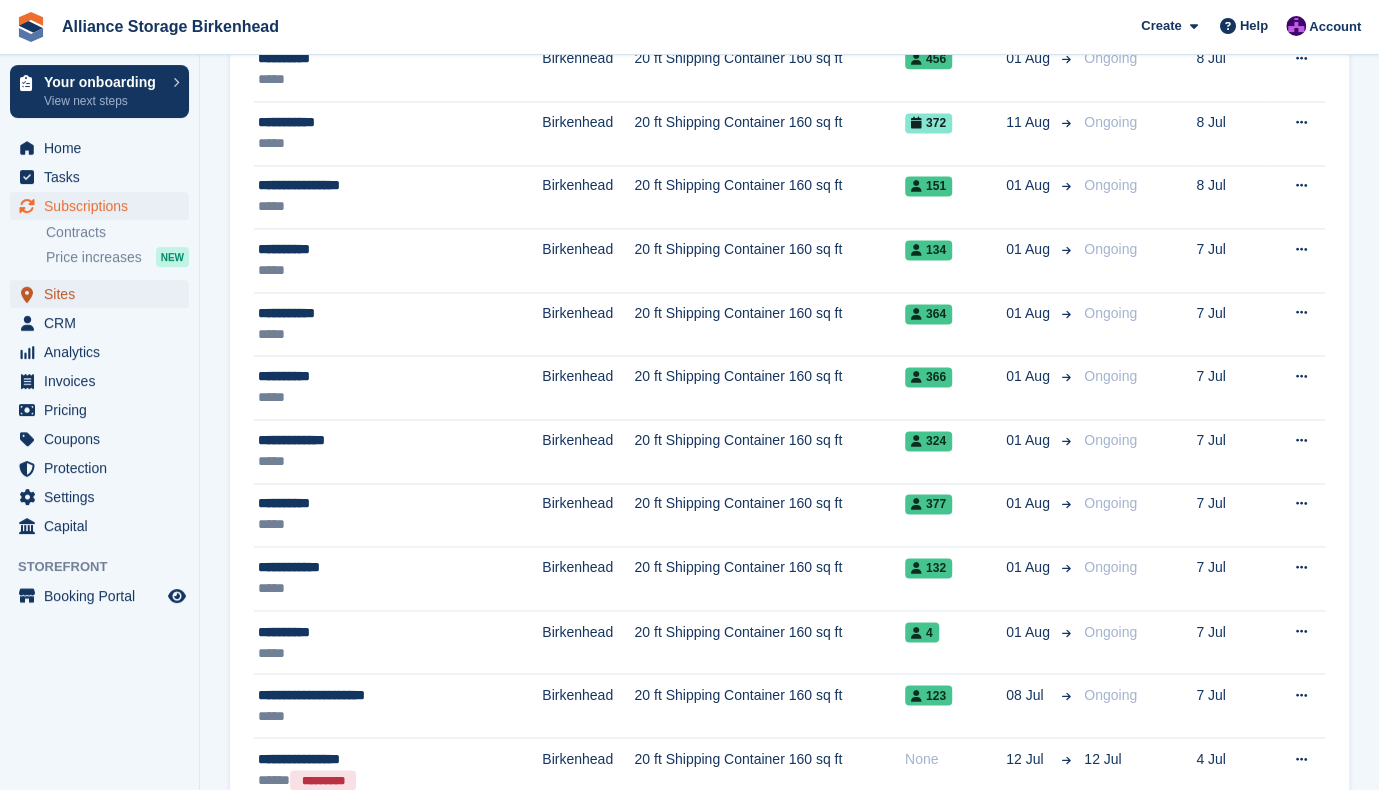 click on "Sites" at bounding box center [104, 294] 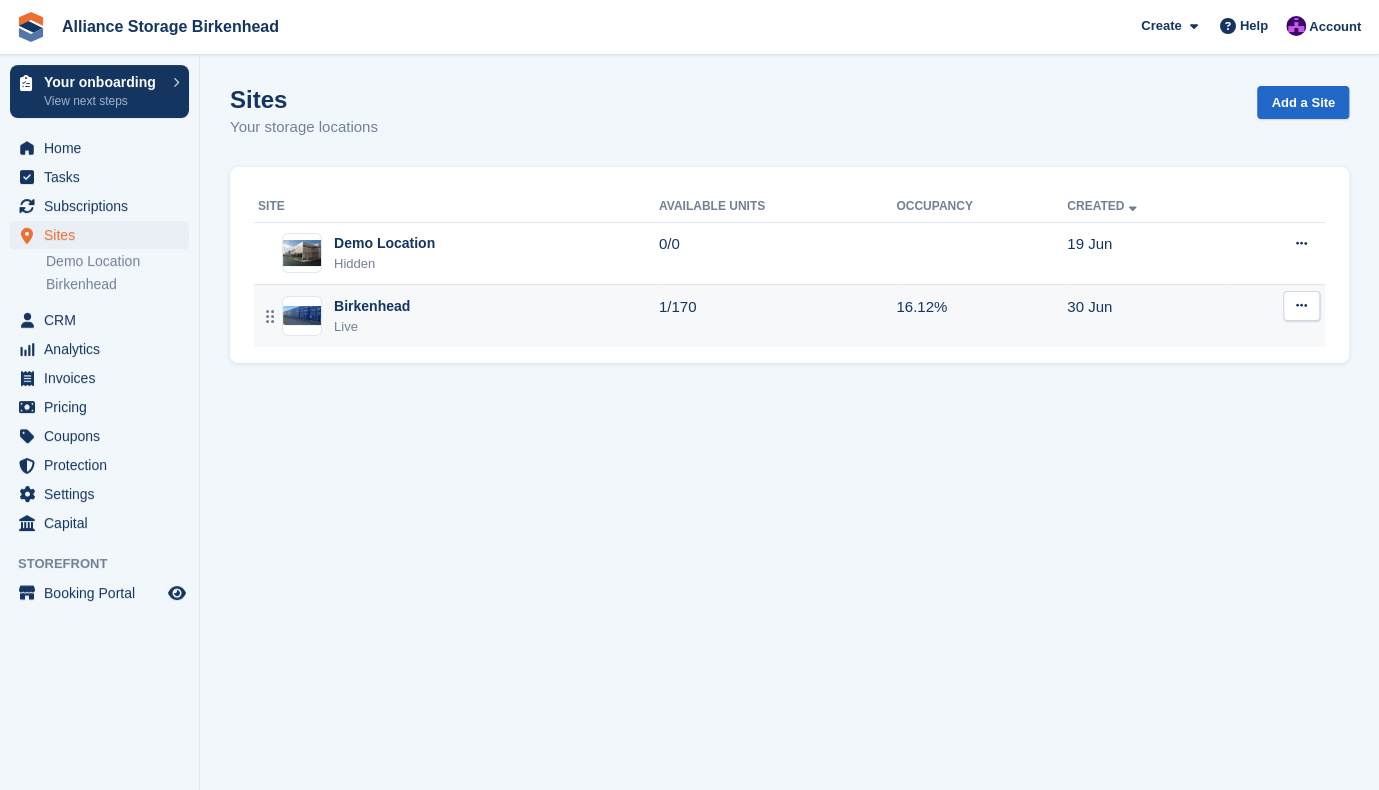 scroll, scrollTop: 0, scrollLeft: 0, axis: both 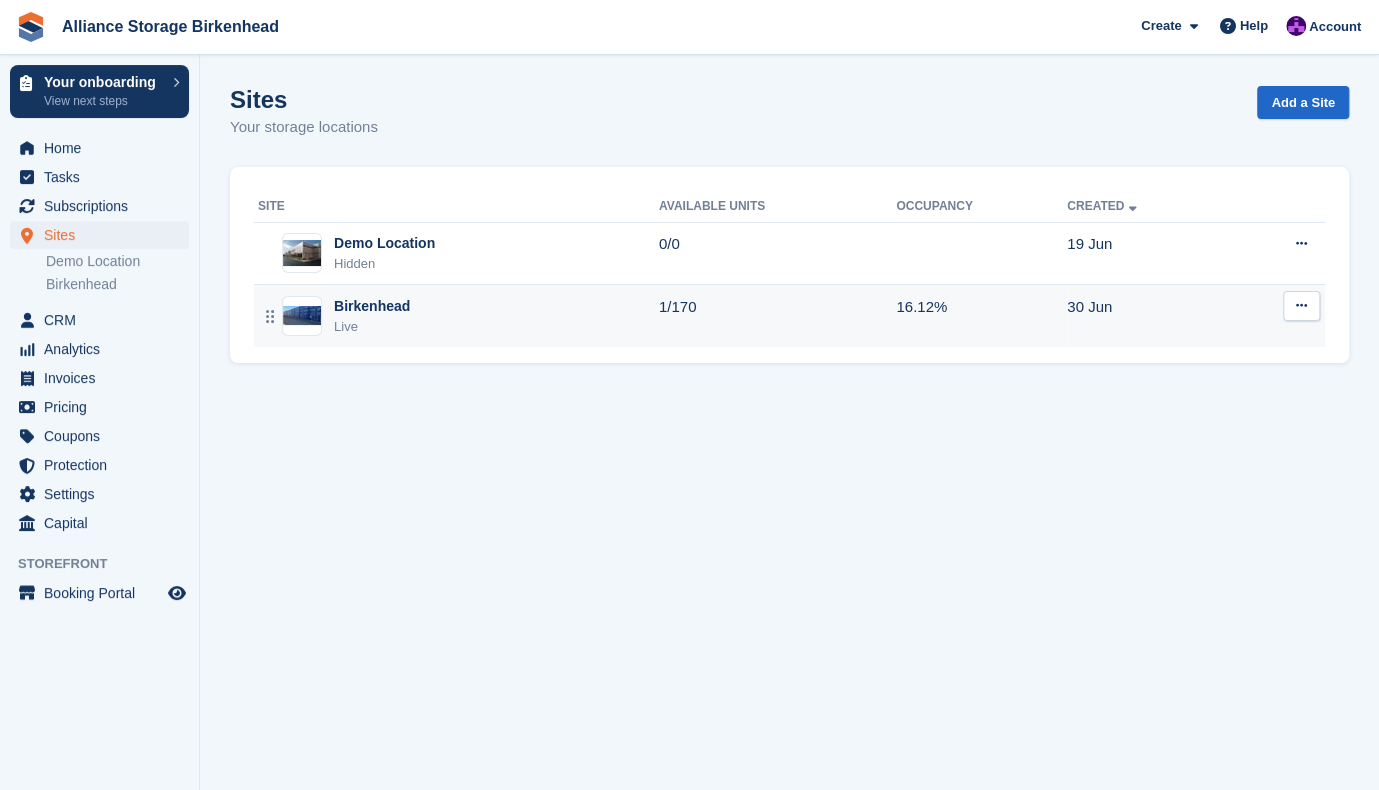 click on "Birkenhead
Live" at bounding box center (458, 316) 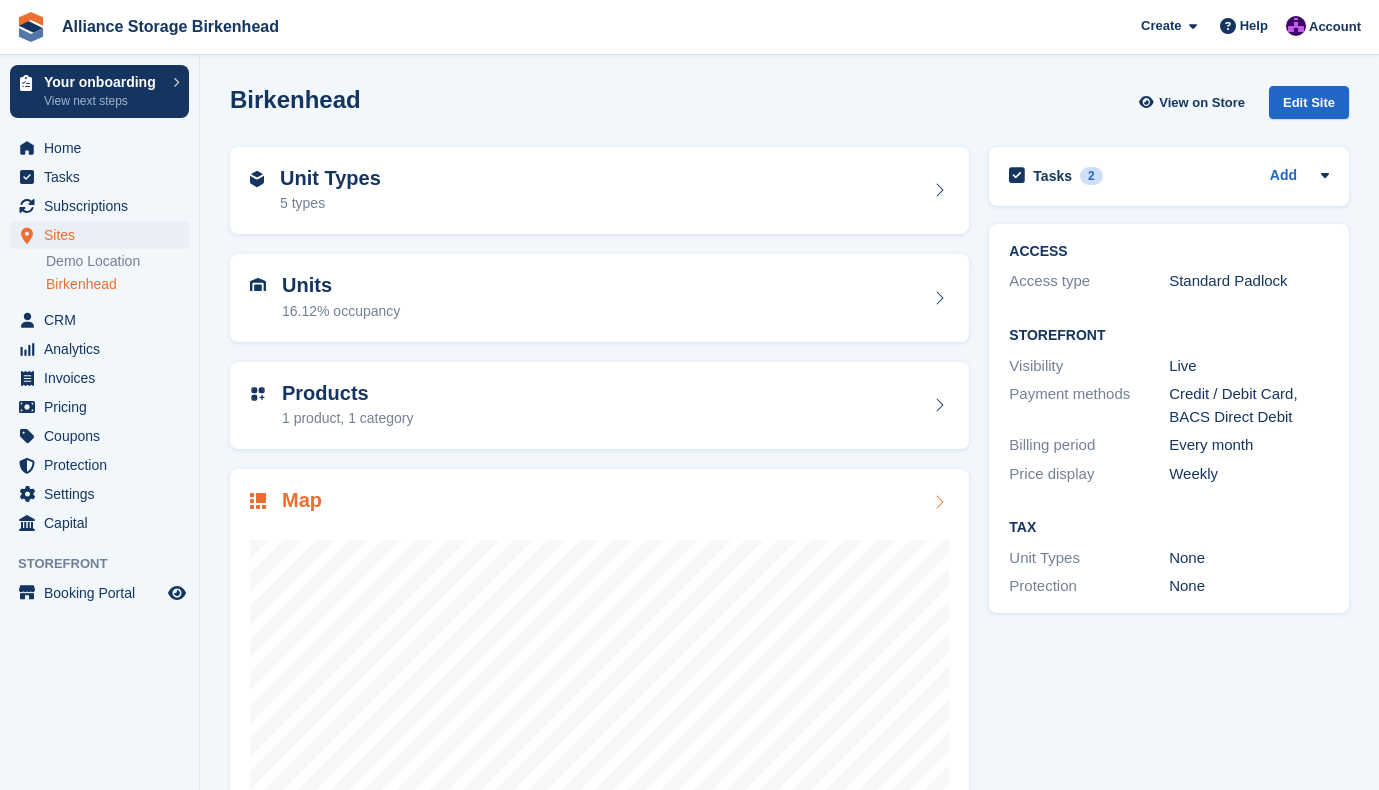 click at bounding box center (599, 716) 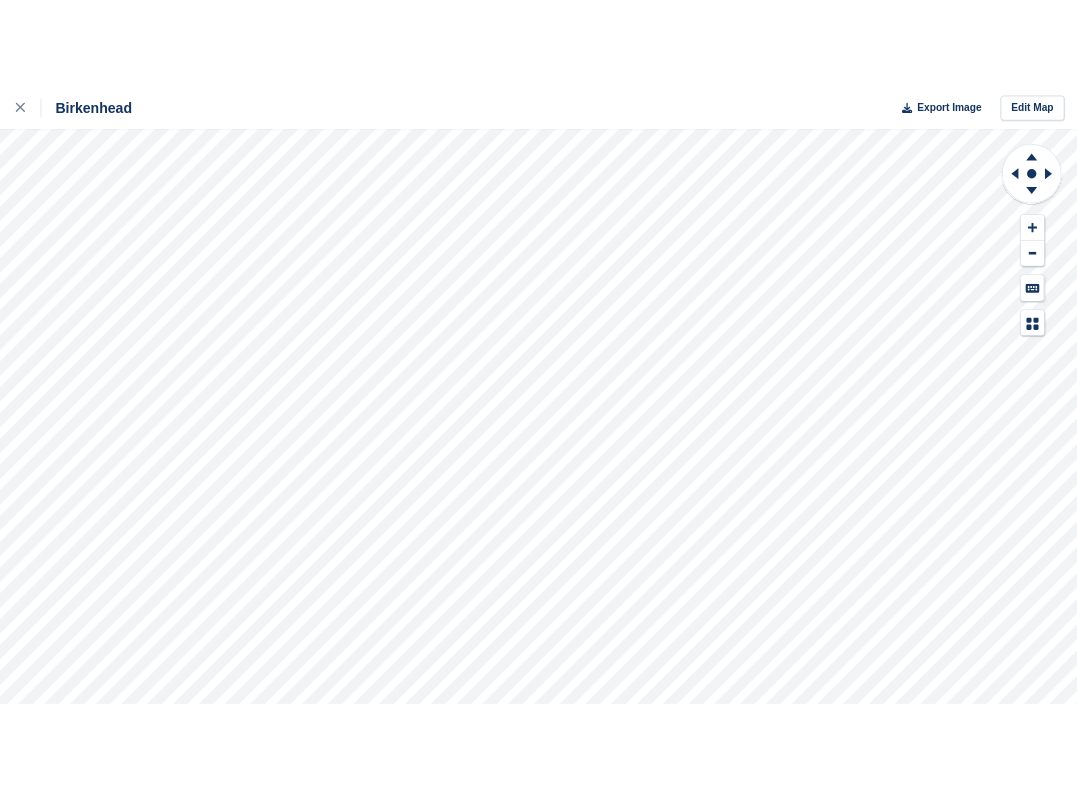 scroll, scrollTop: 0, scrollLeft: 0, axis: both 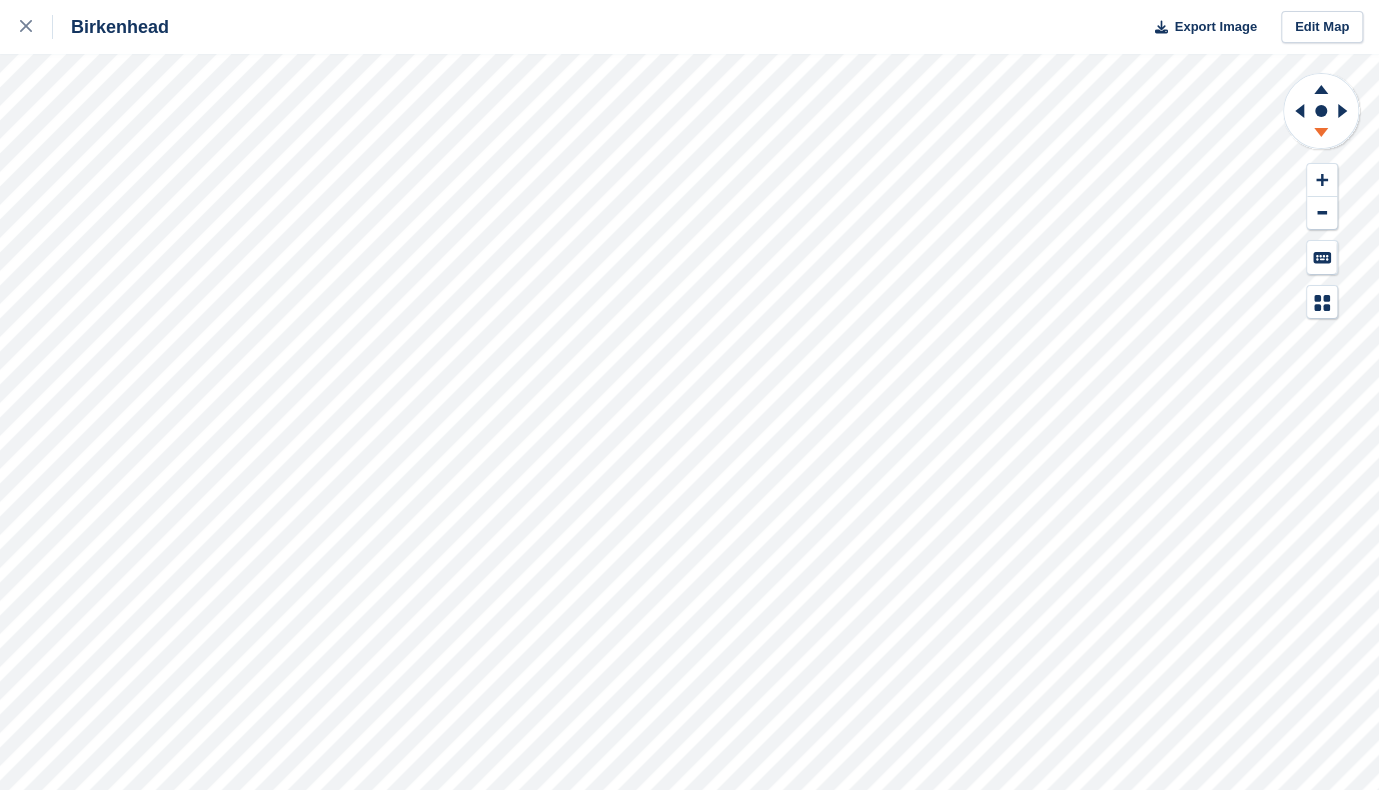 click 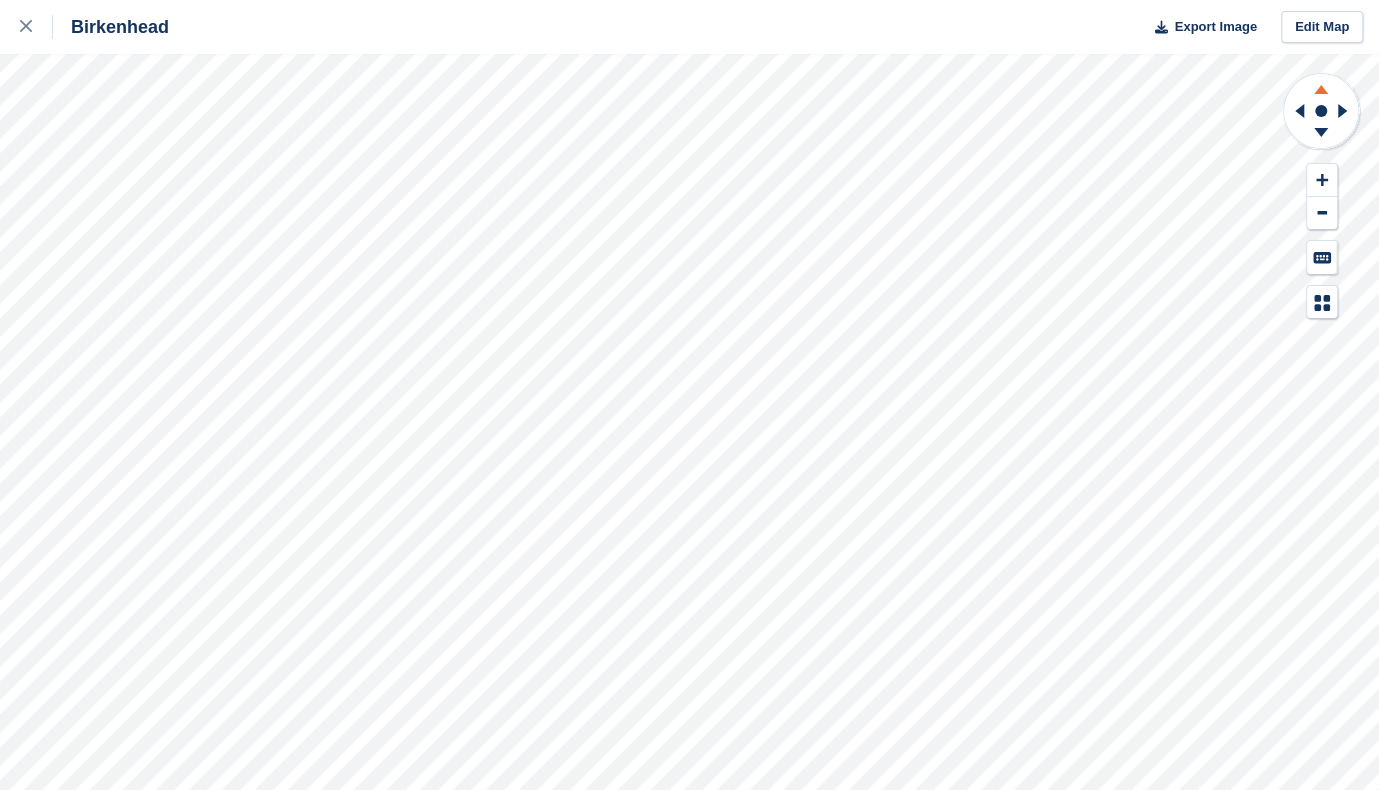 click 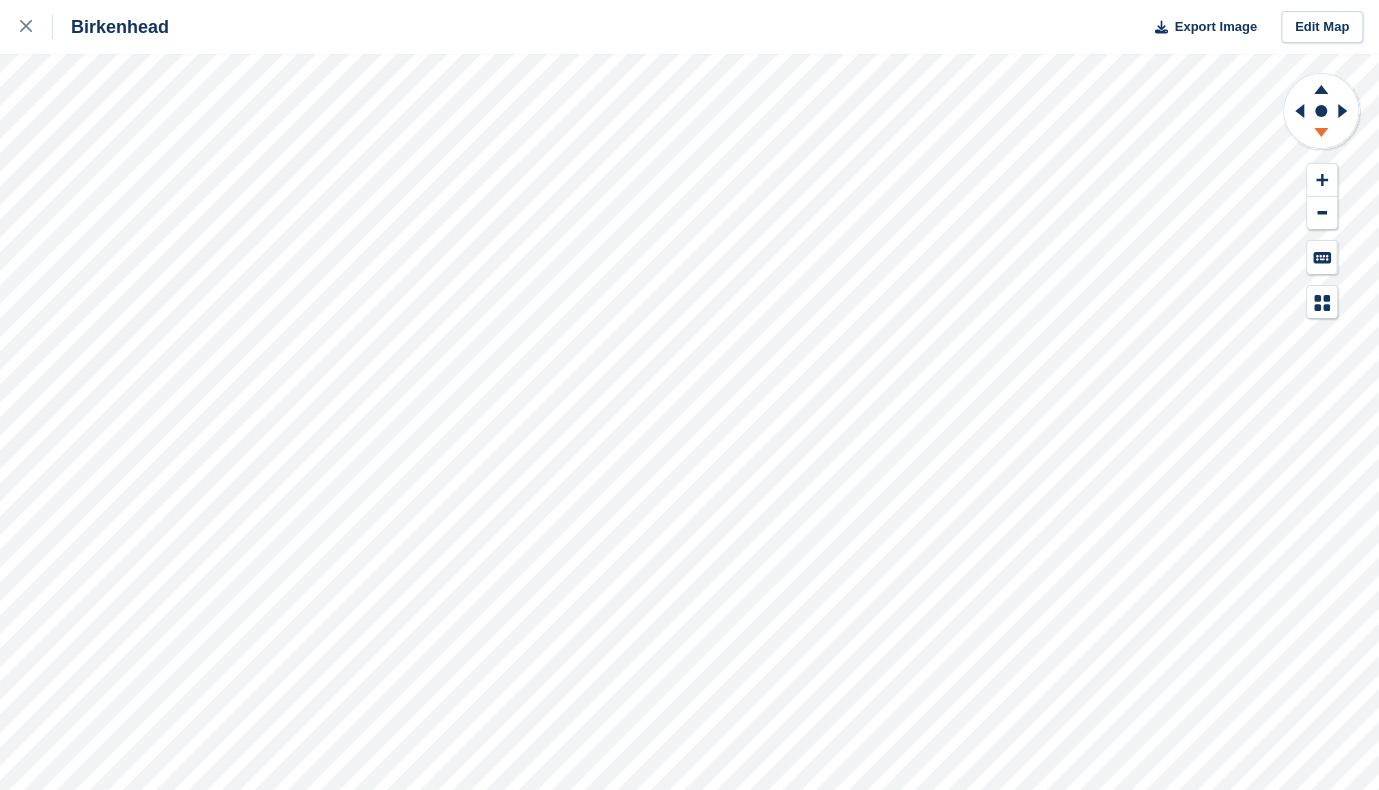 click 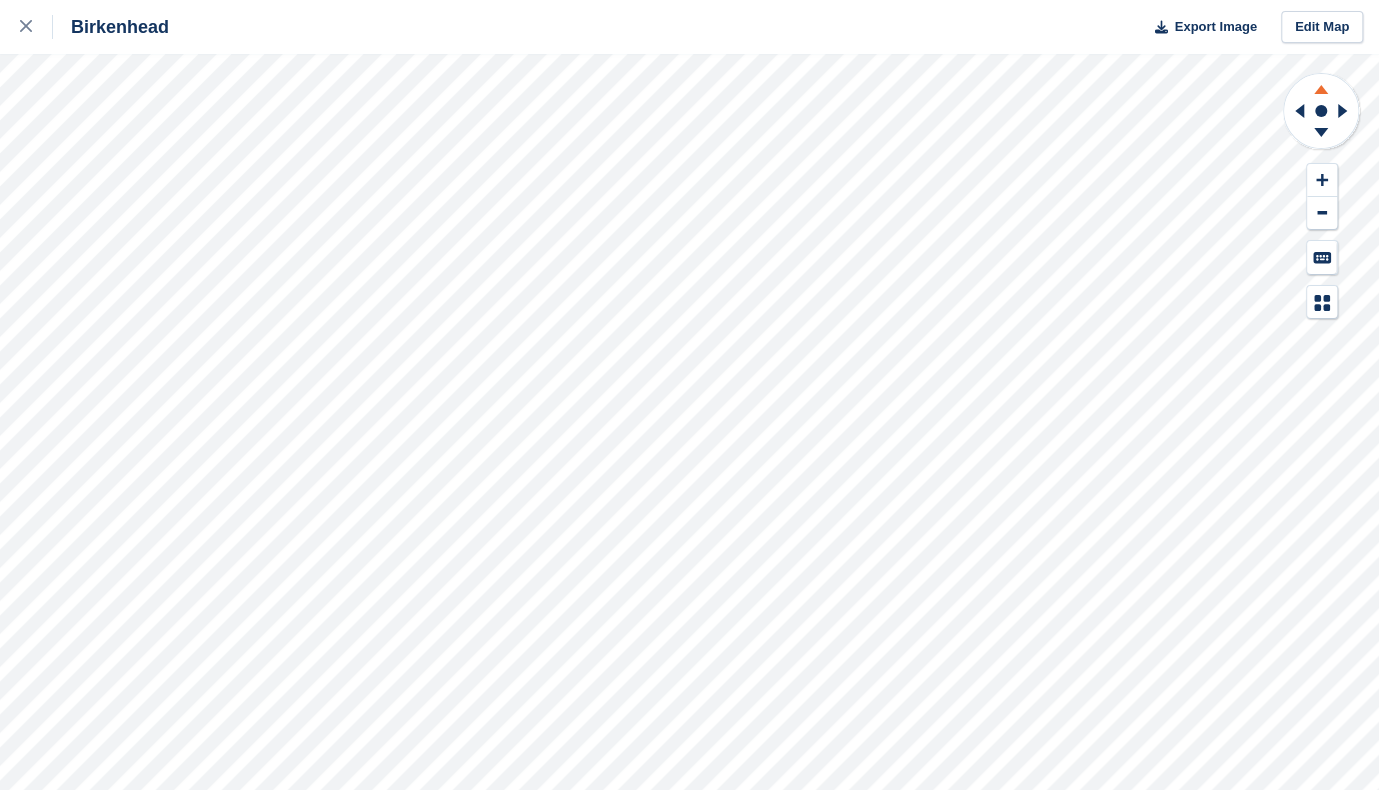 click 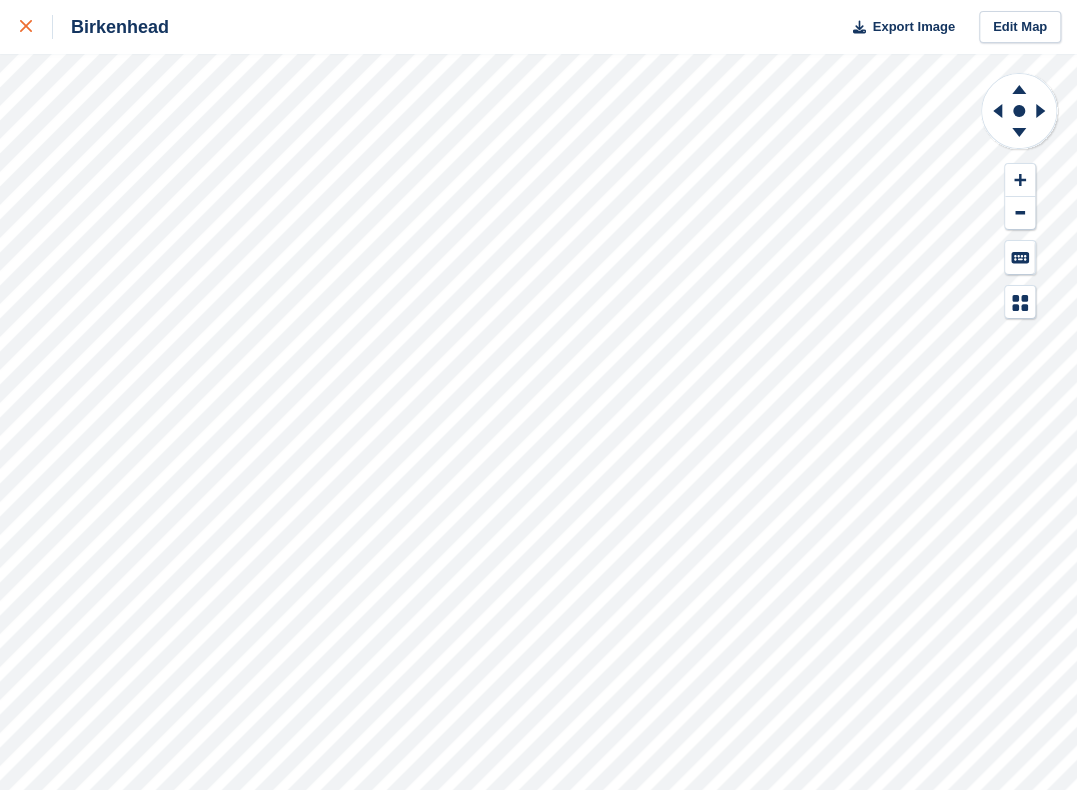 click at bounding box center (26, 27) 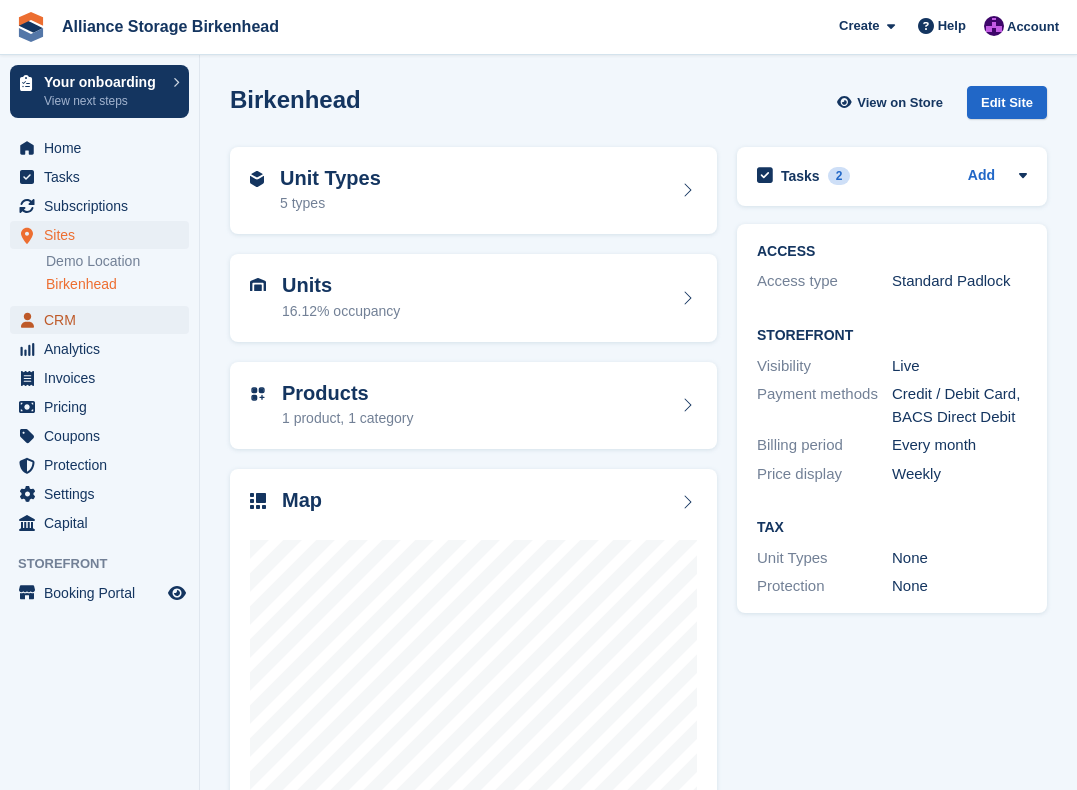 click on "CRM" at bounding box center (104, 320) 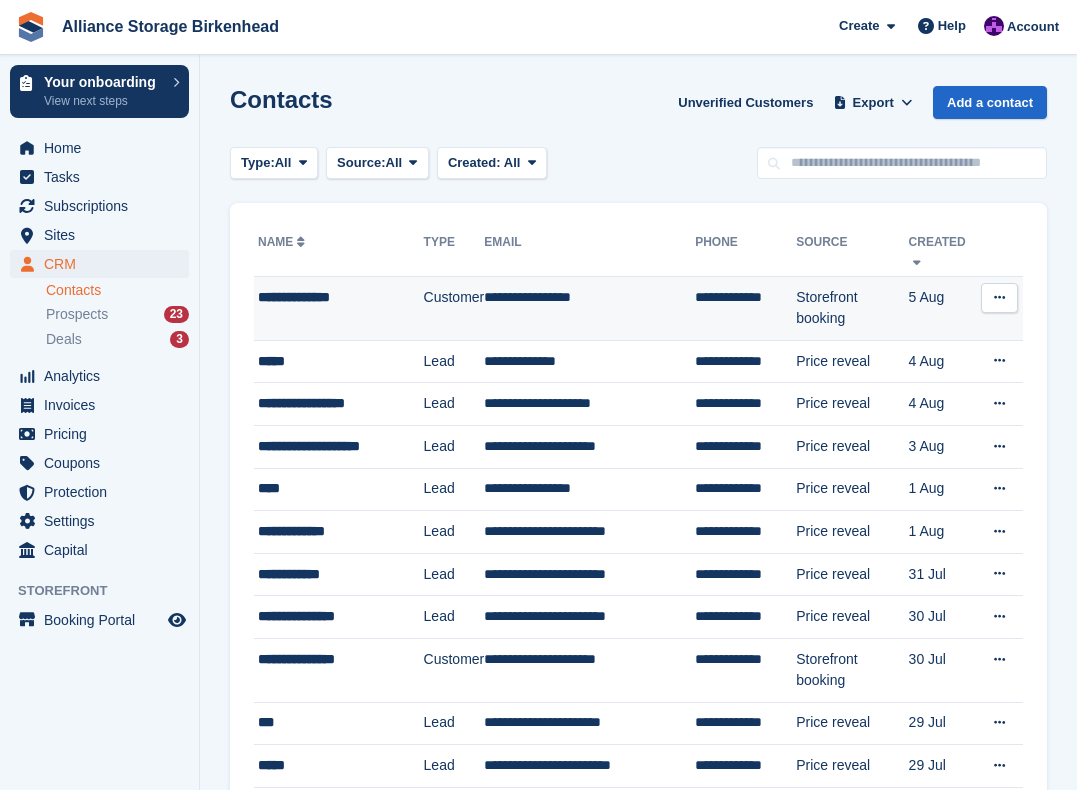 scroll, scrollTop: 0, scrollLeft: 0, axis: both 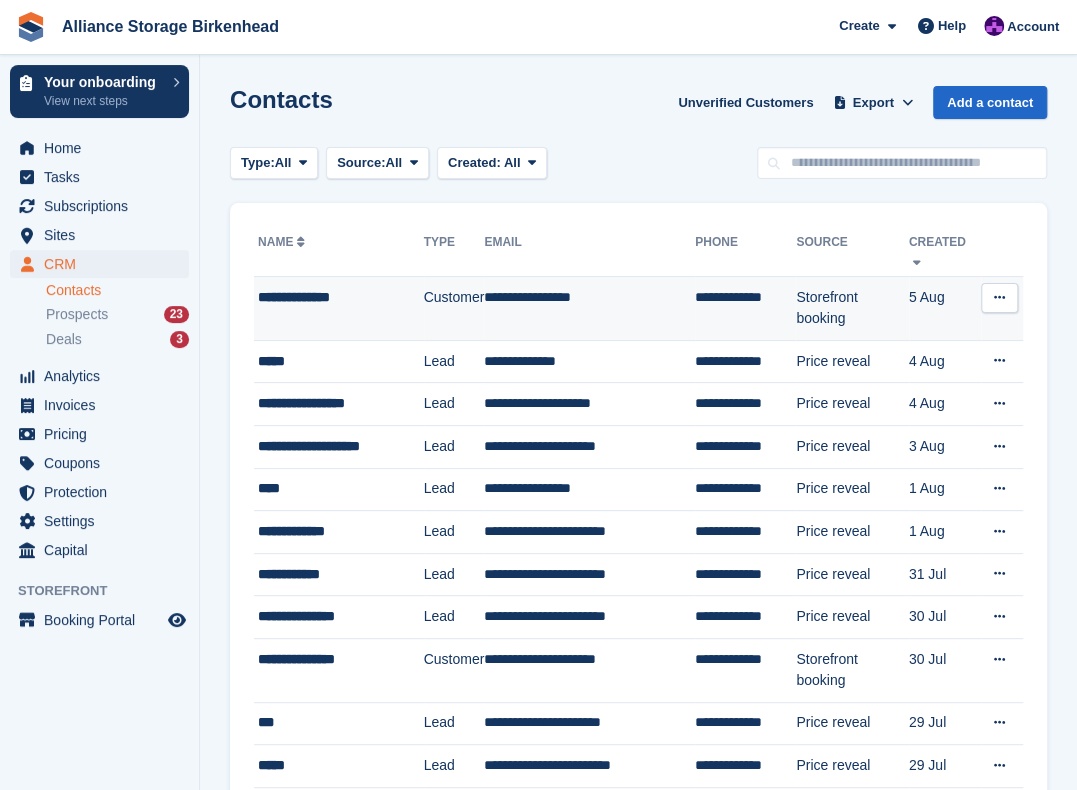 click on "**********" at bounding box center [589, 309] 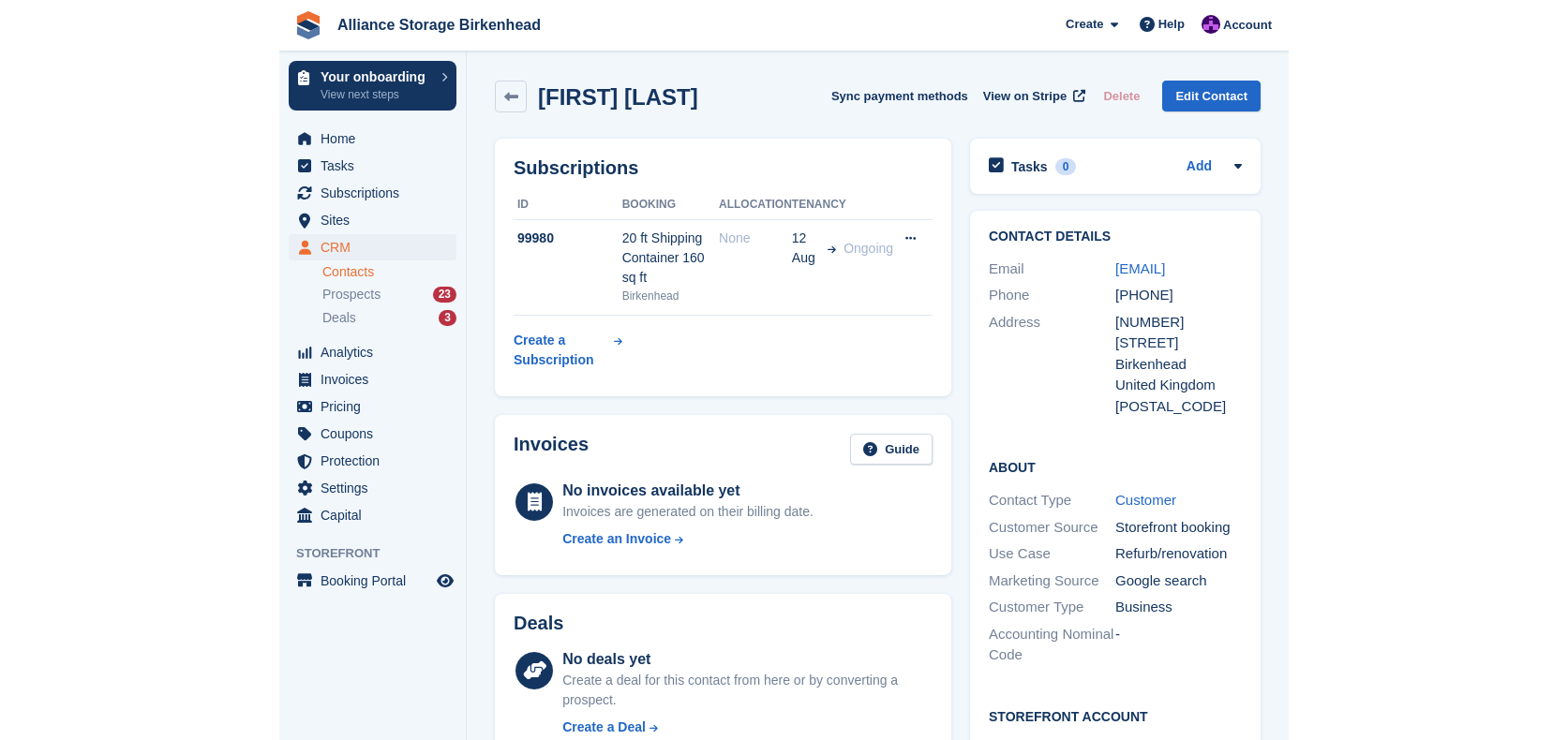 scroll, scrollTop: 0, scrollLeft: 0, axis: both 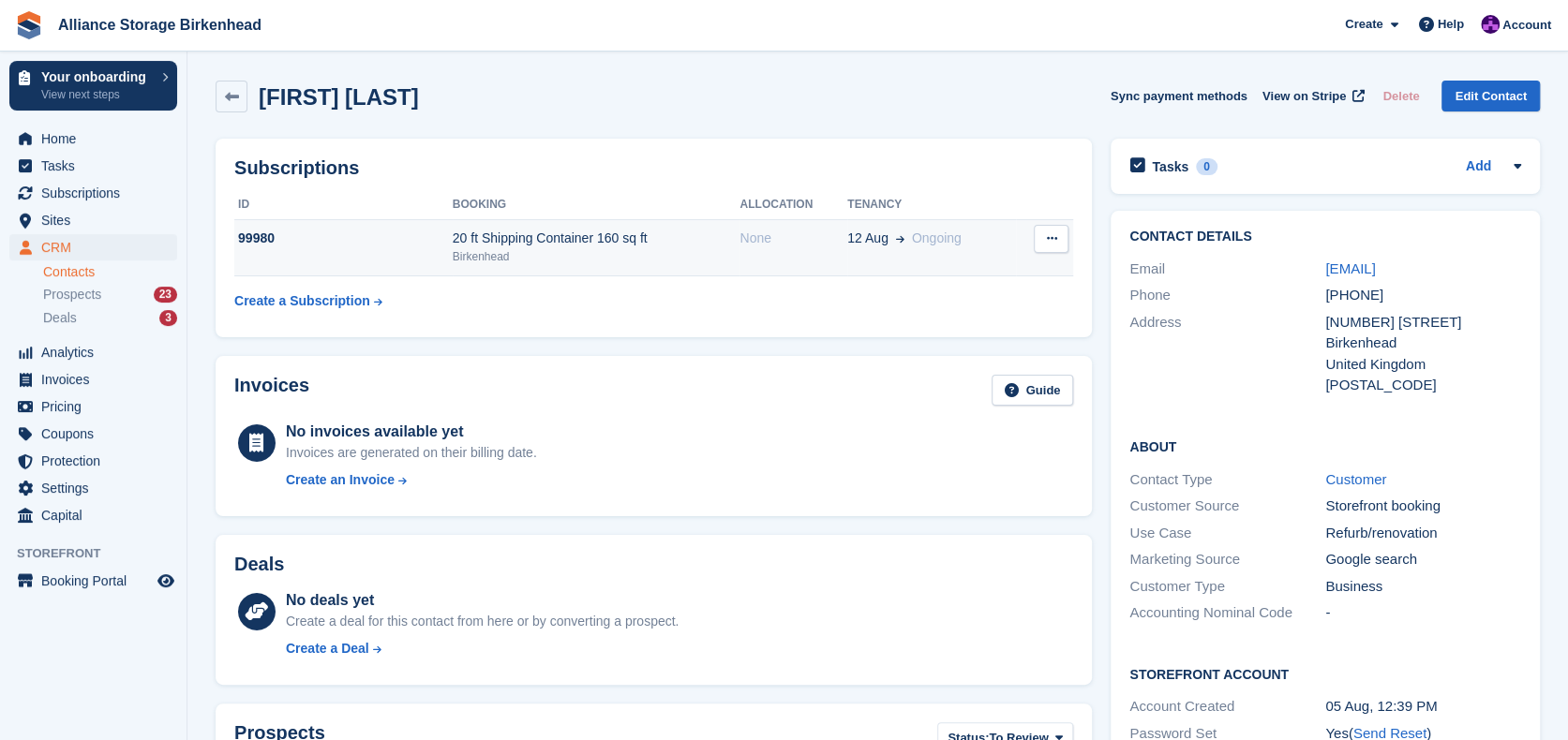 click on "None" at bounding box center (793, 238) 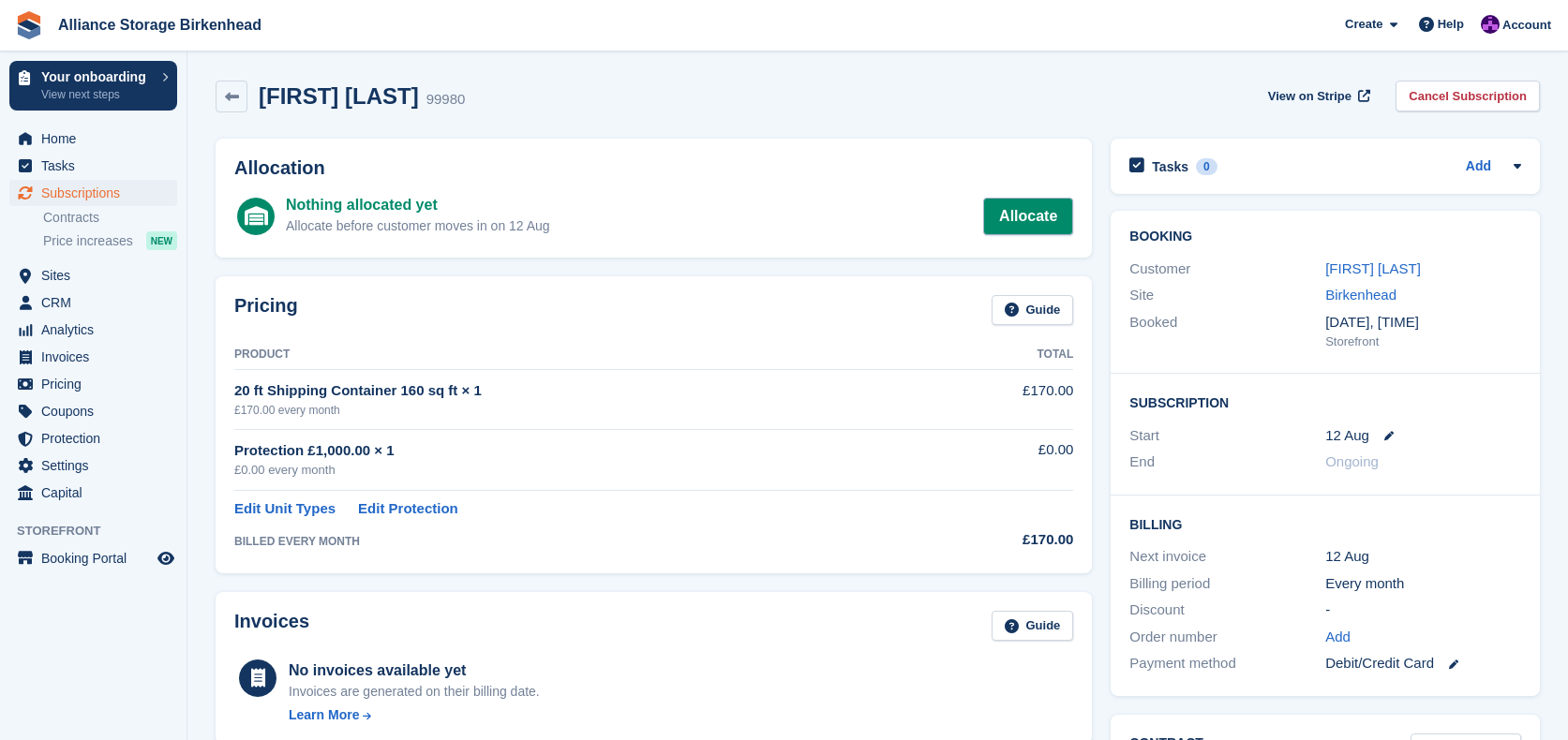 scroll, scrollTop: 0, scrollLeft: 0, axis: both 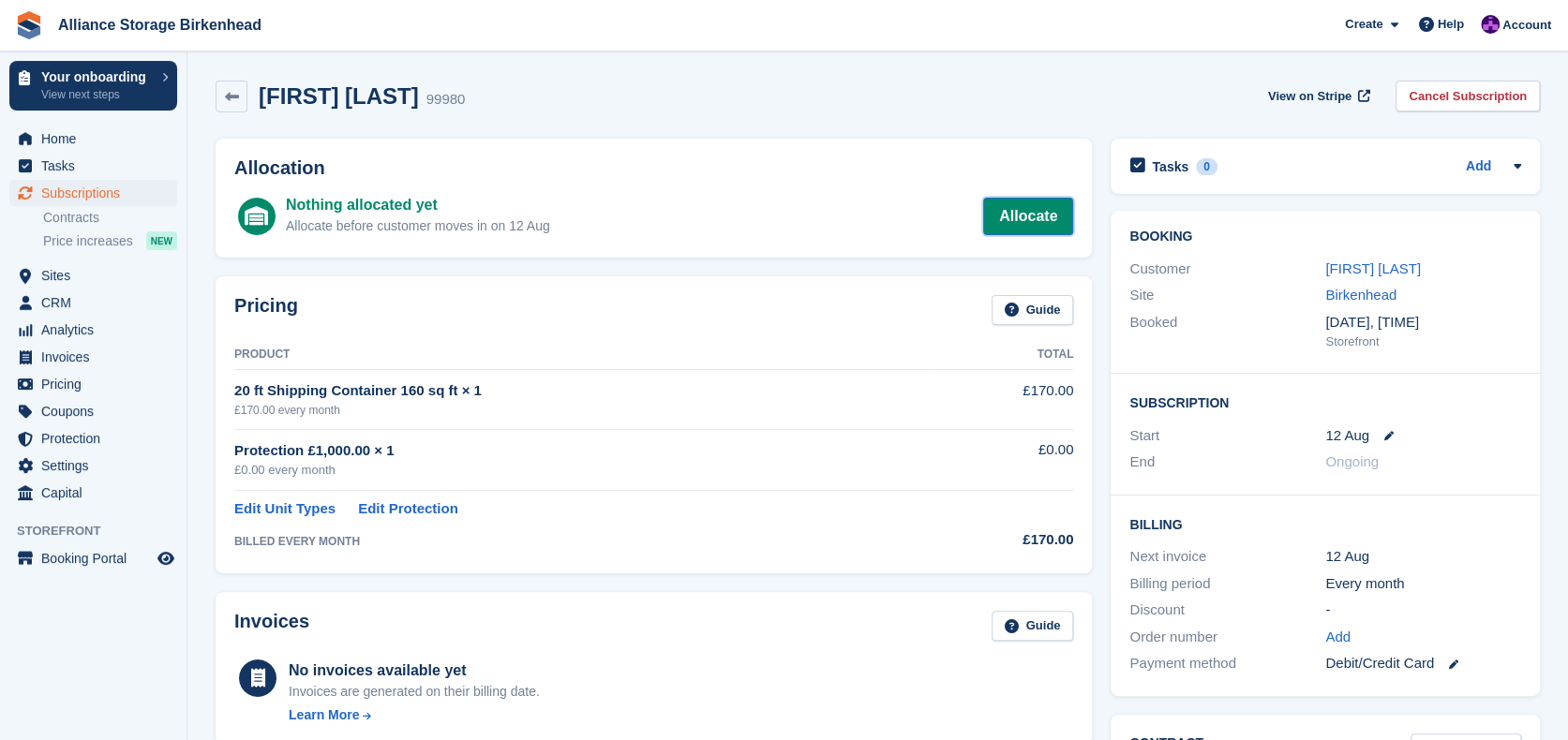 click on "Allocate" at bounding box center (1028, 216) 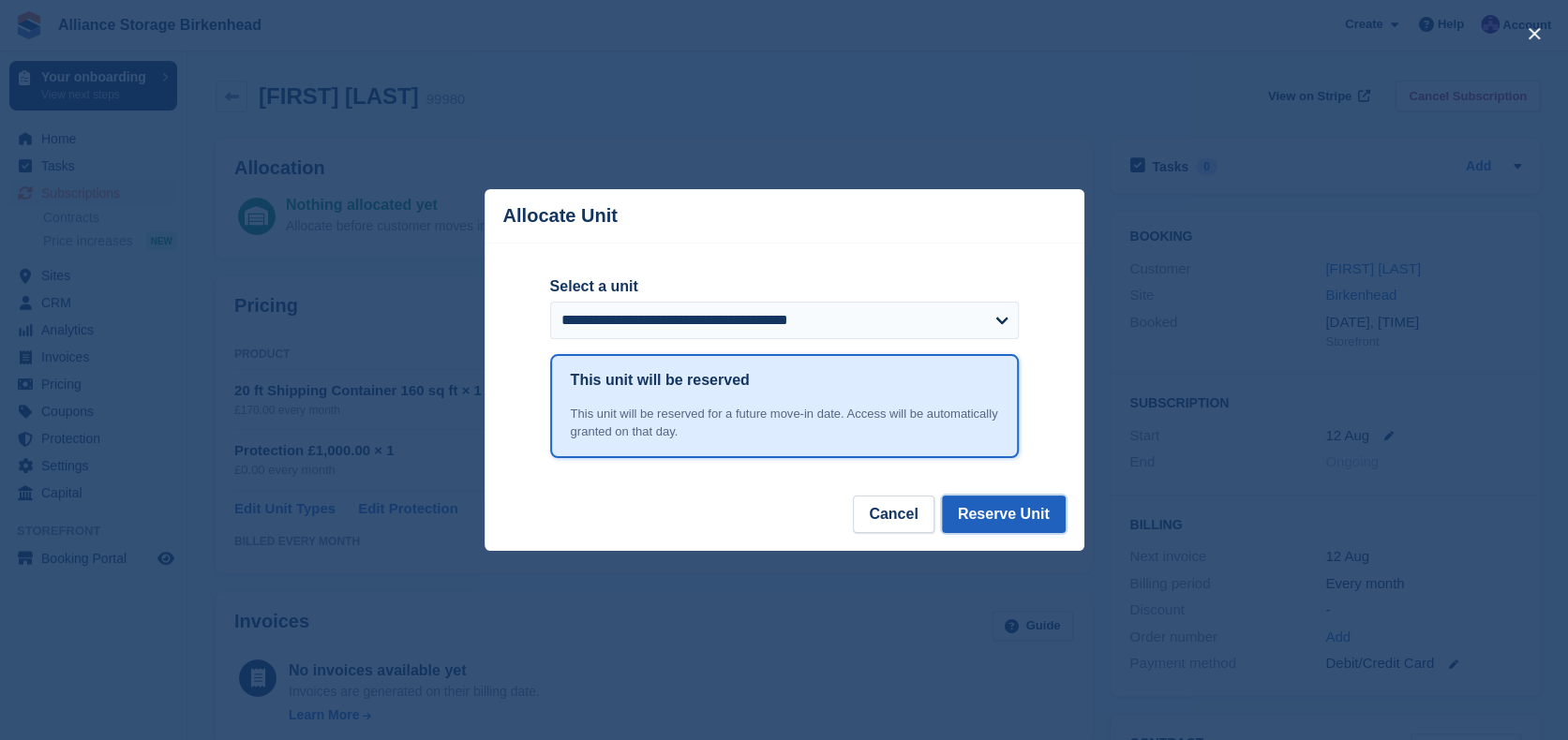 click on "Reserve Unit" at bounding box center (1004, 514) 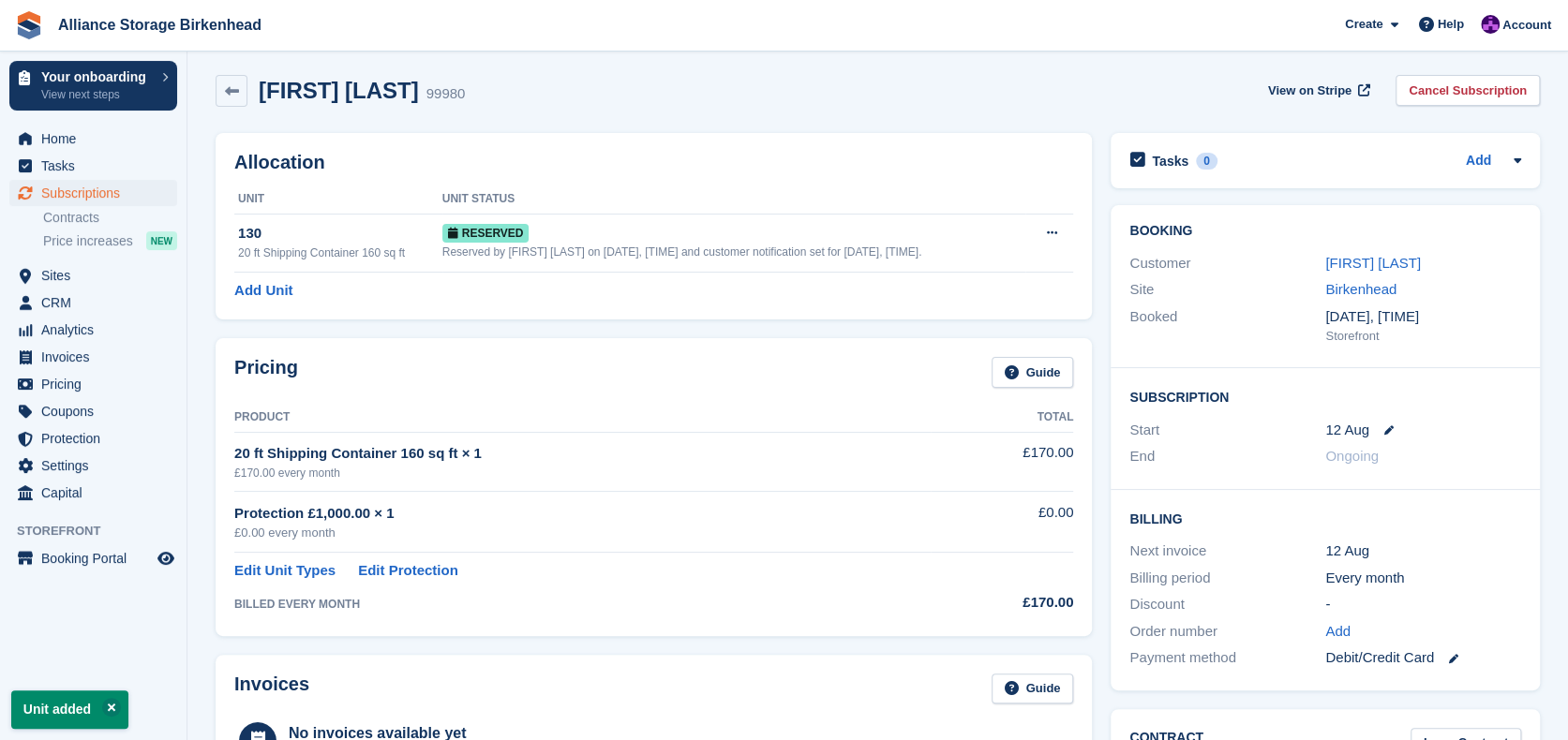 scroll, scrollTop: 0, scrollLeft: 0, axis: both 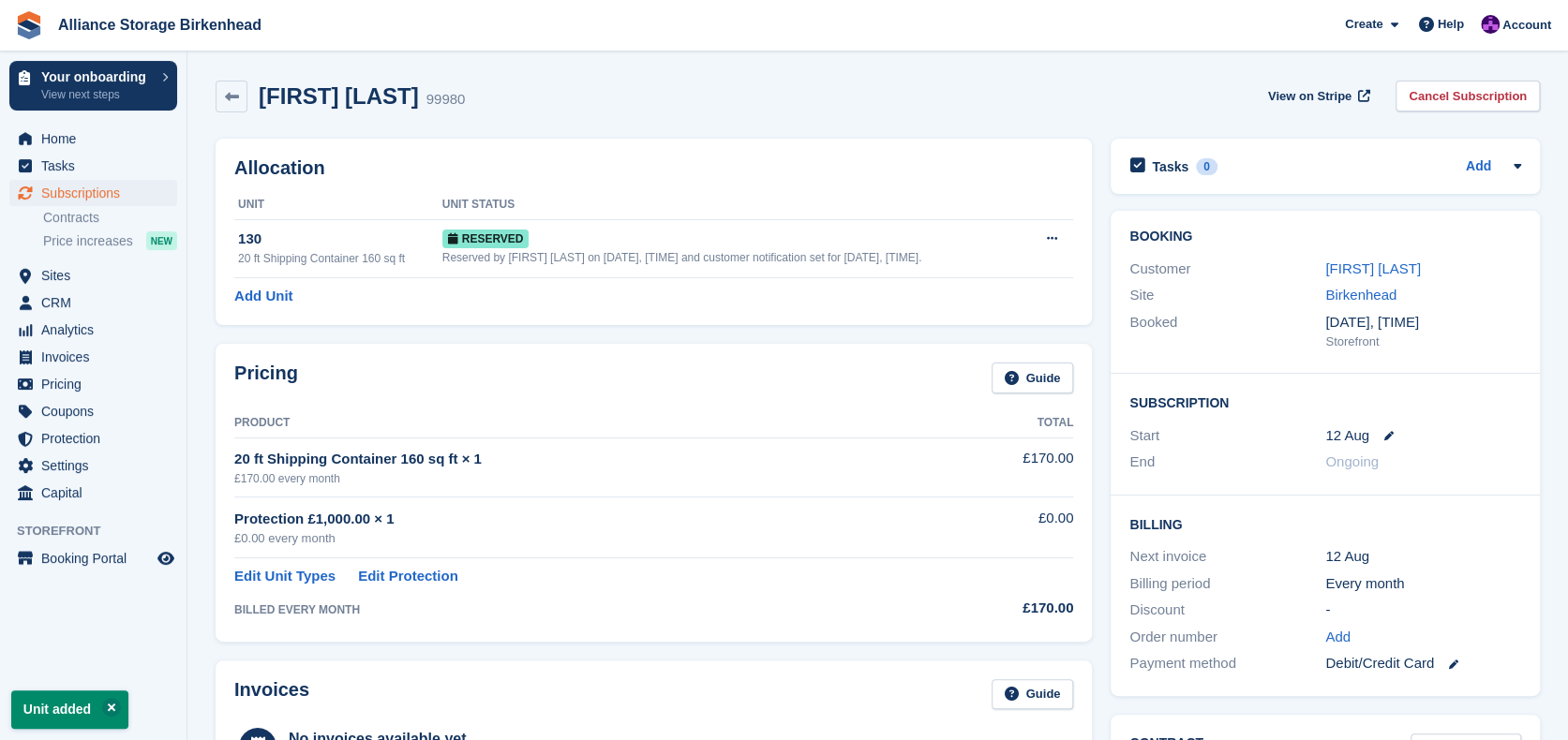 drag, startPoint x: 228, startPoint y: 95, endPoint x: 285, endPoint y: 118, distance: 61.4654 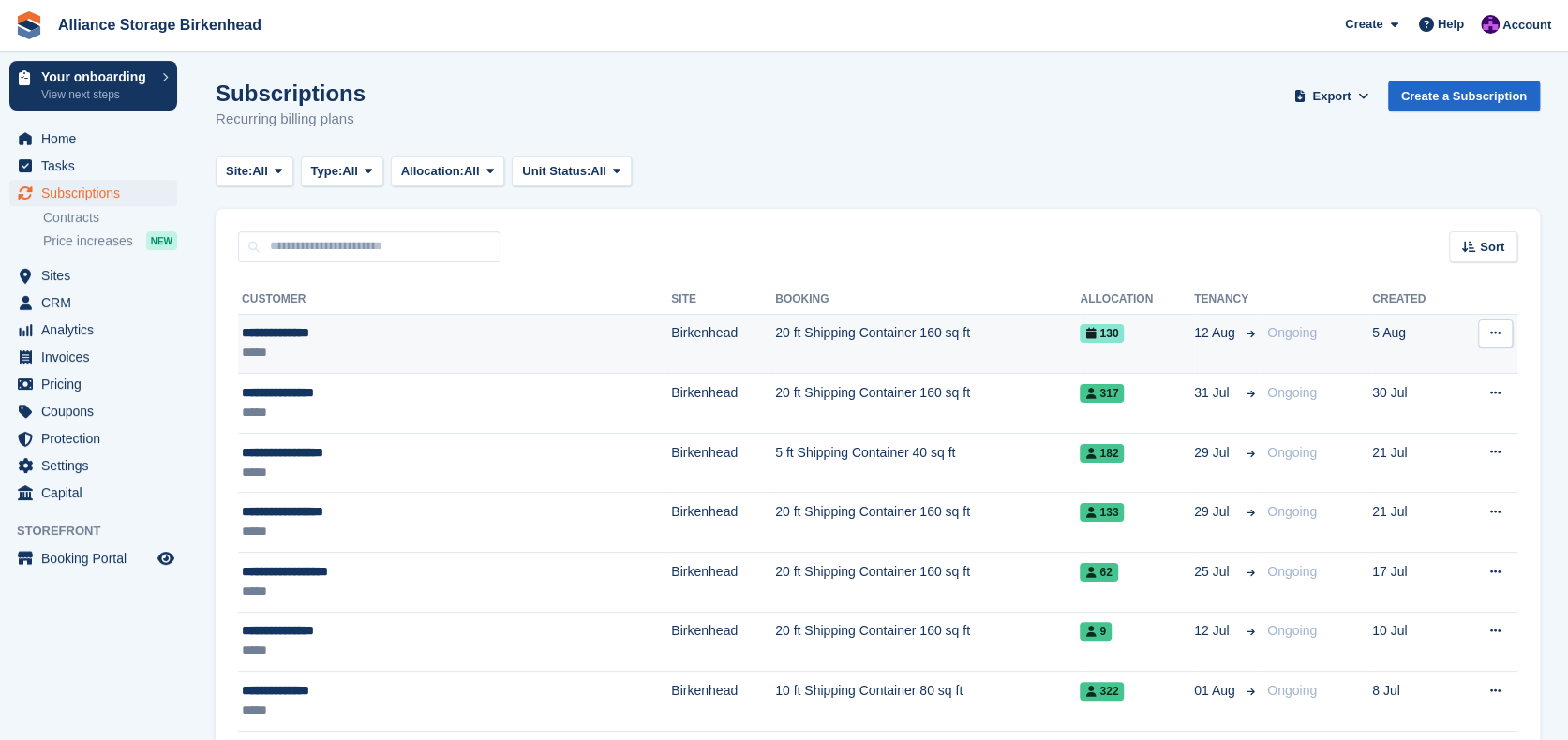 click on "Birkenhead" at bounding box center (723, 344) 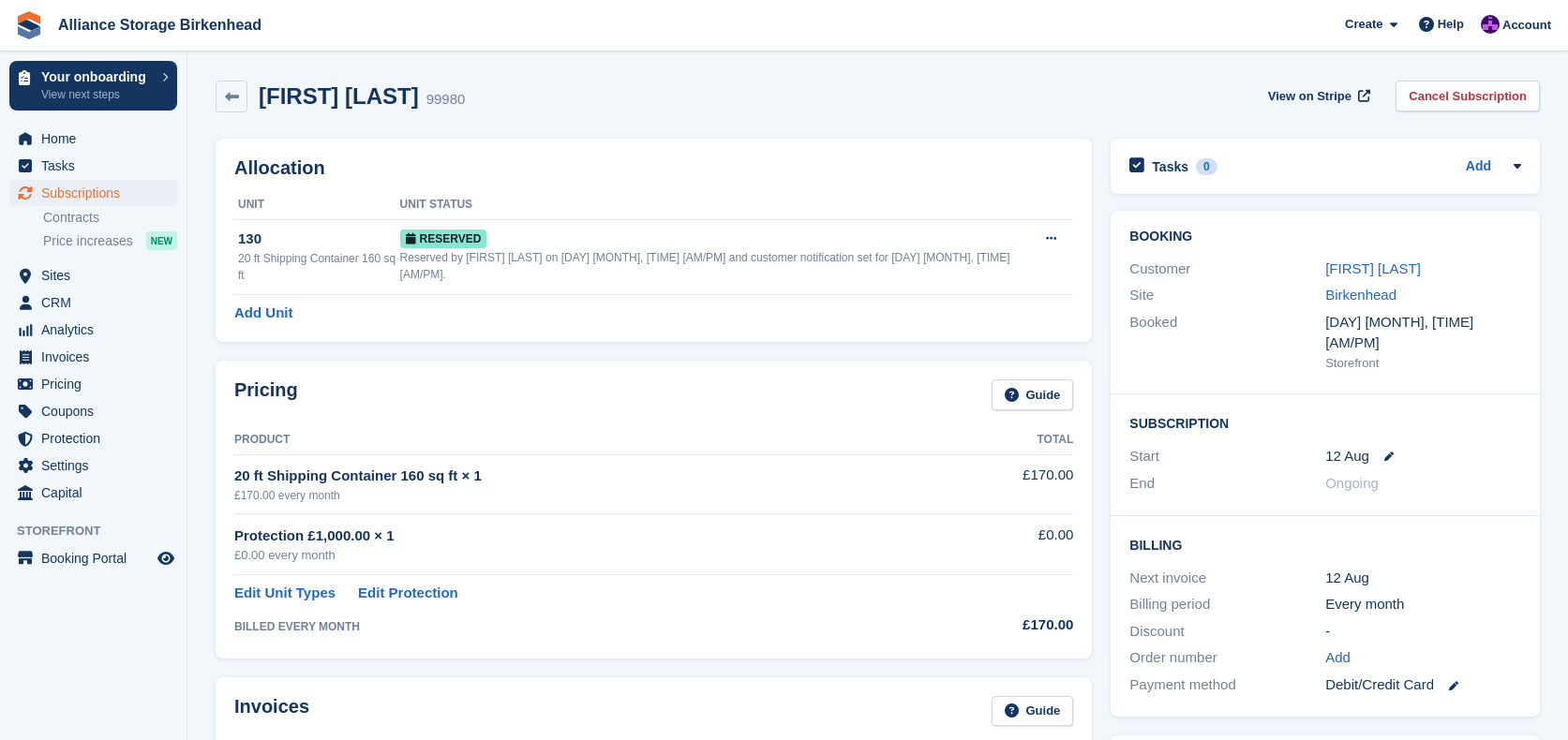 scroll, scrollTop: 0, scrollLeft: 0, axis: both 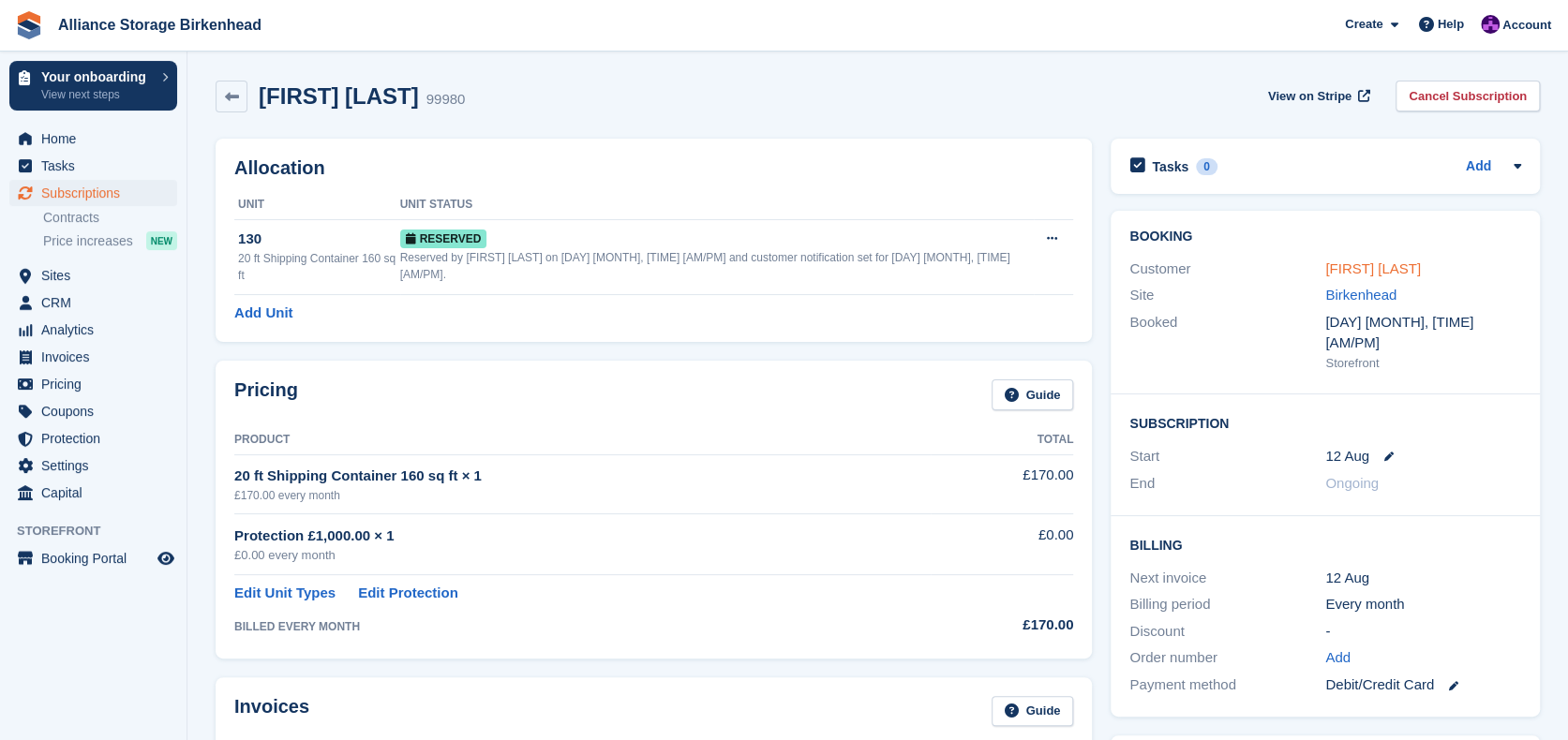 click on "Simon Williams" at bounding box center (1373, 268) 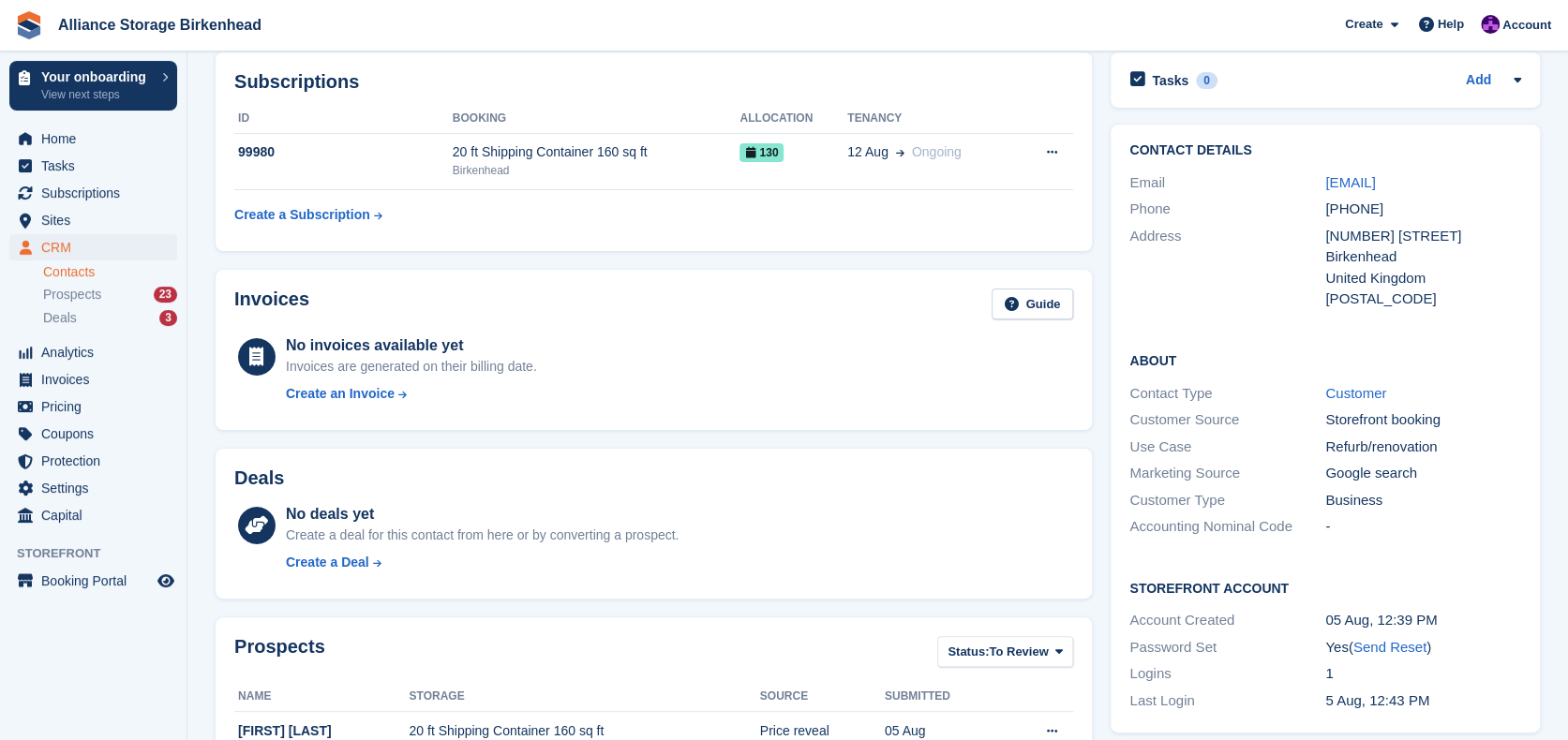 scroll, scrollTop: 94, scrollLeft: 0, axis: vertical 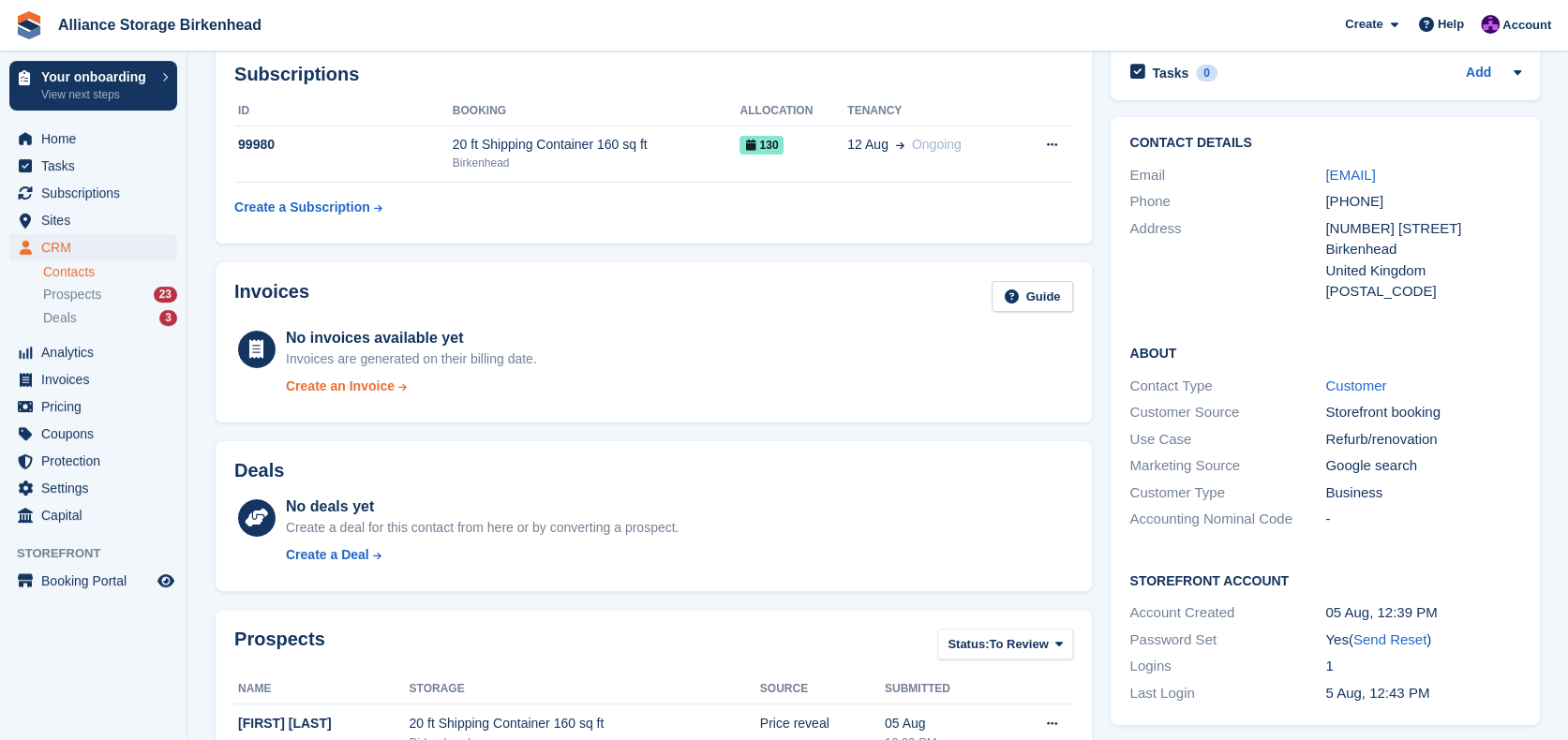 click on "Create an Invoice" at bounding box center [340, 386] 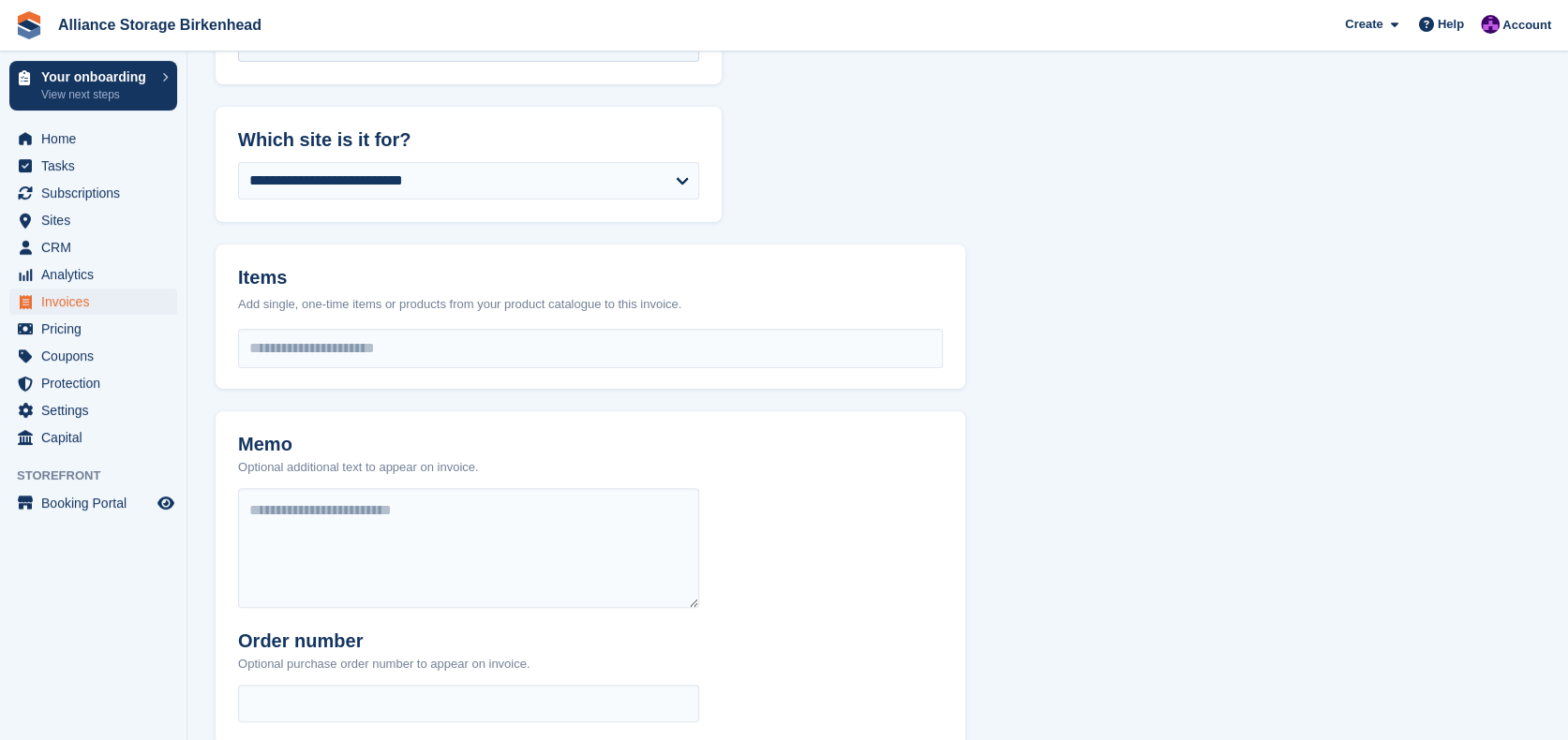 scroll, scrollTop: 281, scrollLeft: 0, axis: vertical 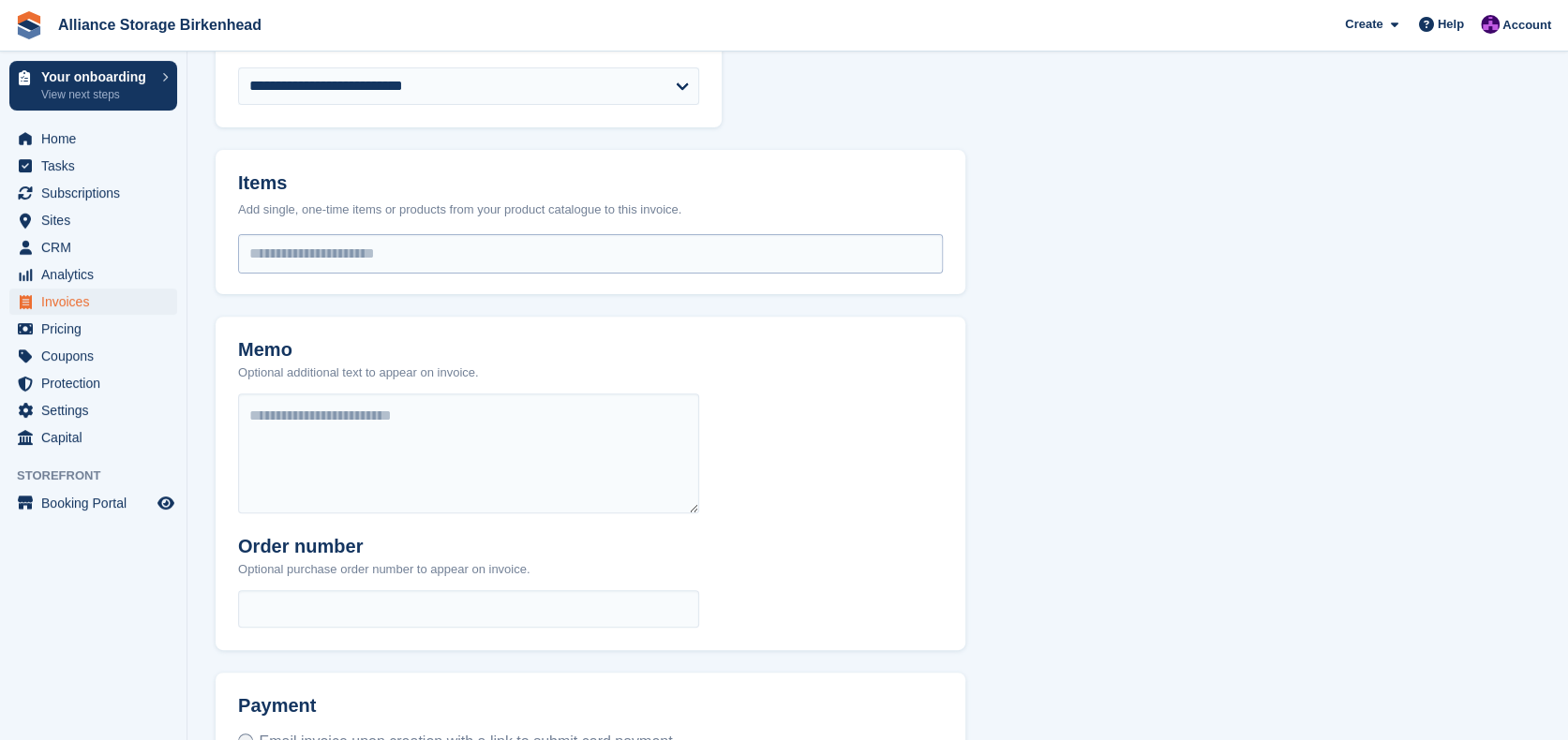 click at bounding box center [590, 254] 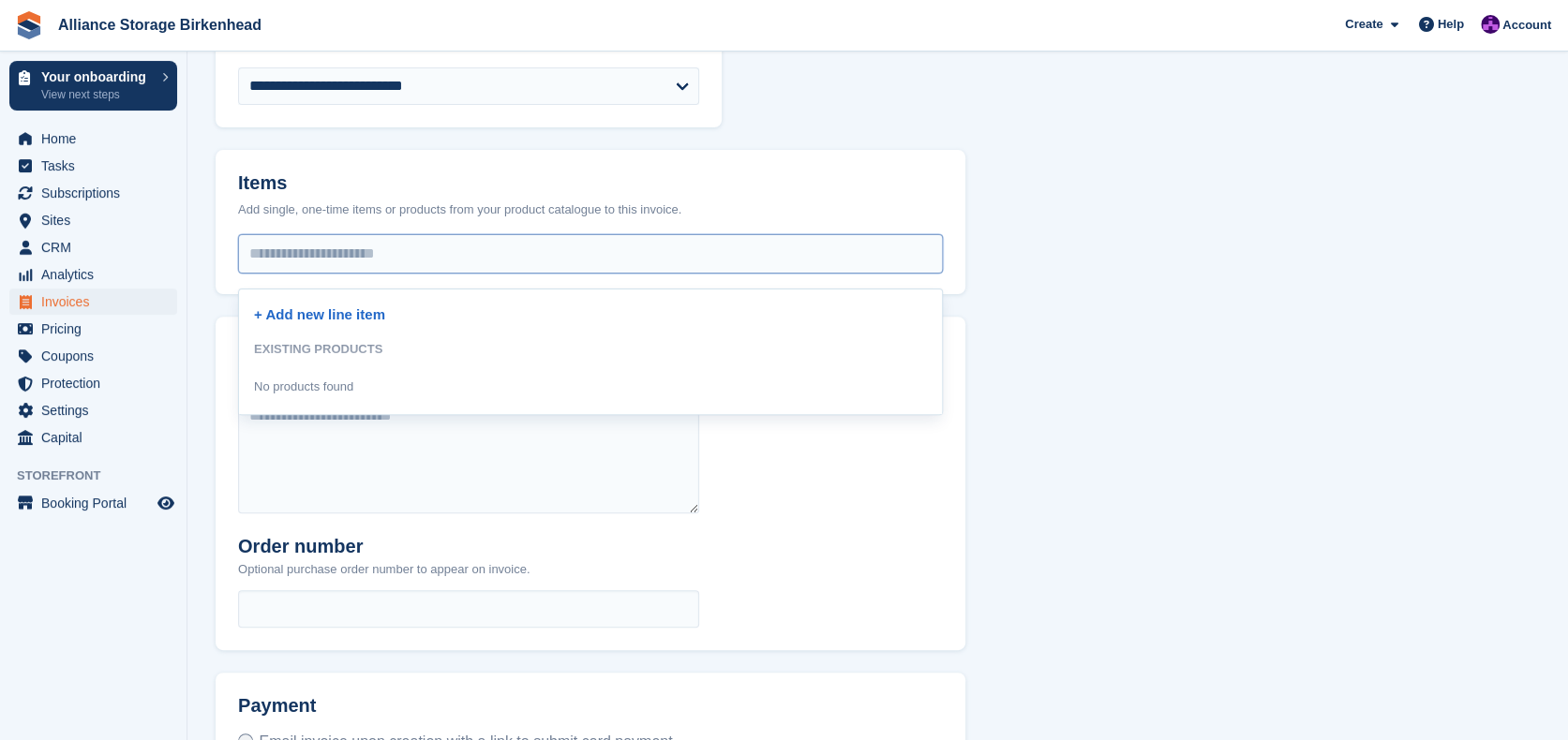 click at bounding box center [590, 254] 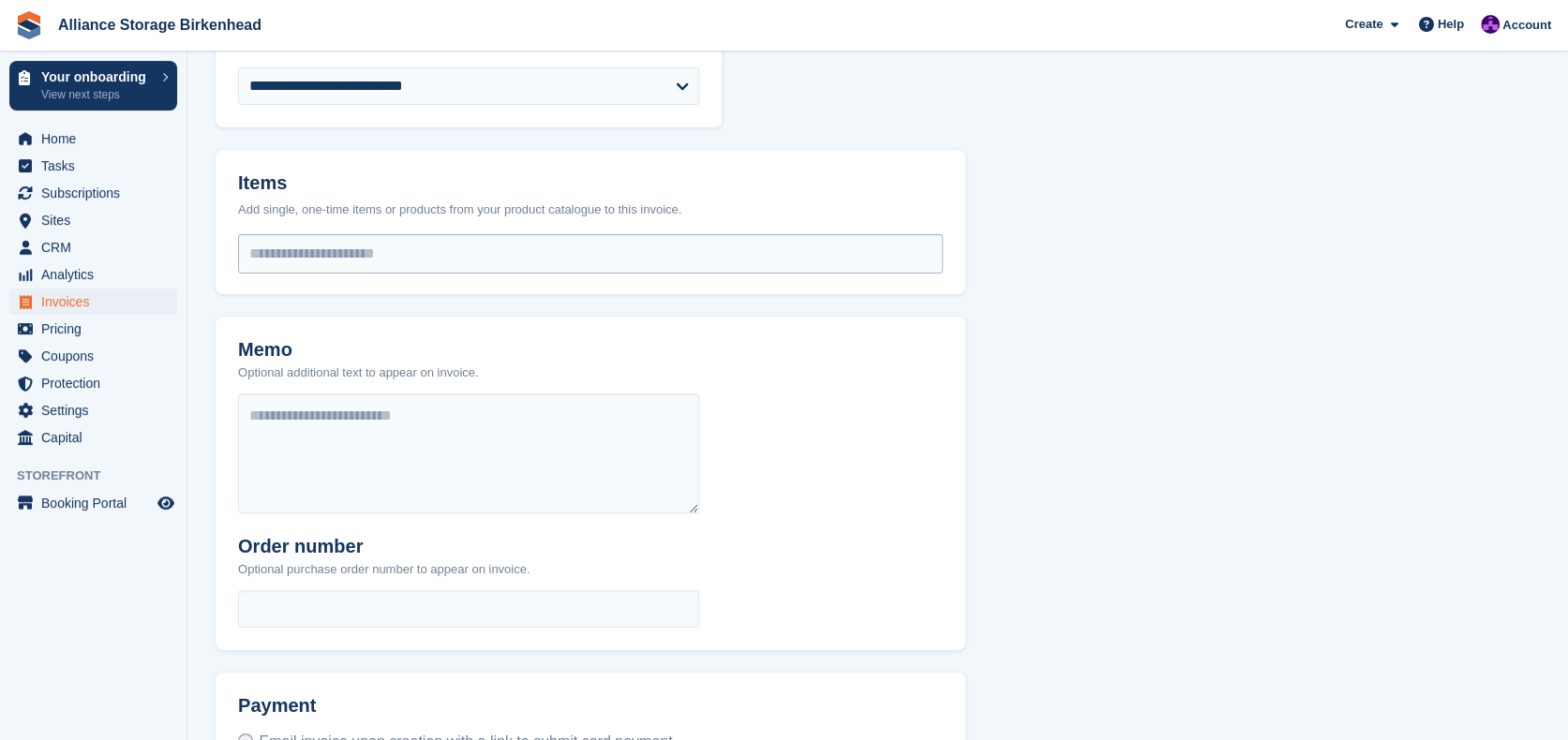 click at bounding box center [590, 254] 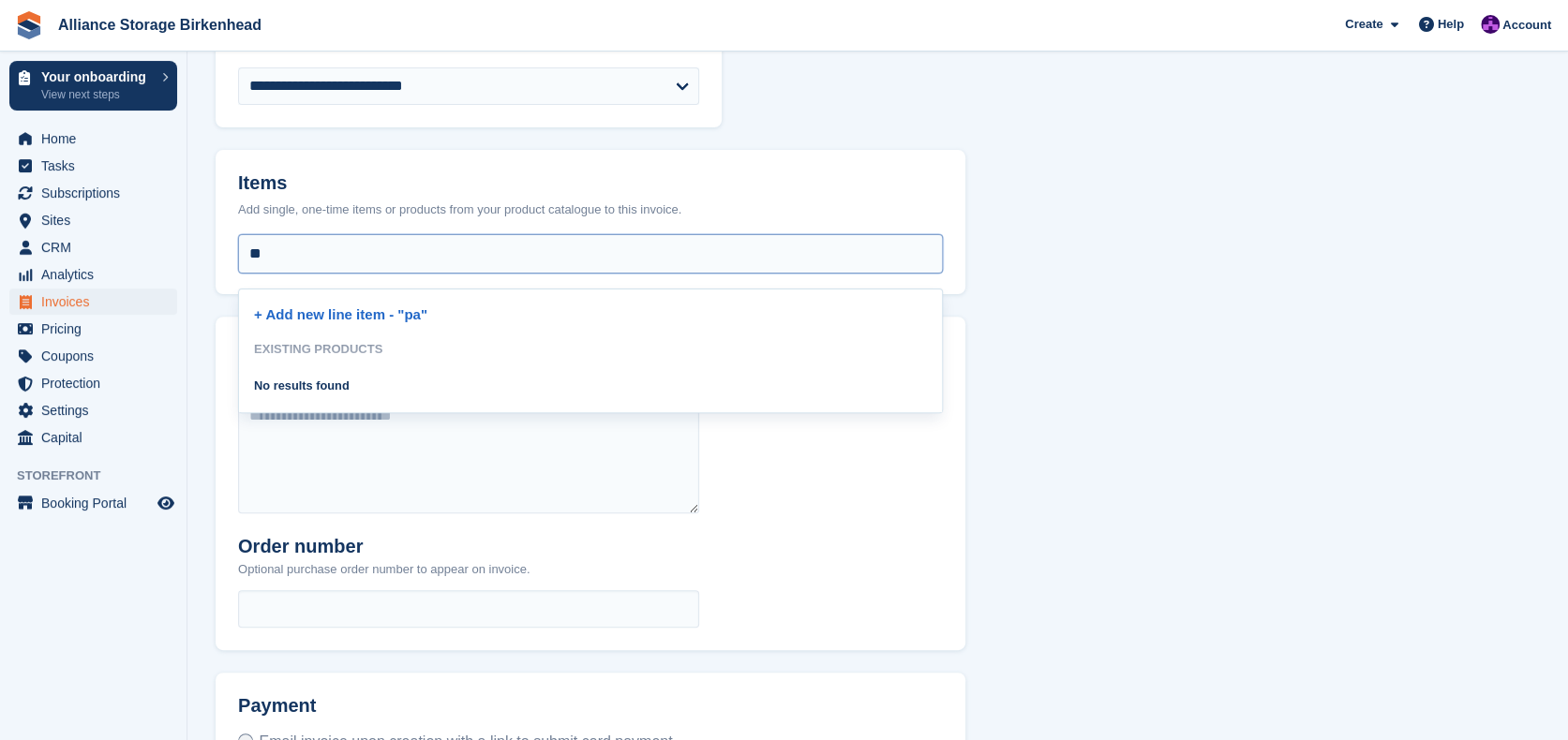 type on "*" 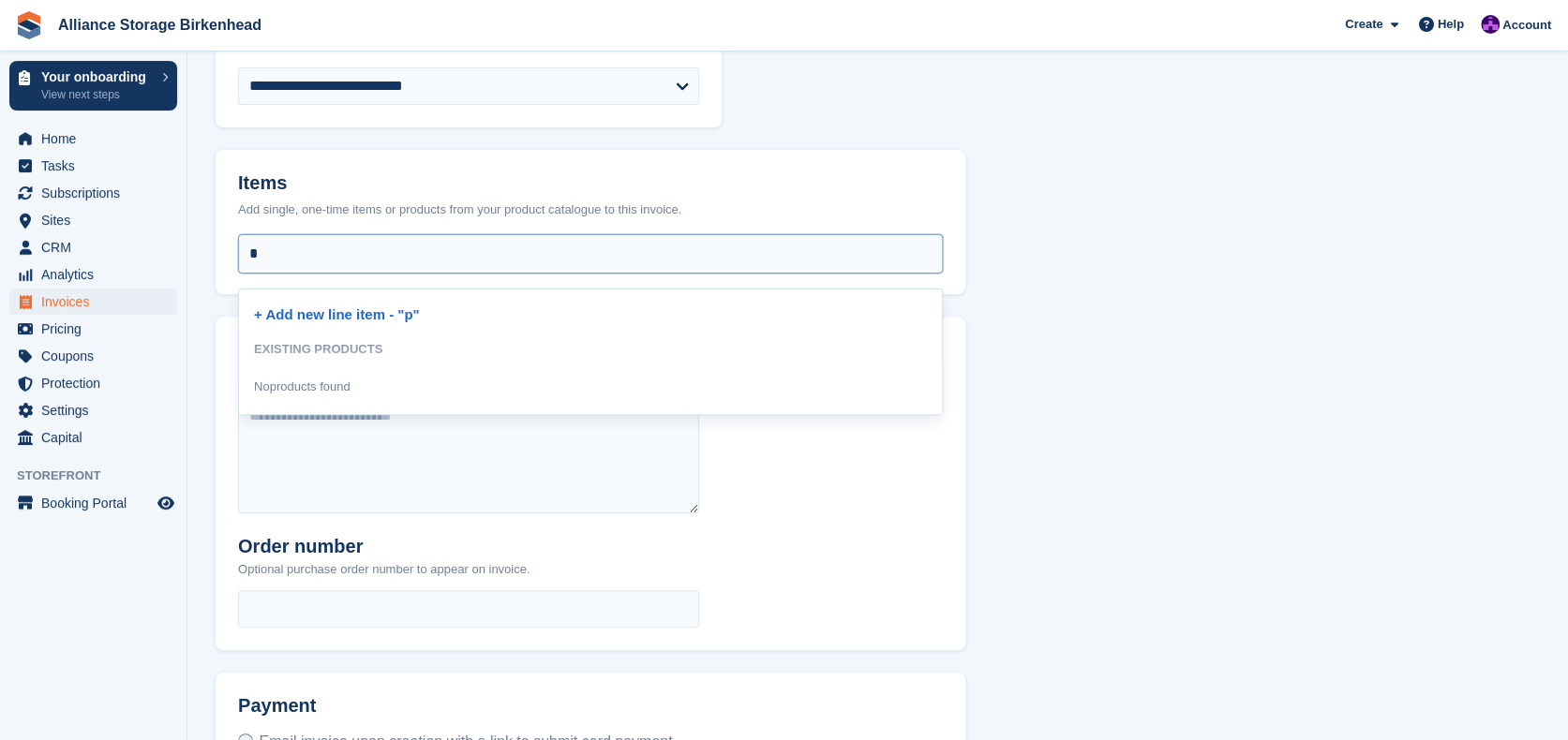 type 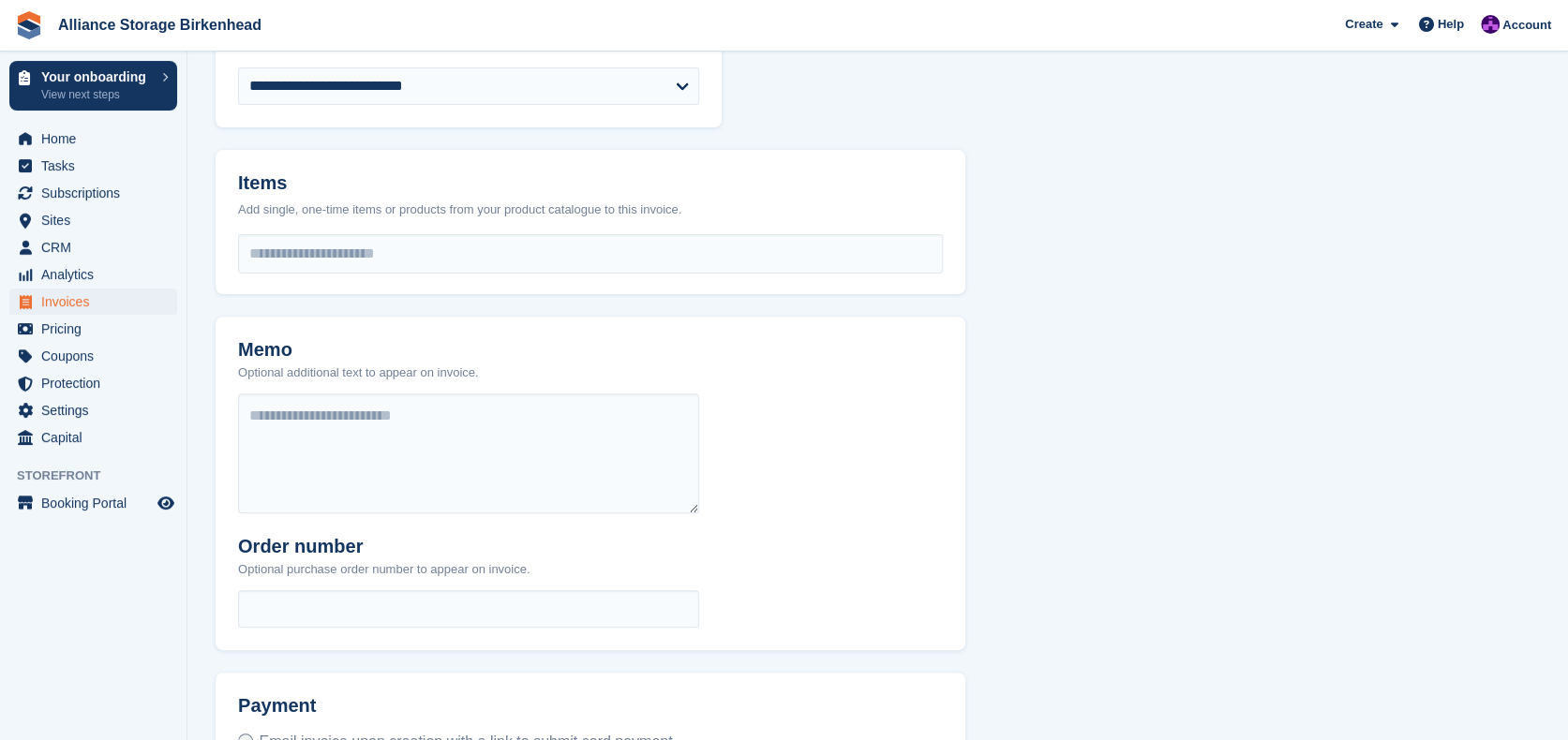 click on "**********" at bounding box center (877, 375) 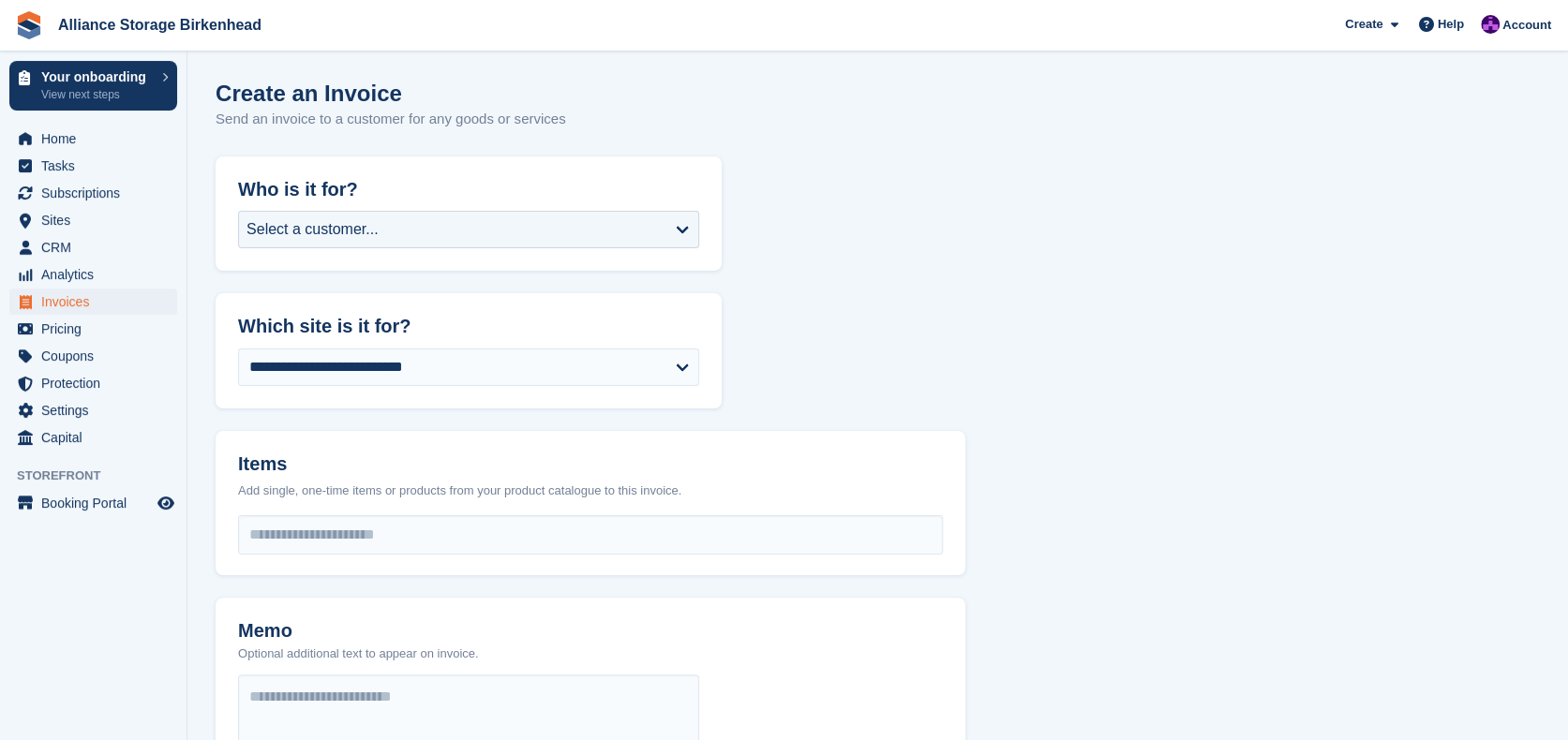 scroll, scrollTop: 0, scrollLeft: 0, axis: both 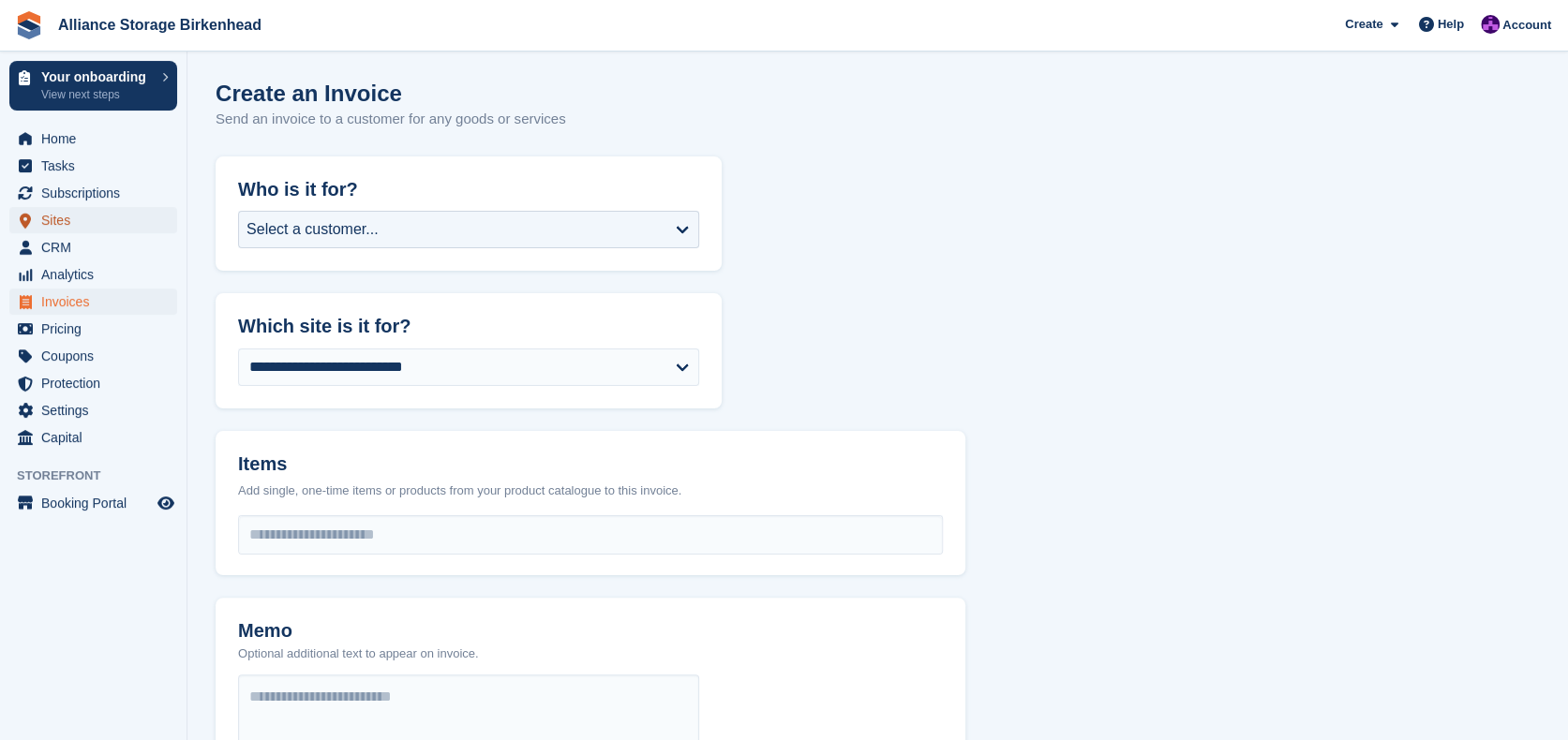 click on "Sites" at bounding box center (97, 220) 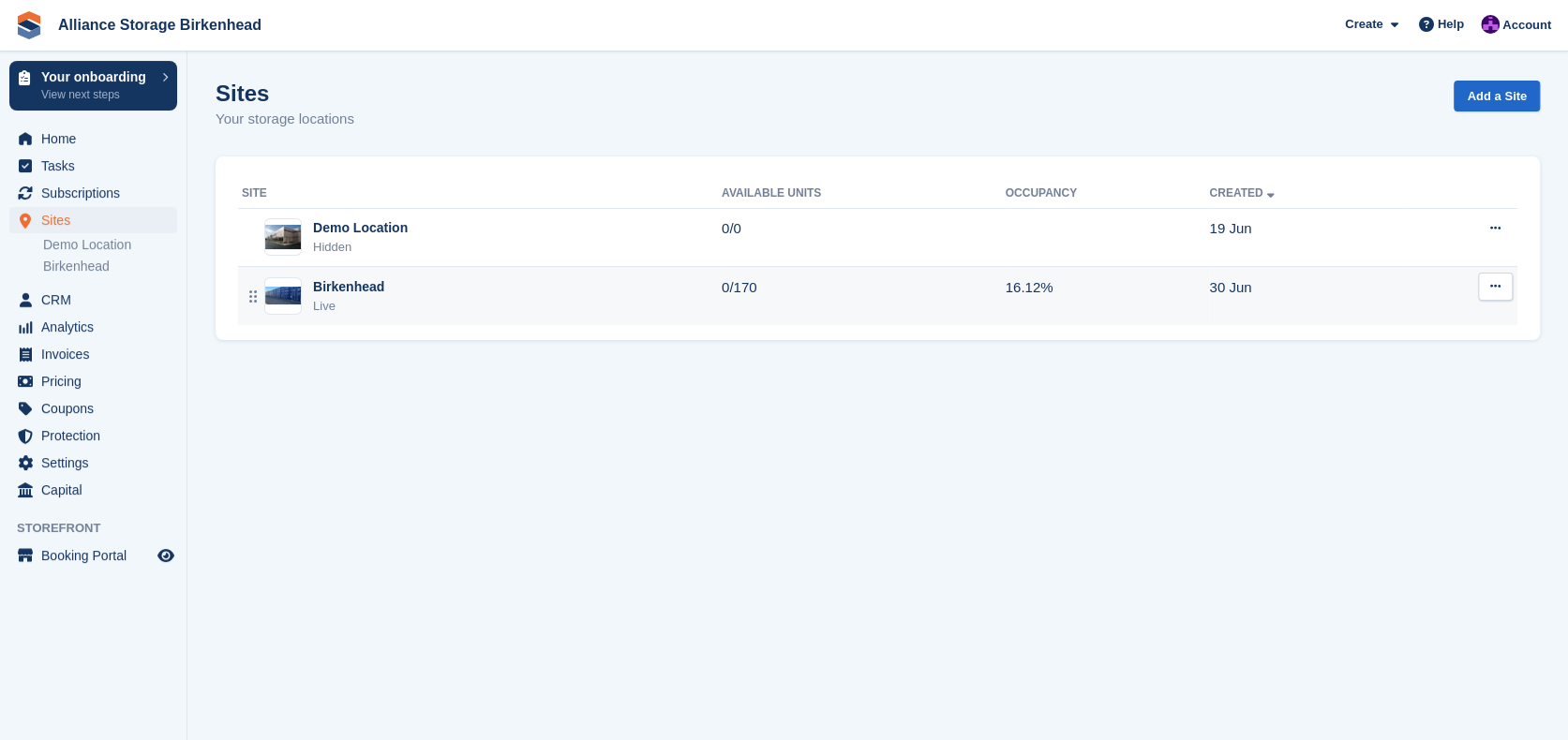 click on "Birkenhead
Live" at bounding box center [482, 296] 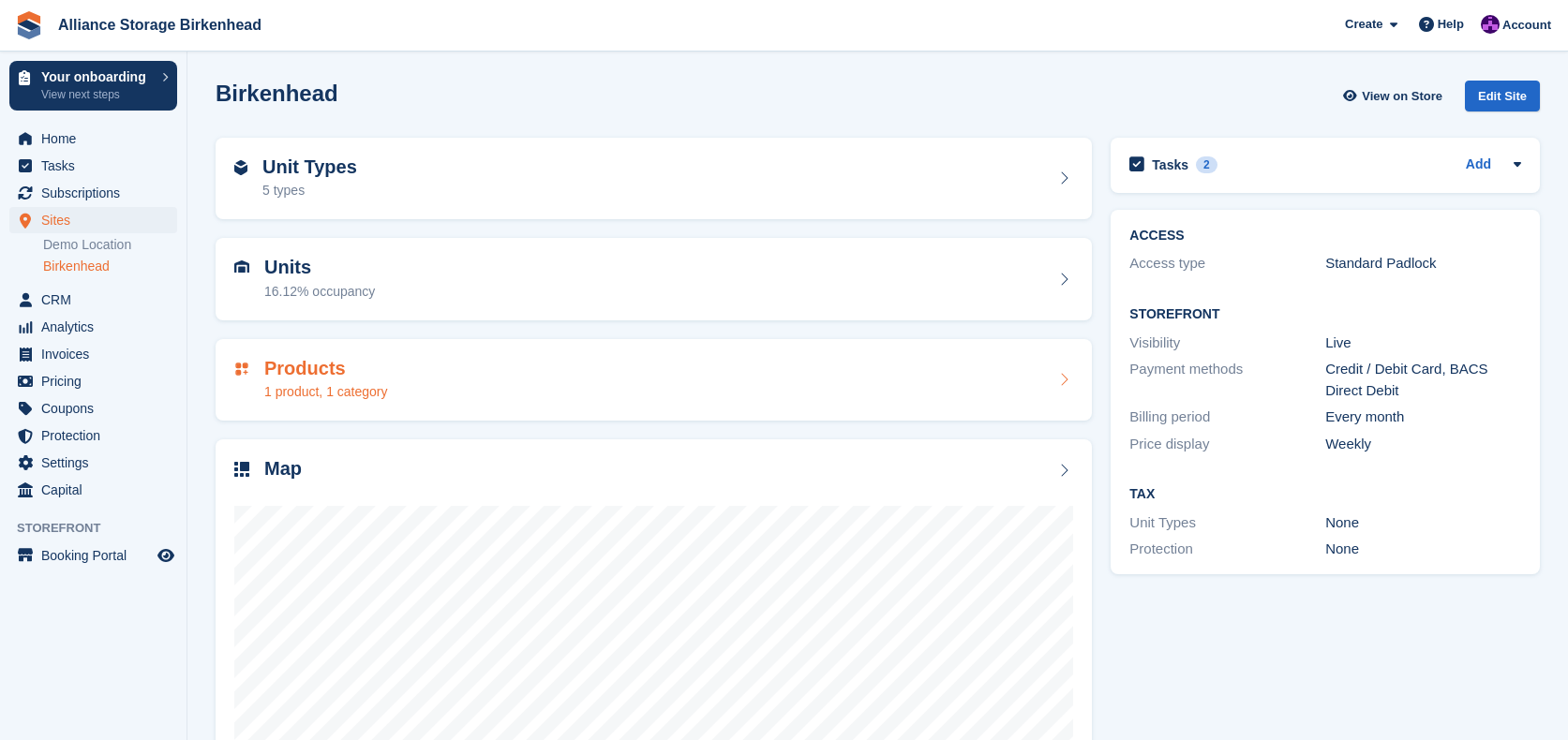 click on "Products
1 product, 1 category" at bounding box center [653, 380] 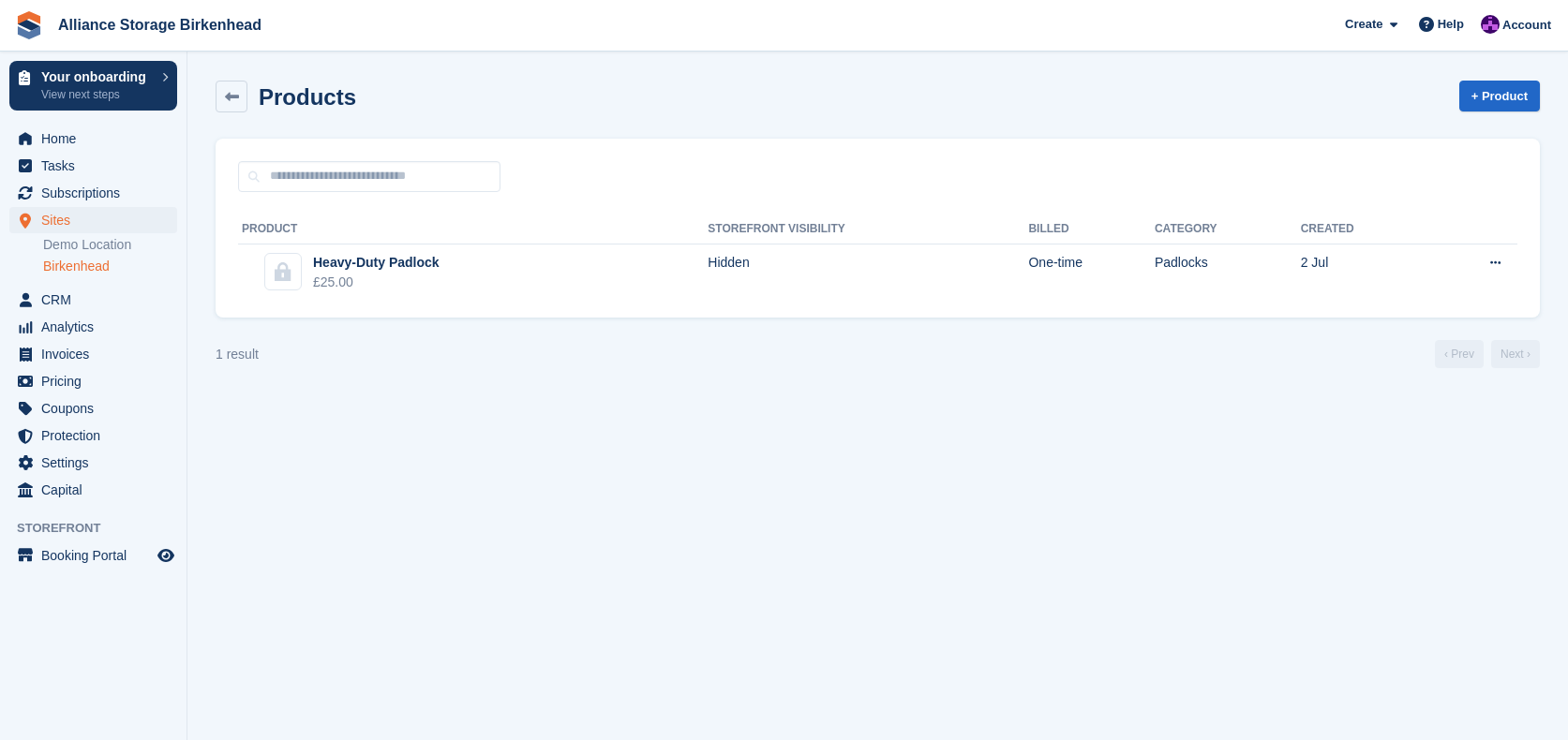 scroll, scrollTop: 0, scrollLeft: 0, axis: both 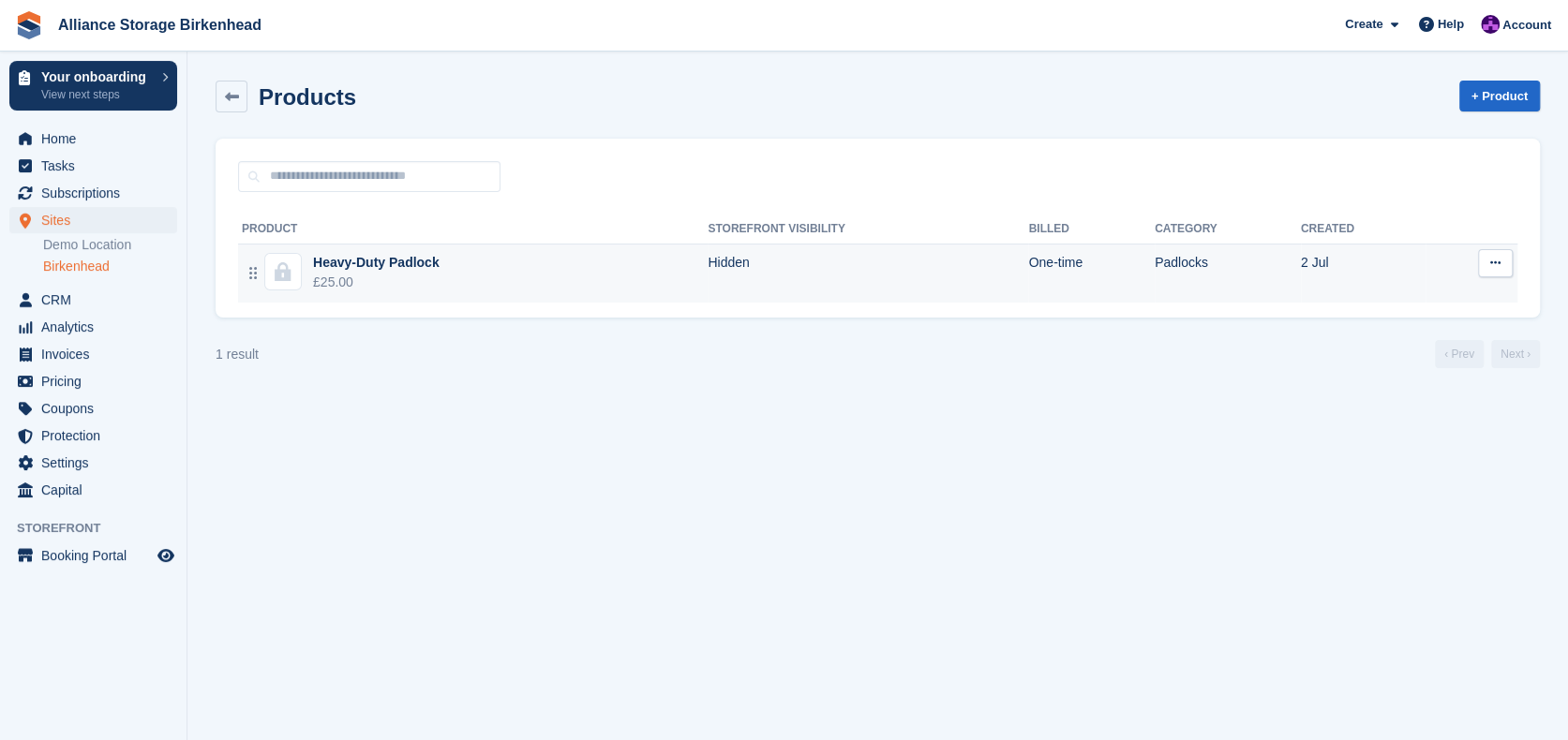 click at bounding box center [1495, 262] 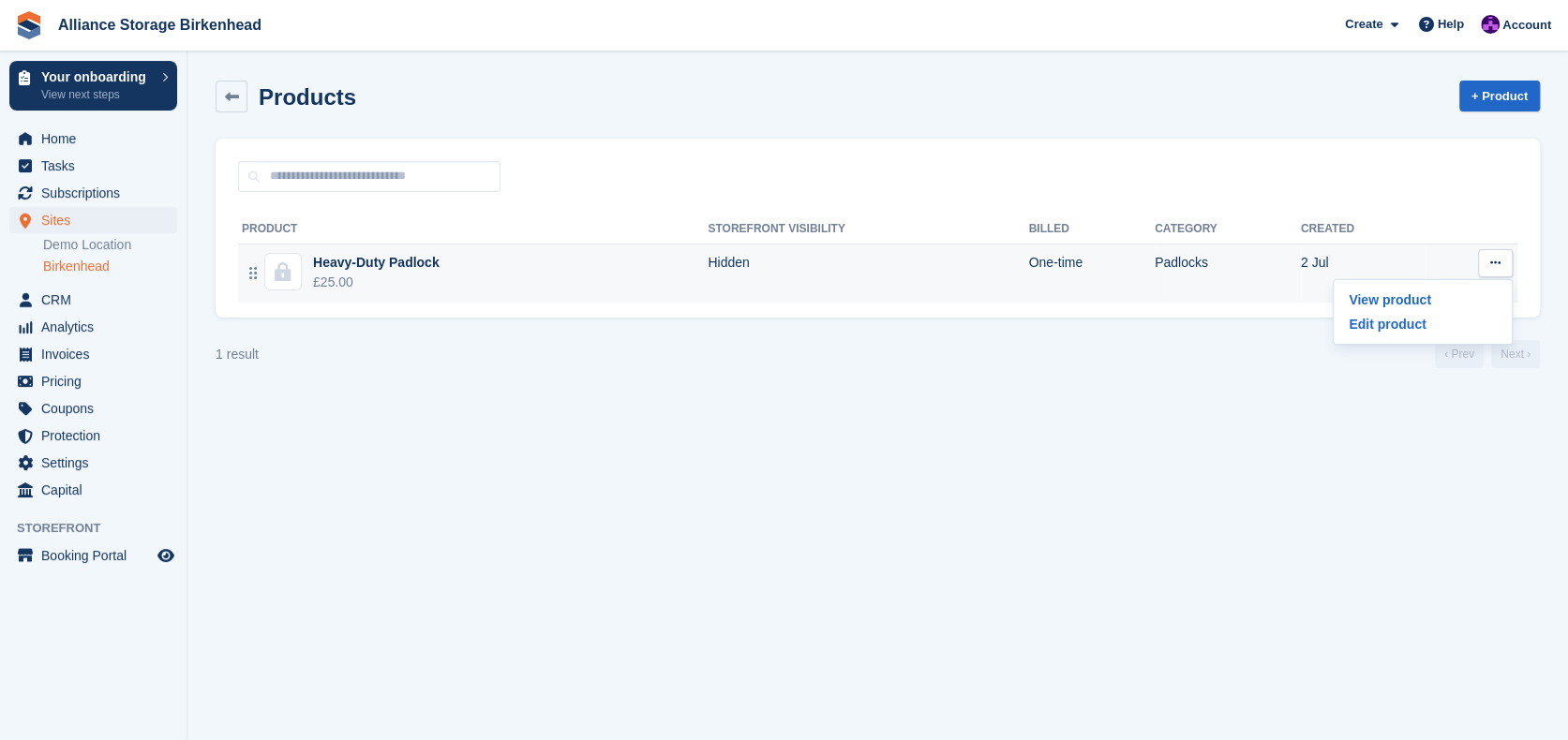 click on "Padlocks" at bounding box center [1228, 273] 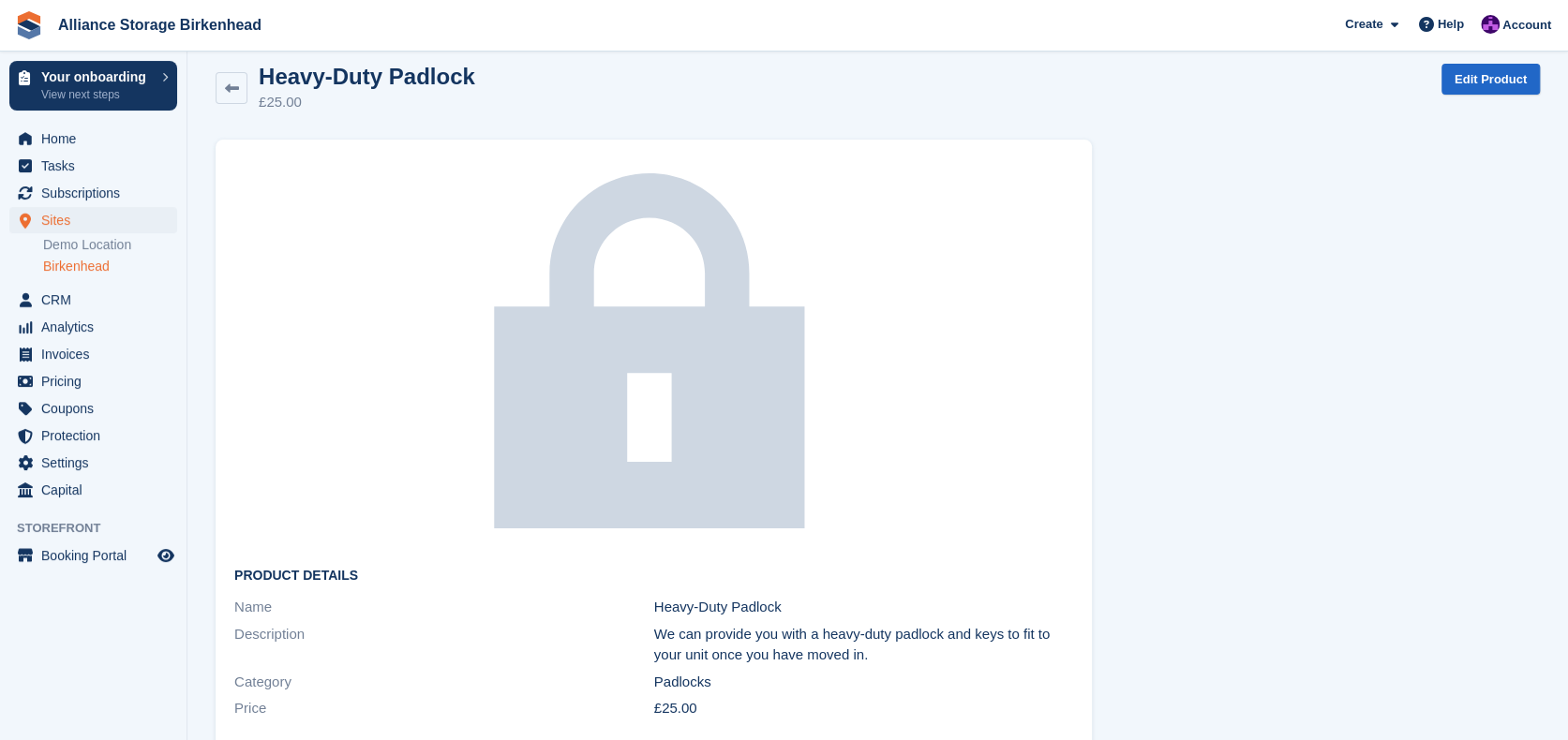 scroll, scrollTop: 0, scrollLeft: 0, axis: both 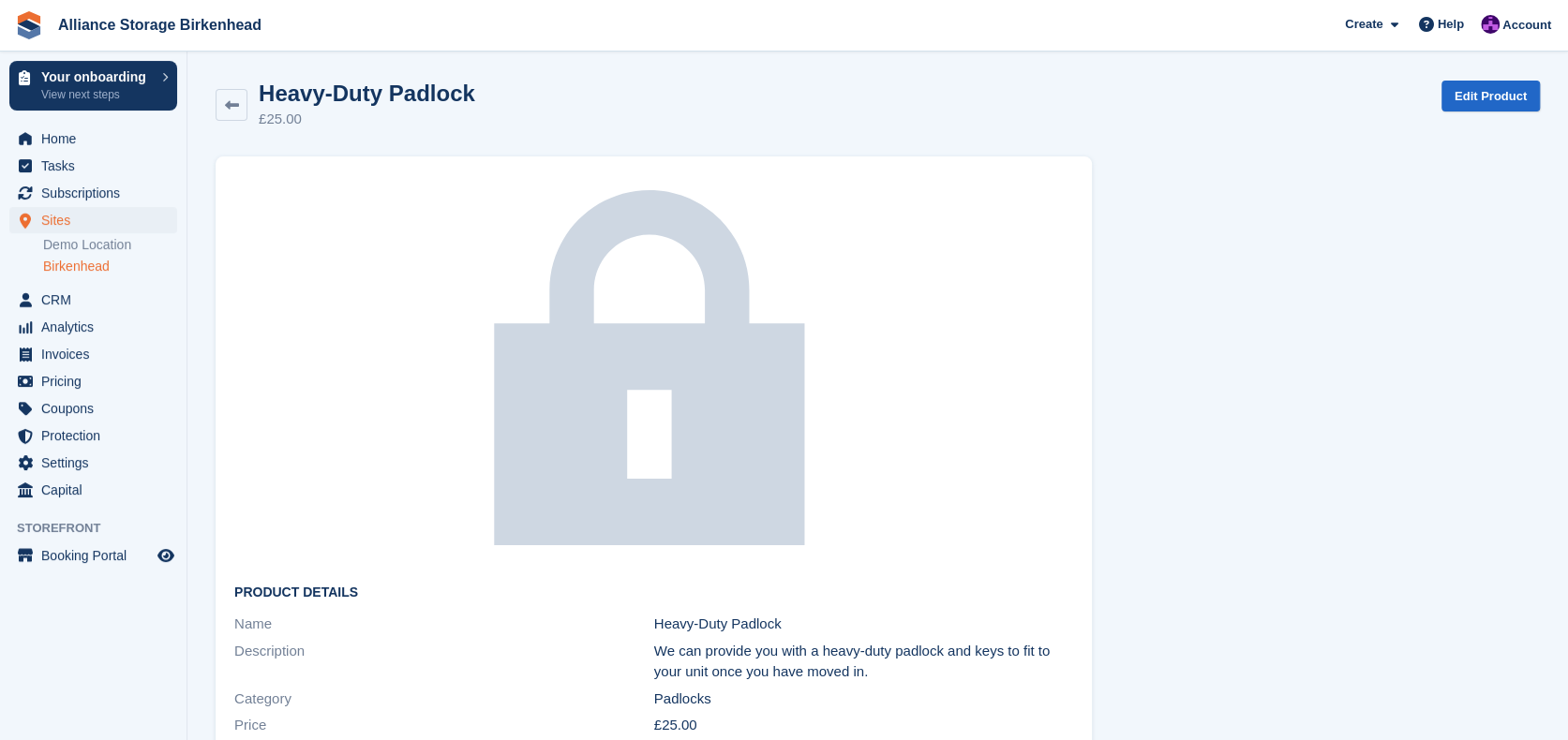 click on "Heavy-Duty Padlock
£25.00" at bounding box center (361, 105) 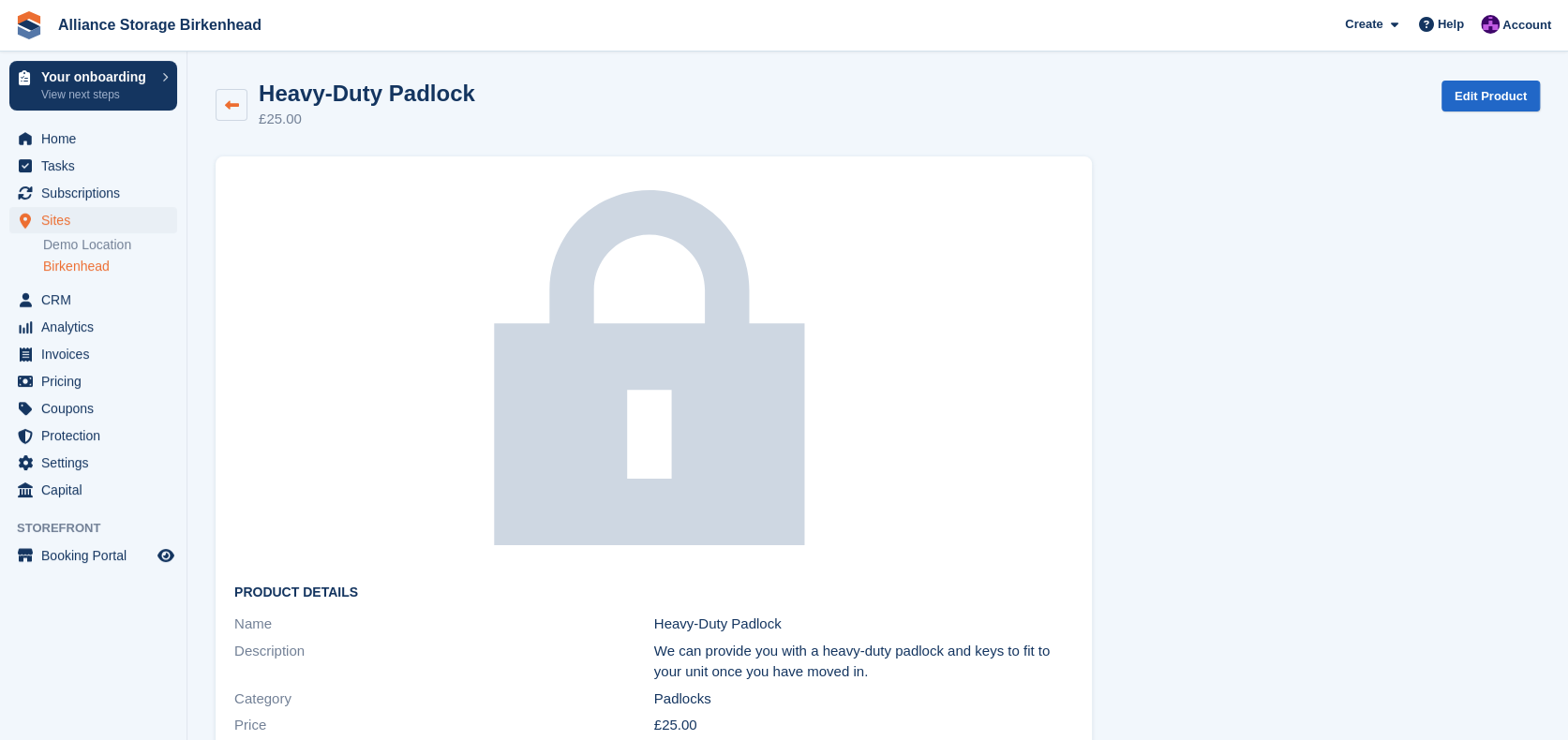 click at bounding box center (231, 105) 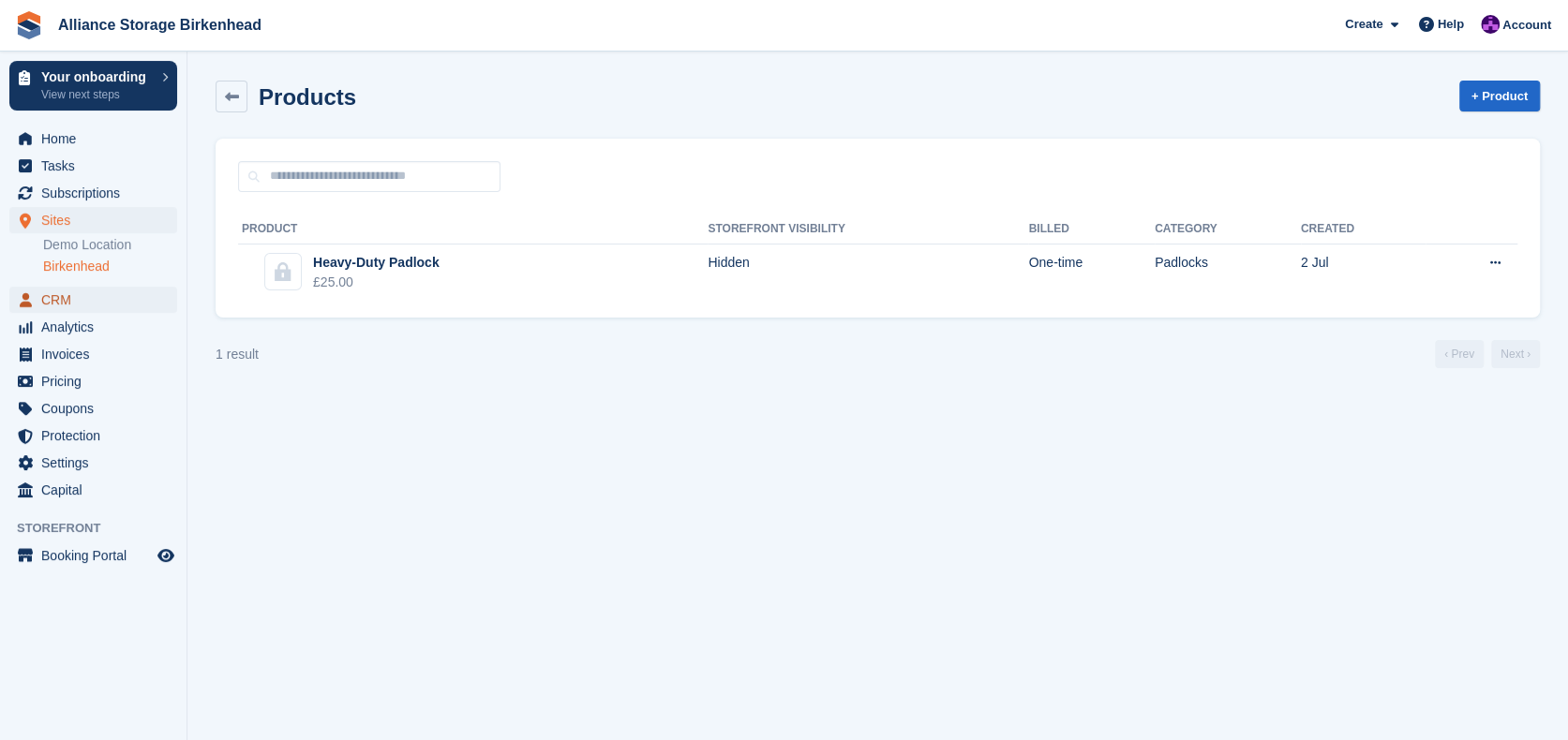 click on "CRM" at bounding box center (97, 300) 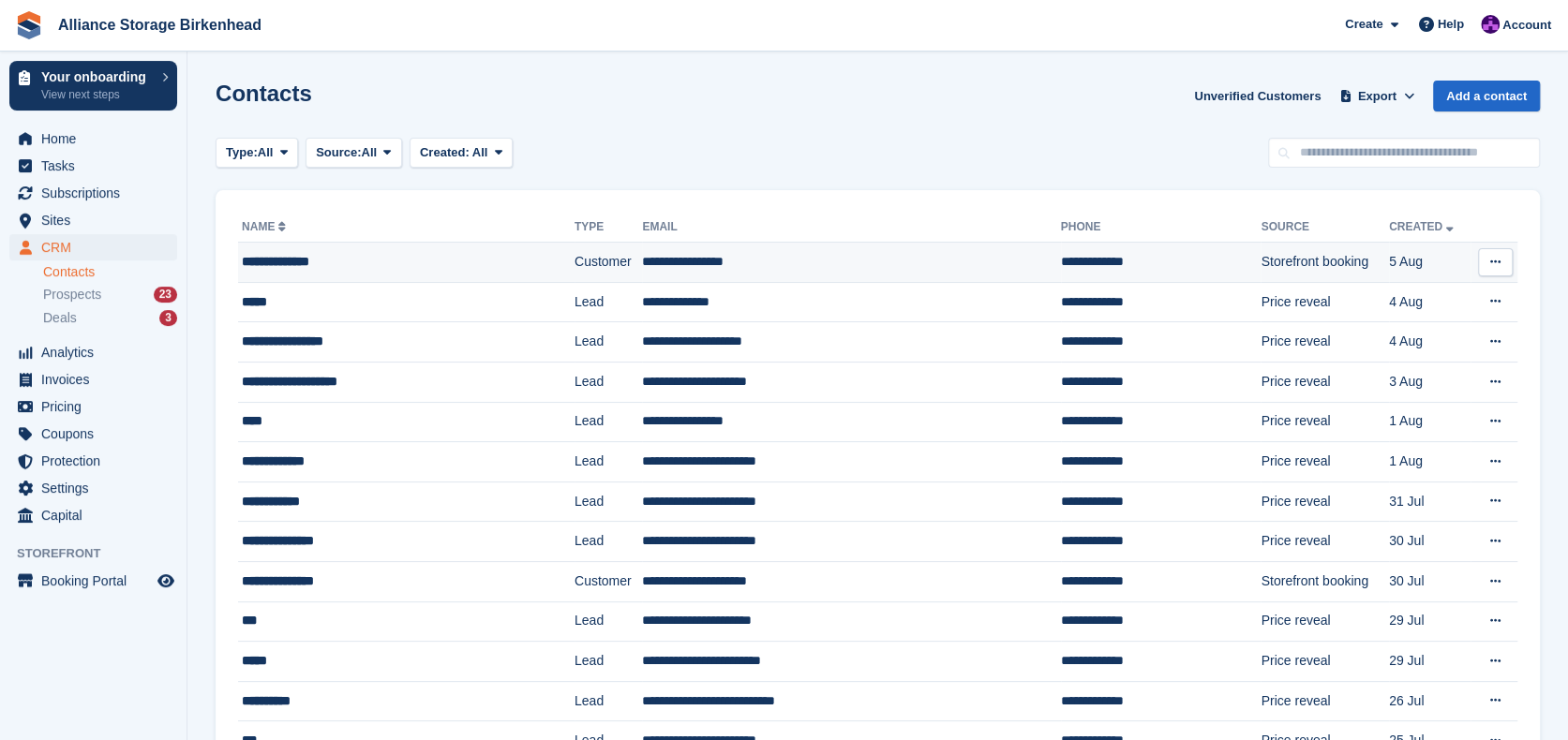 click on "**********" at bounding box center [381, 261] 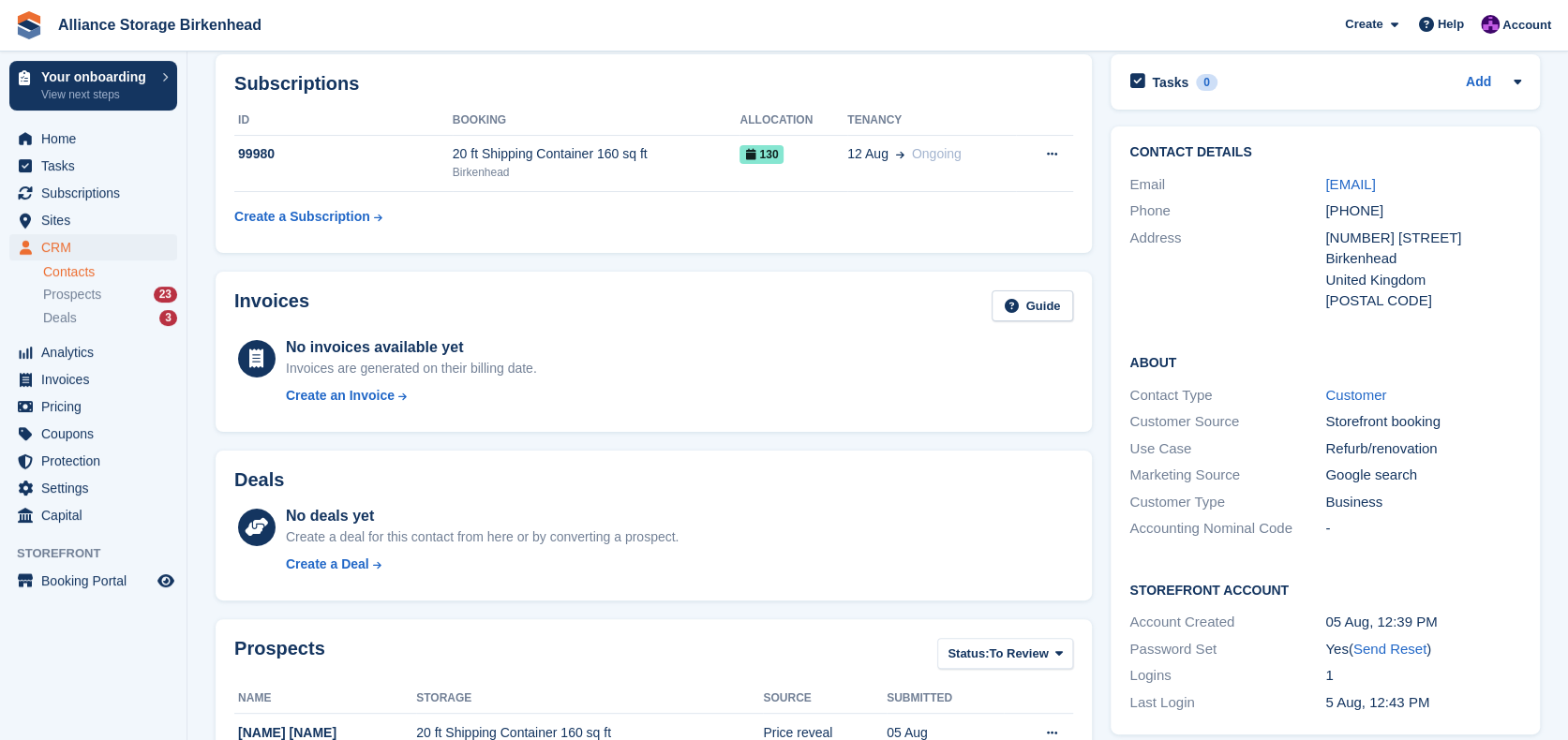 scroll, scrollTop: 94, scrollLeft: 0, axis: vertical 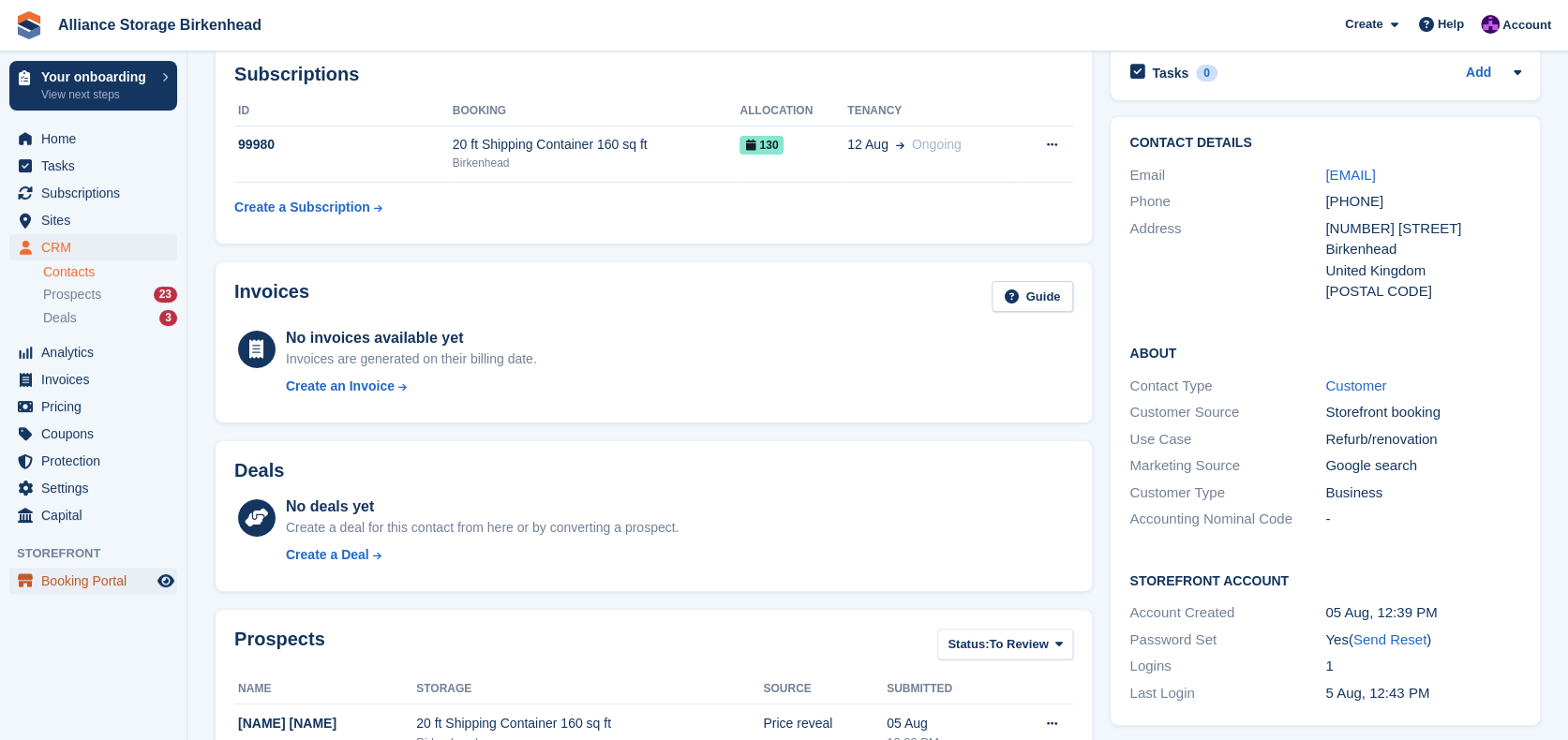 click on "Booking Portal" at bounding box center (97, 581) 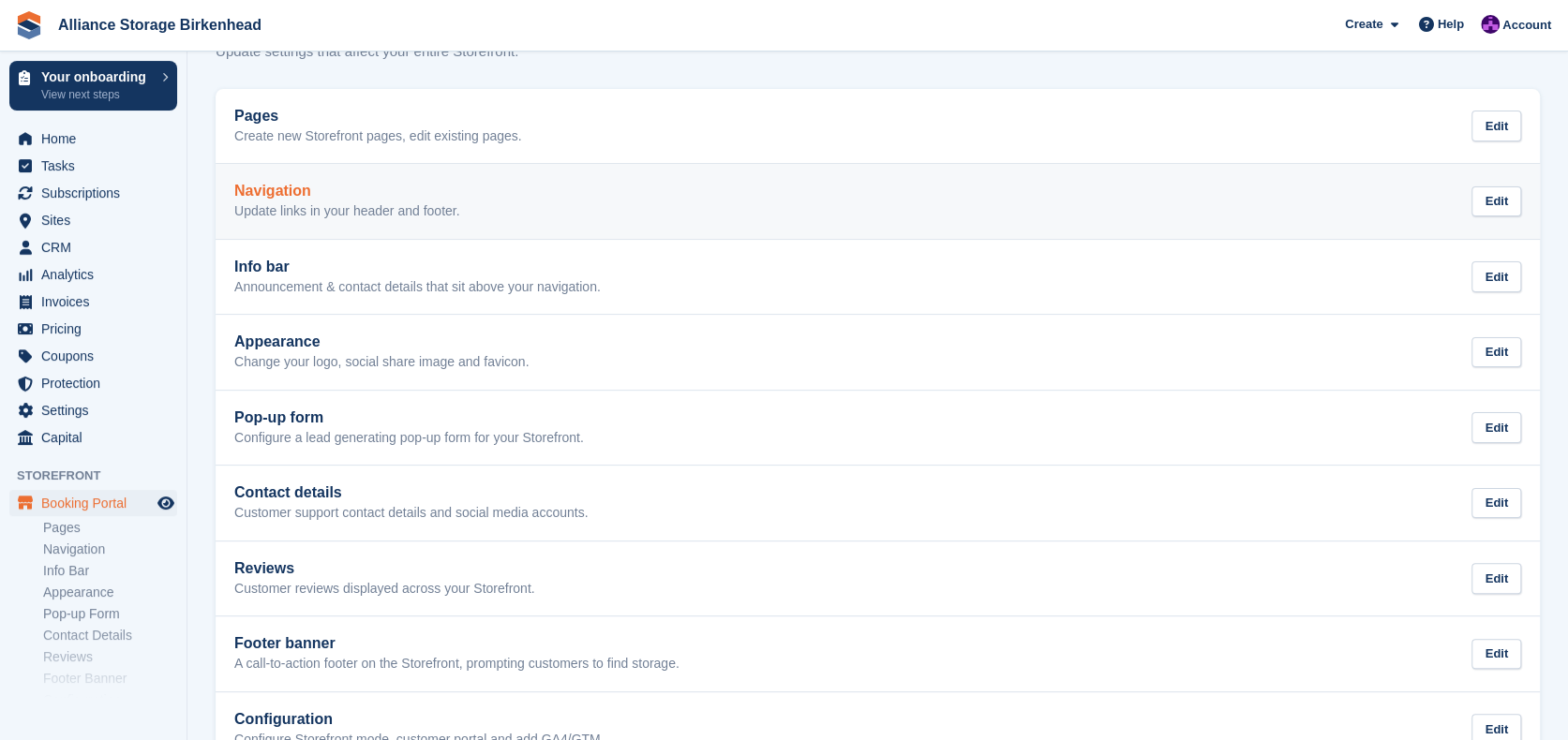scroll, scrollTop: 0, scrollLeft: 0, axis: both 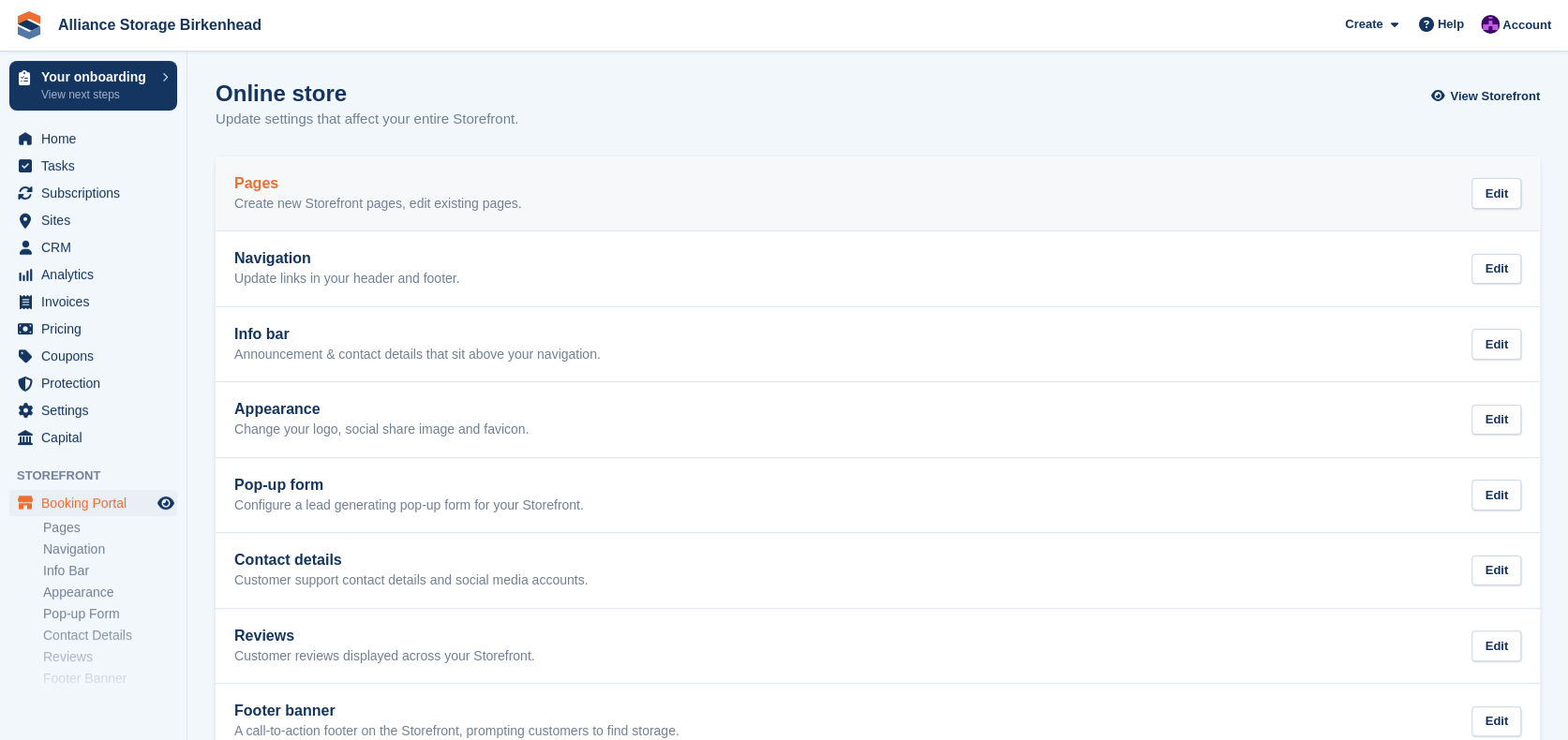 click on "Pages
Create new Storefront pages, edit existing pages.
Edit" at bounding box center [877, 194] 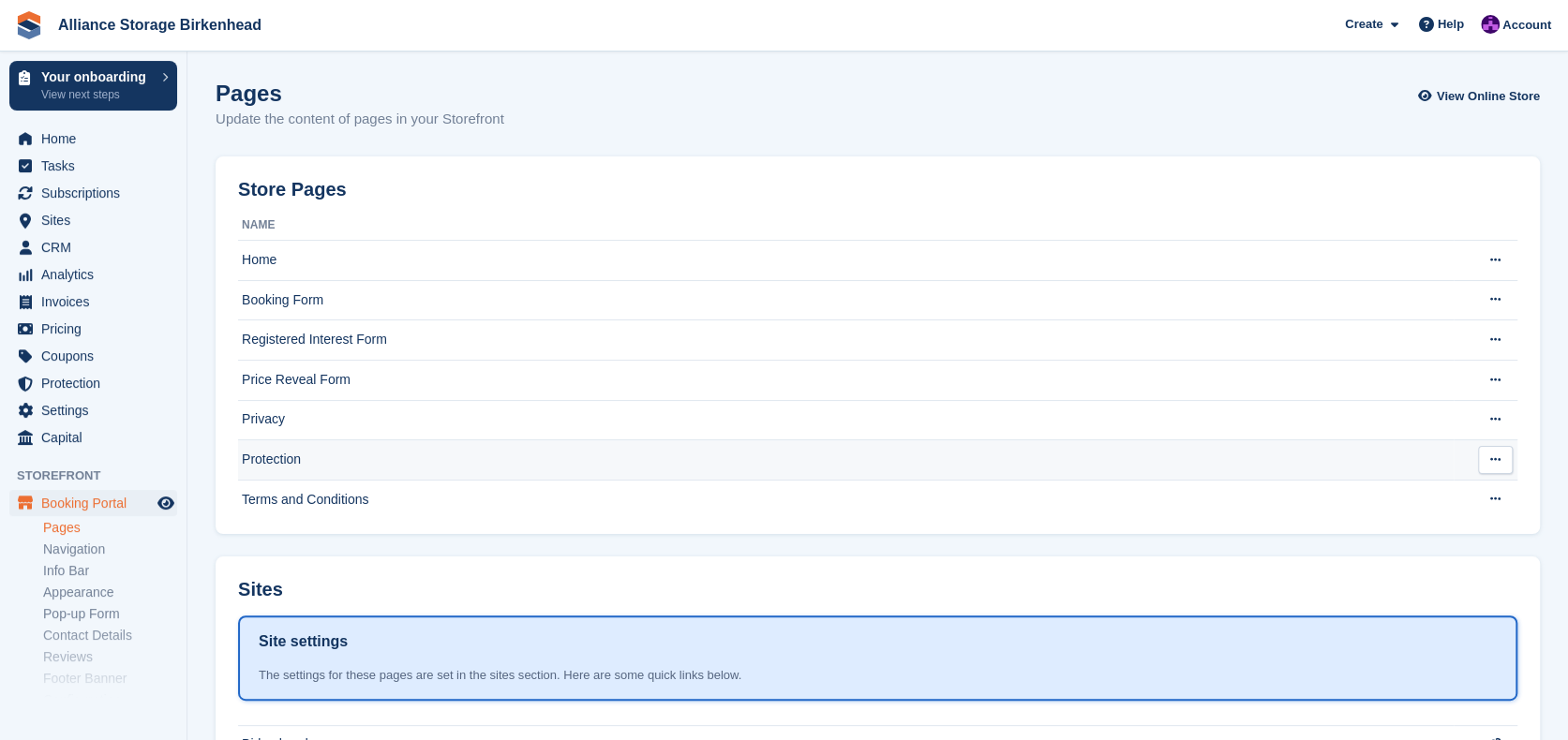 scroll, scrollTop: 260, scrollLeft: 0, axis: vertical 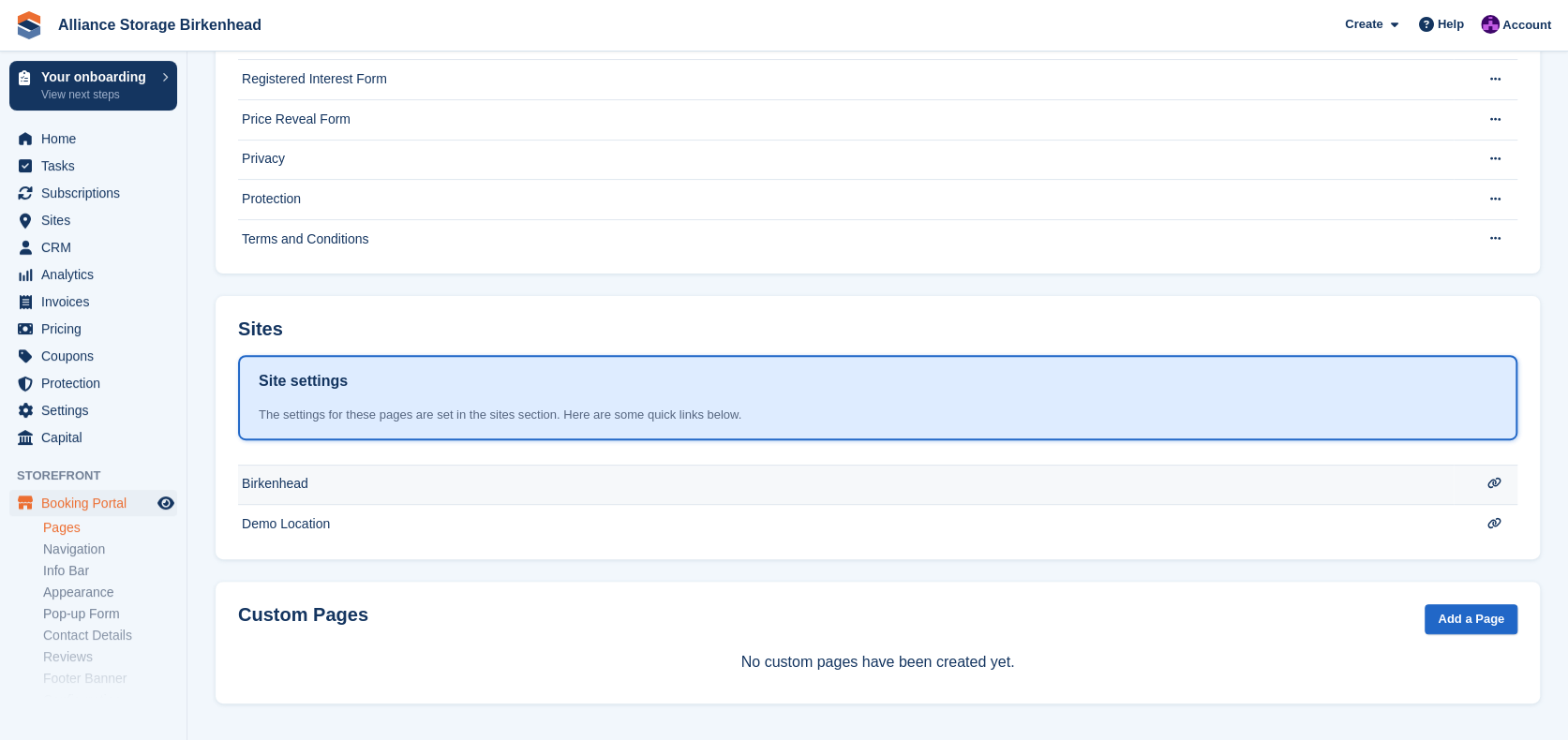 click on "Birkenhead" at bounding box center [845, 0] 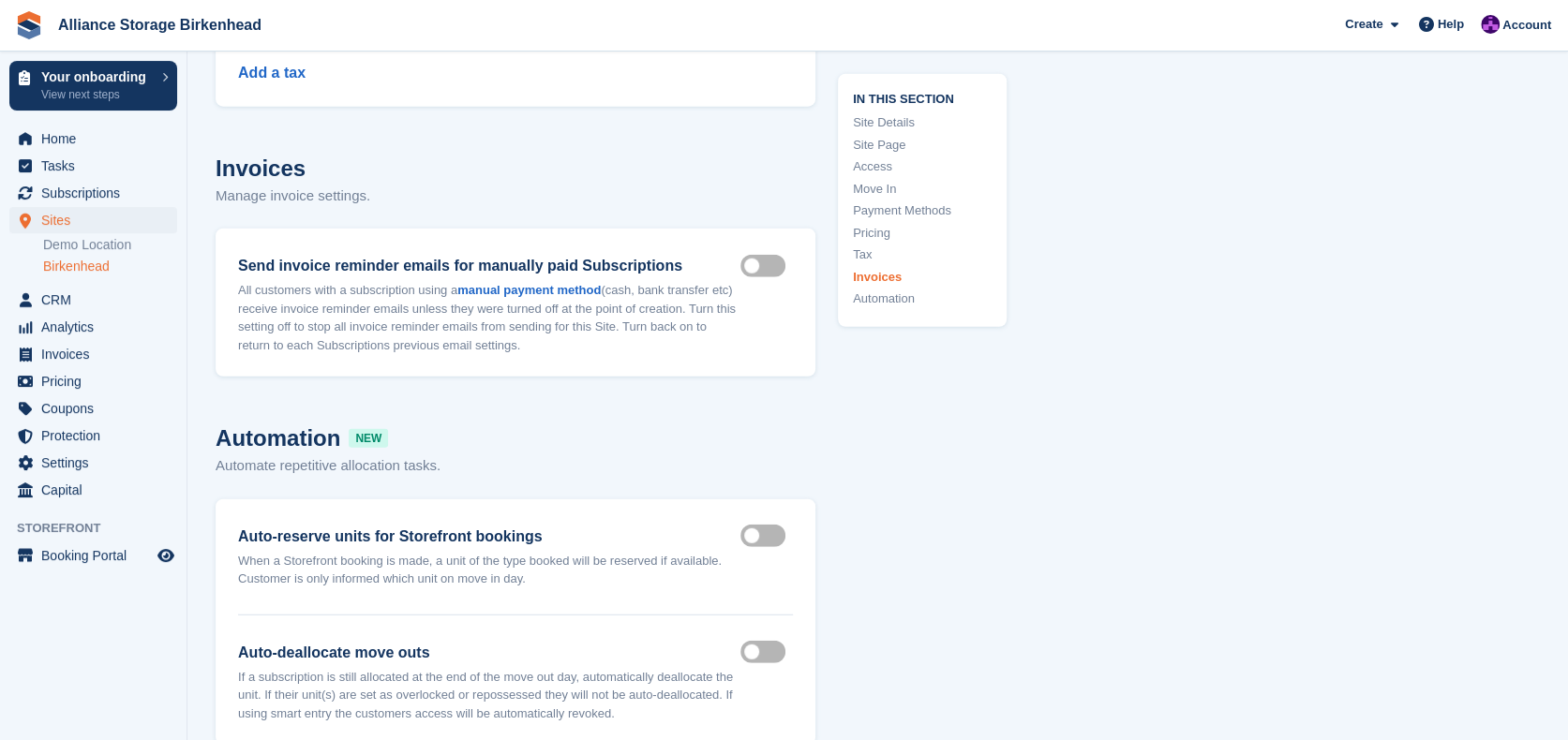 scroll, scrollTop: 8246, scrollLeft: 0, axis: vertical 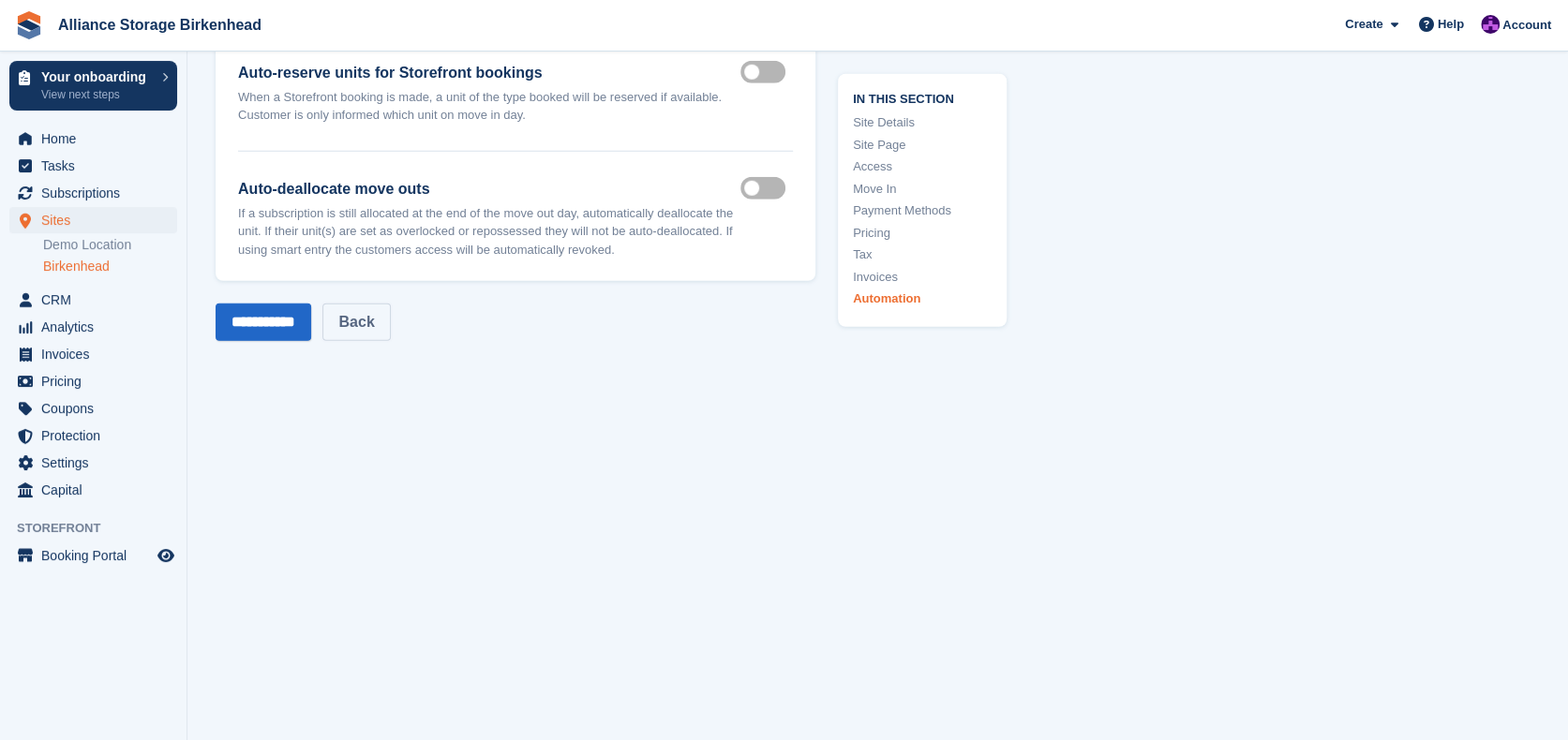 click on "Back" at bounding box center [356, 322] 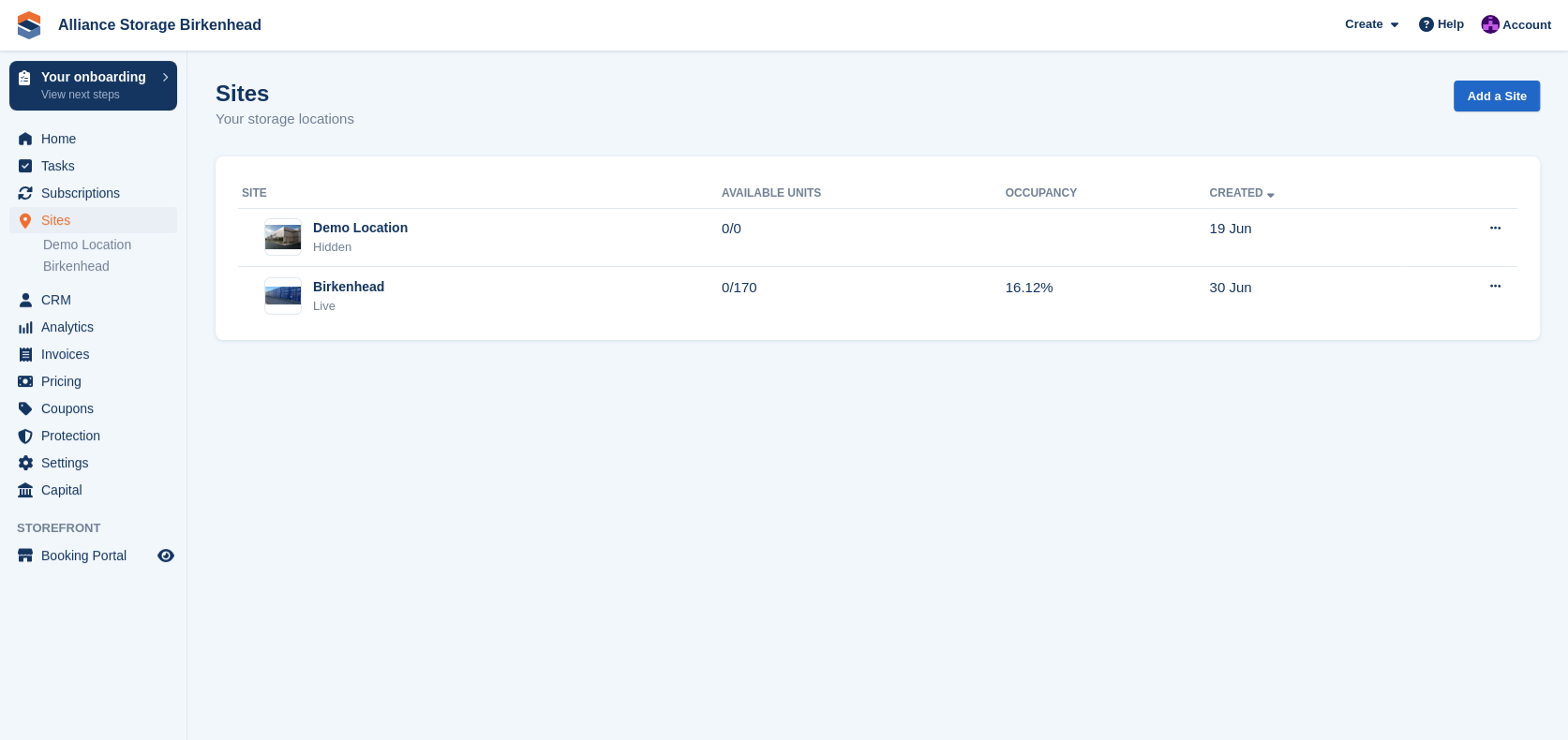 scroll, scrollTop: 0, scrollLeft: 0, axis: both 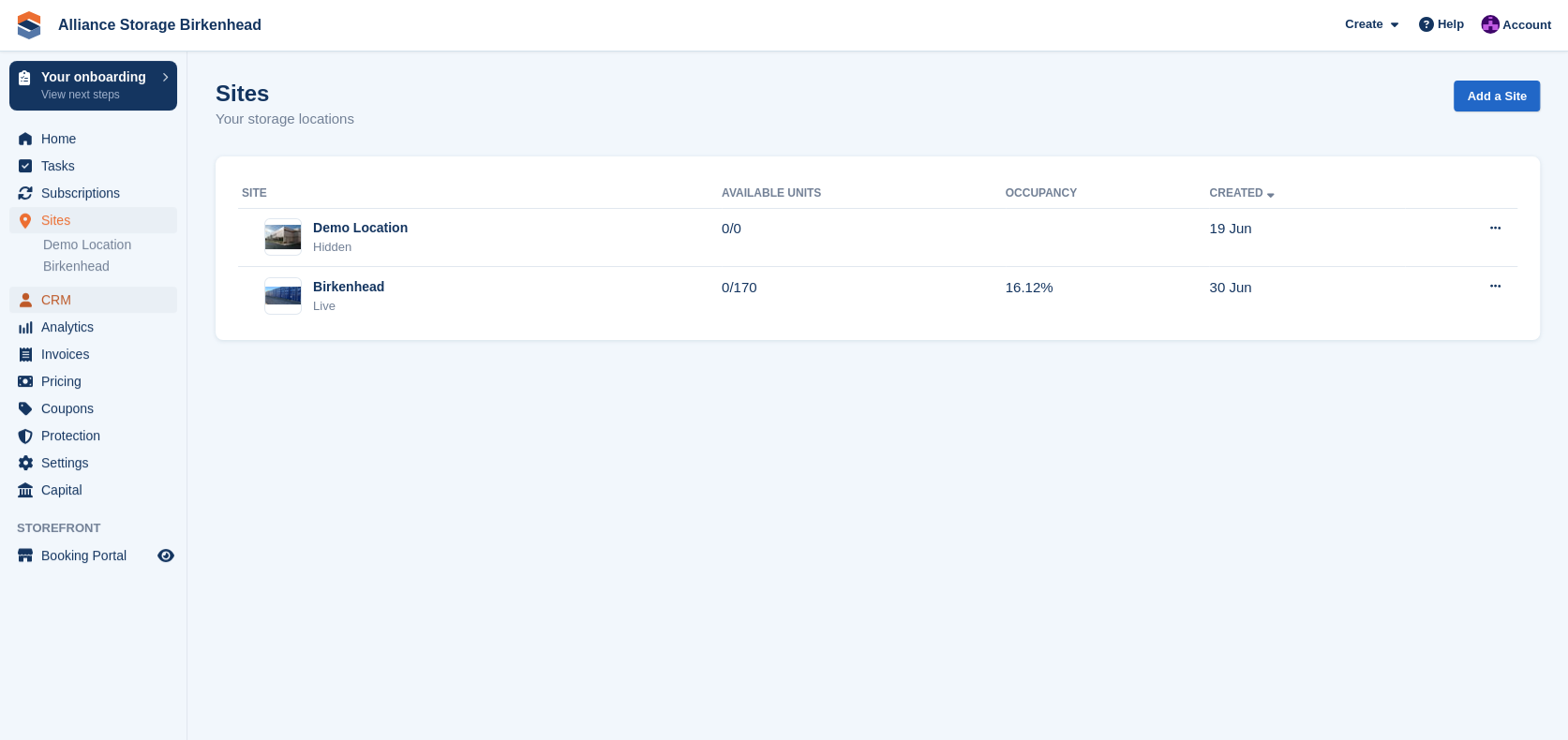 click on "CRM" at bounding box center [97, 300] 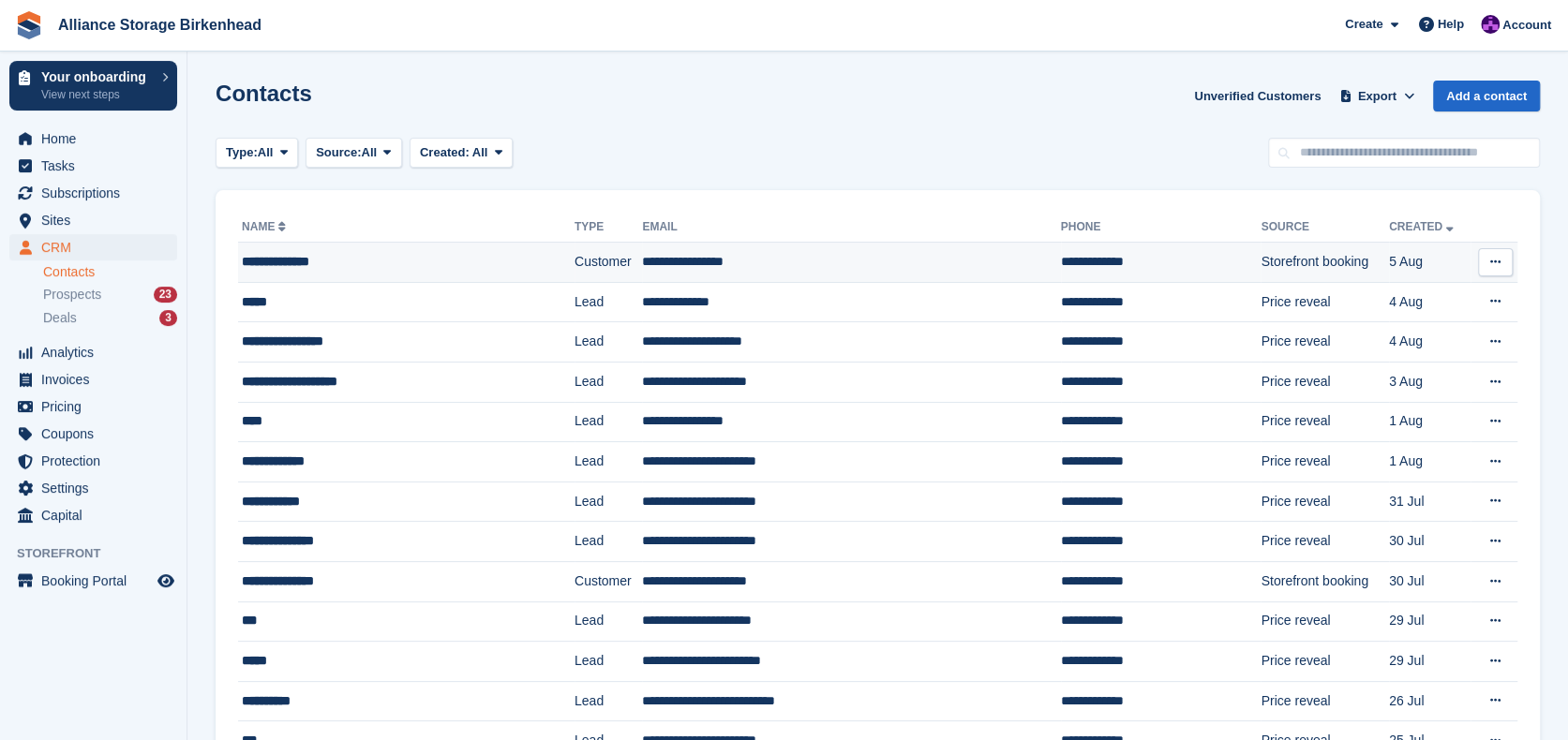 click on "**********" at bounding box center (381, 261) 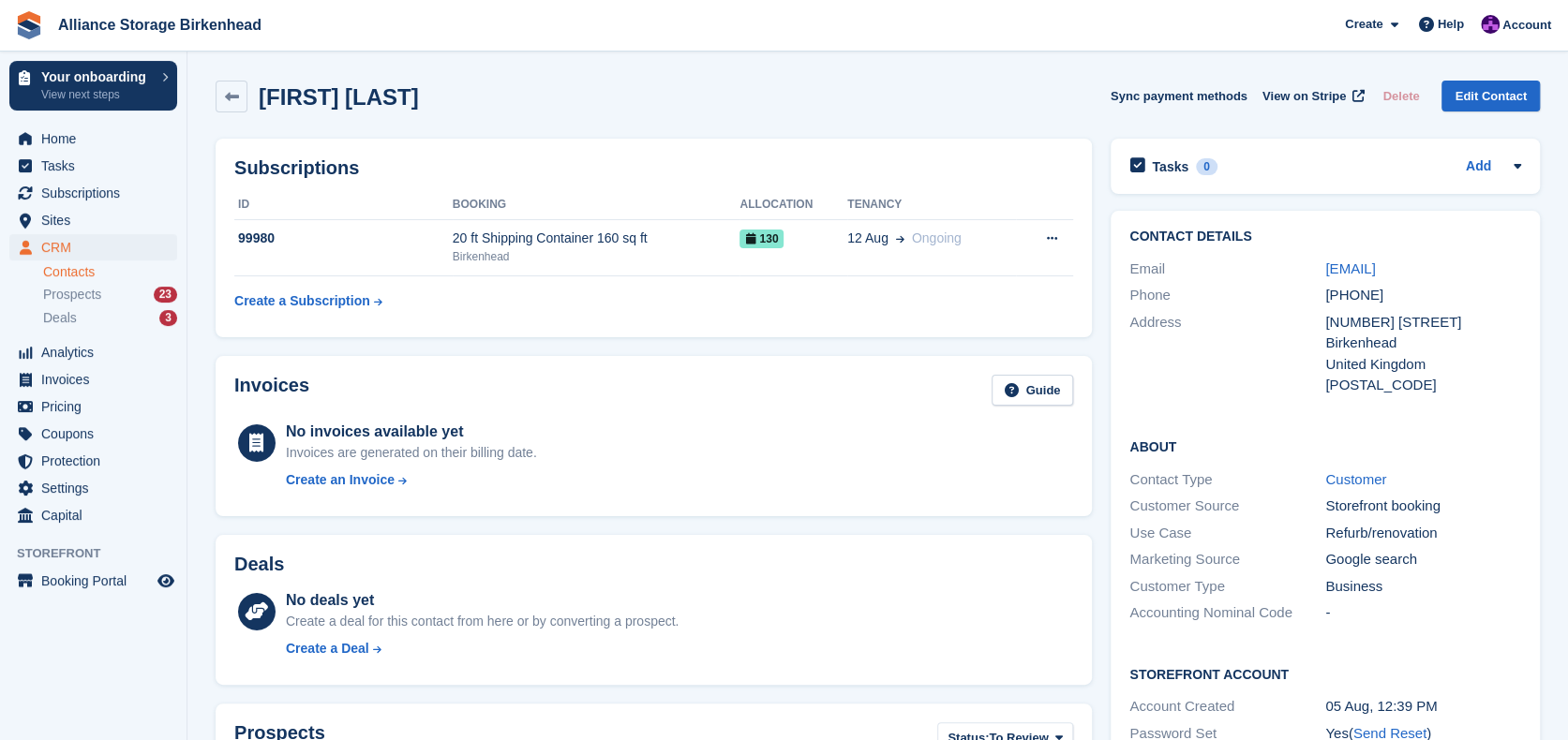 scroll, scrollTop: 0, scrollLeft: 0, axis: both 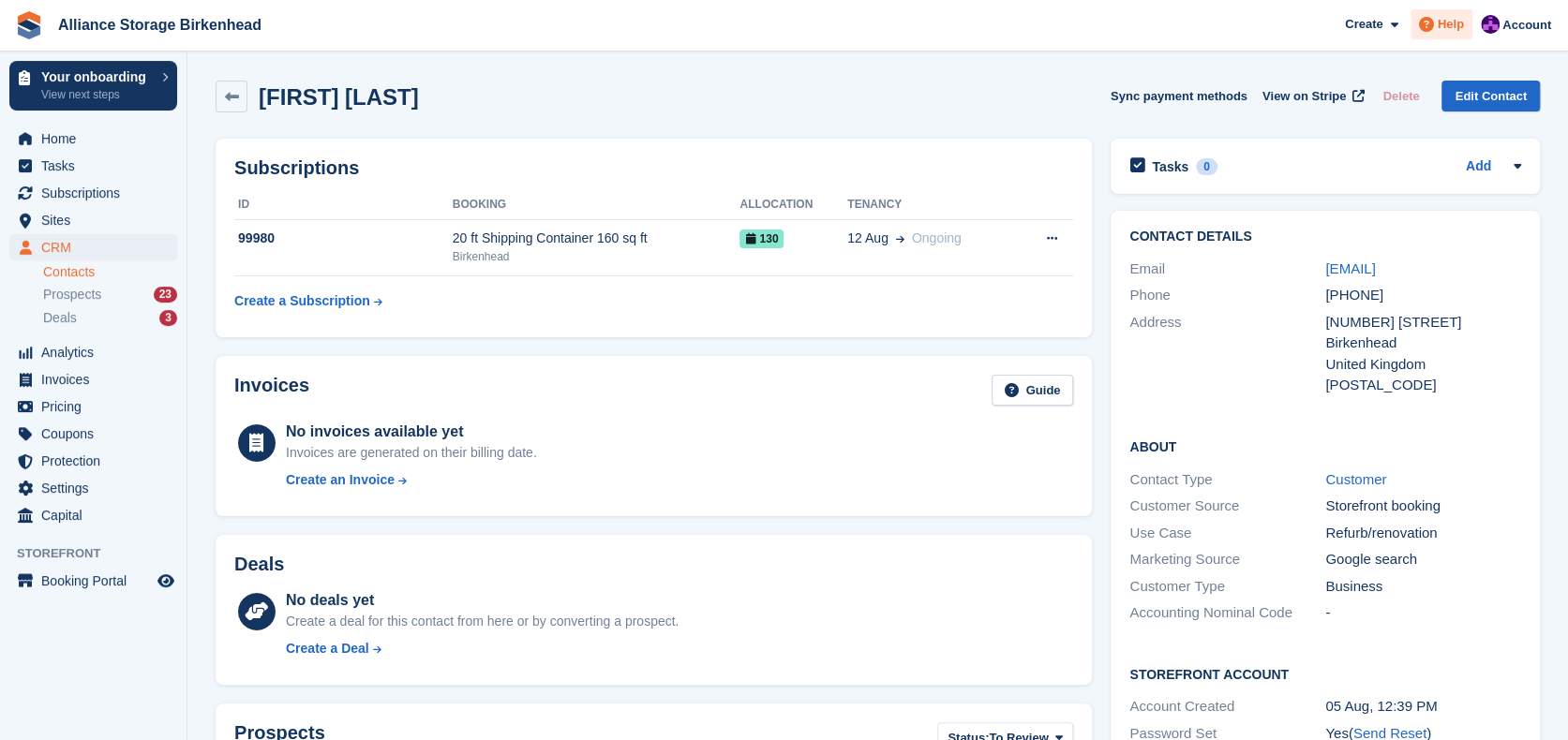 click at bounding box center [1426, 24] 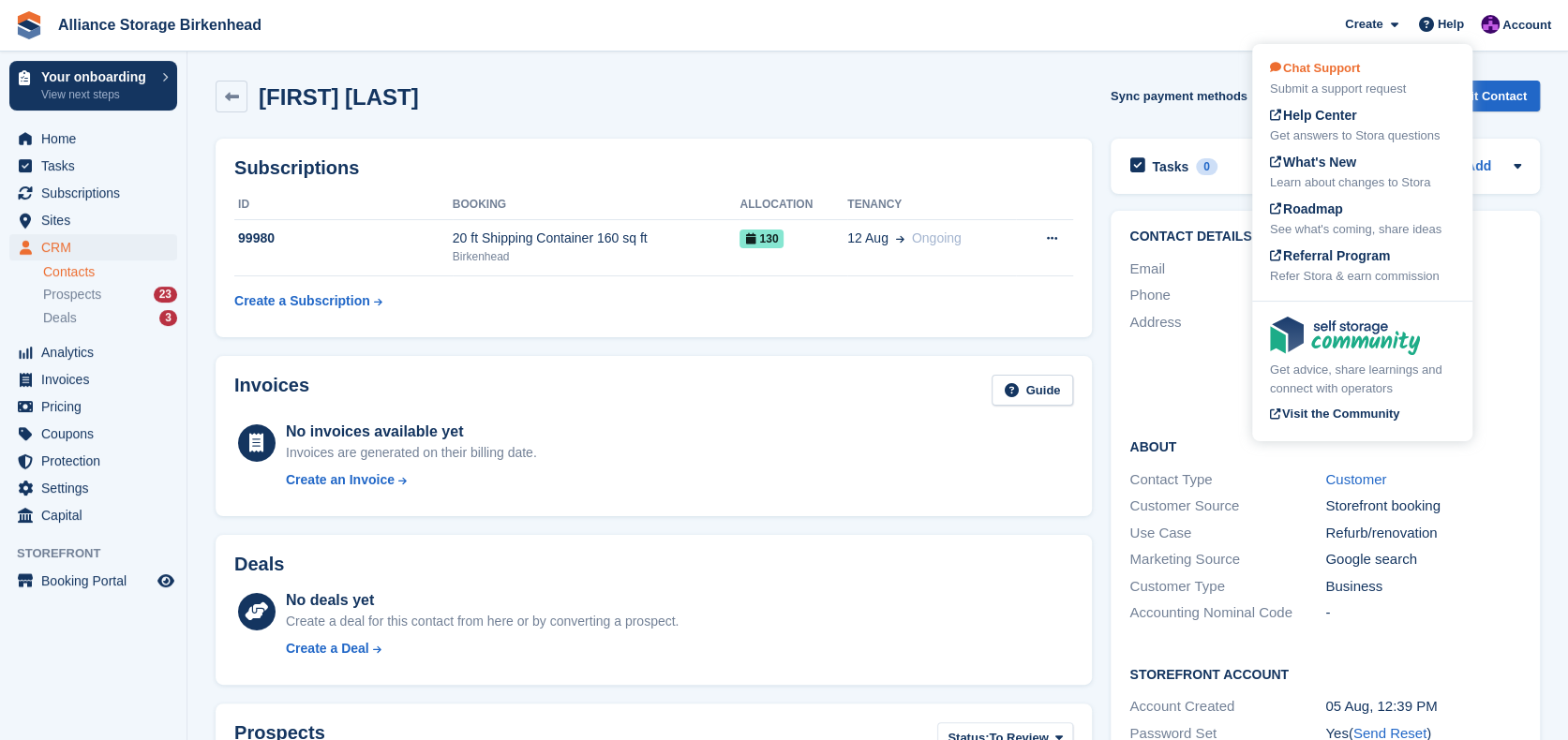 click on "Chat Support" at bounding box center (1315, 67) 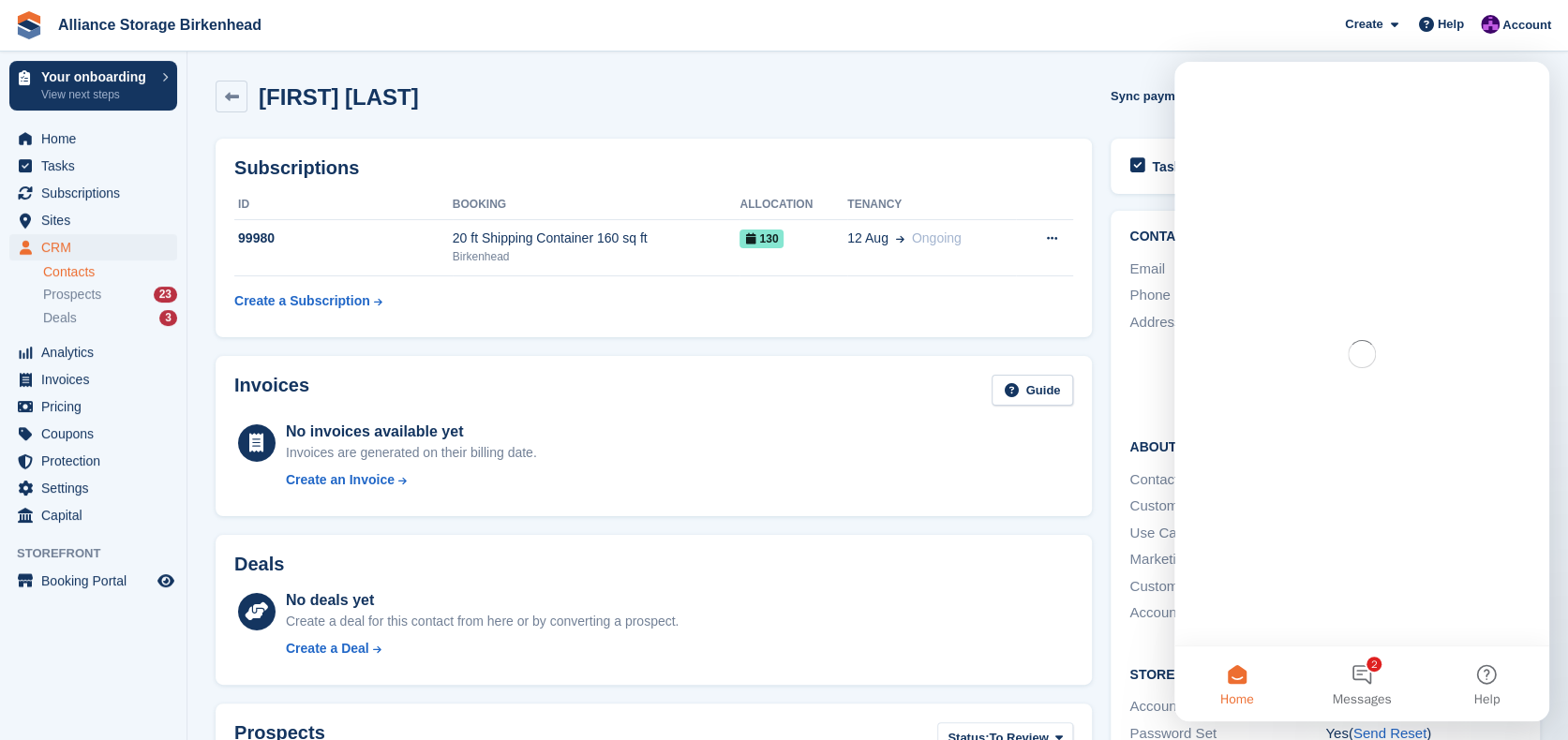 scroll, scrollTop: 0, scrollLeft: 0, axis: both 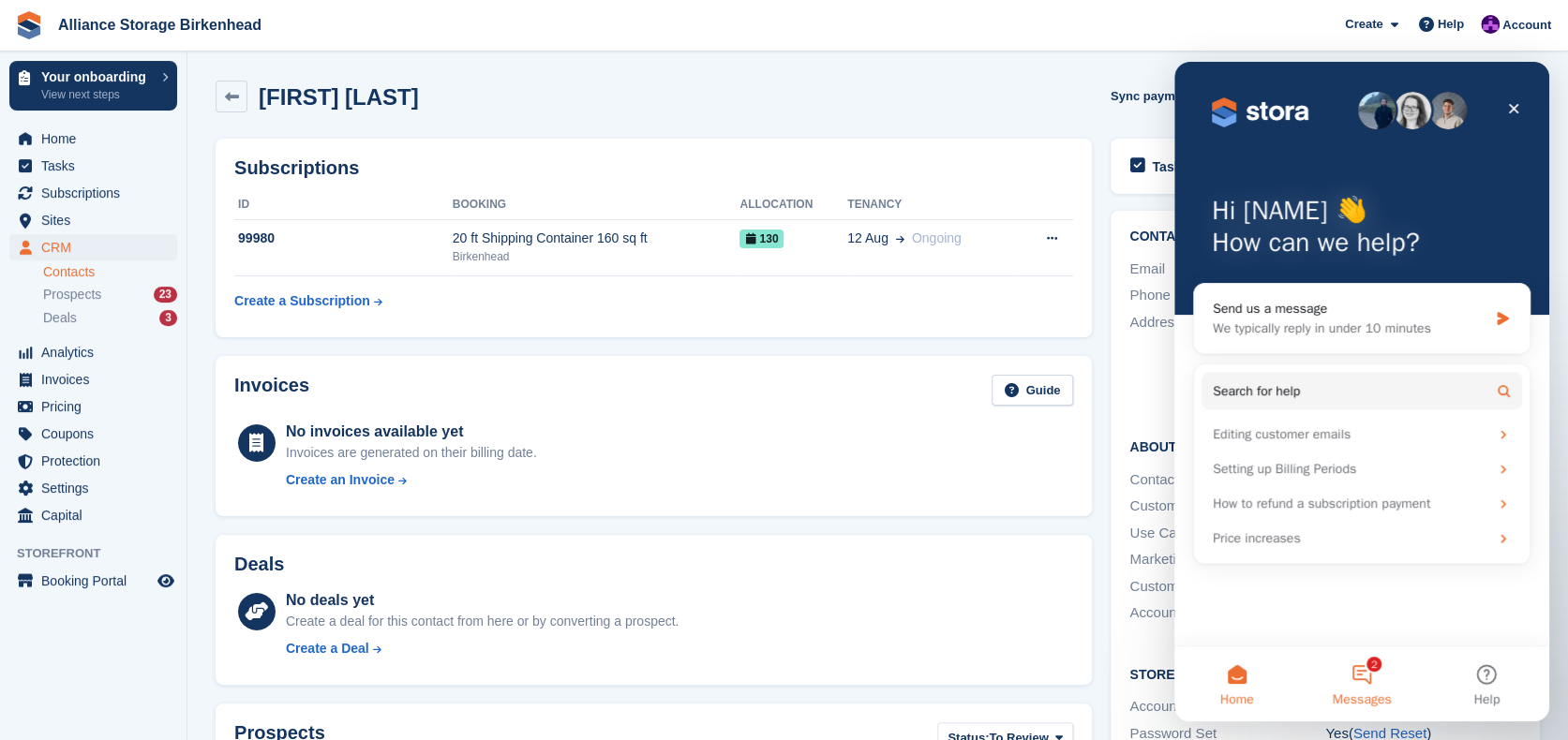 click on "2 Messages" at bounding box center [1361, 684] 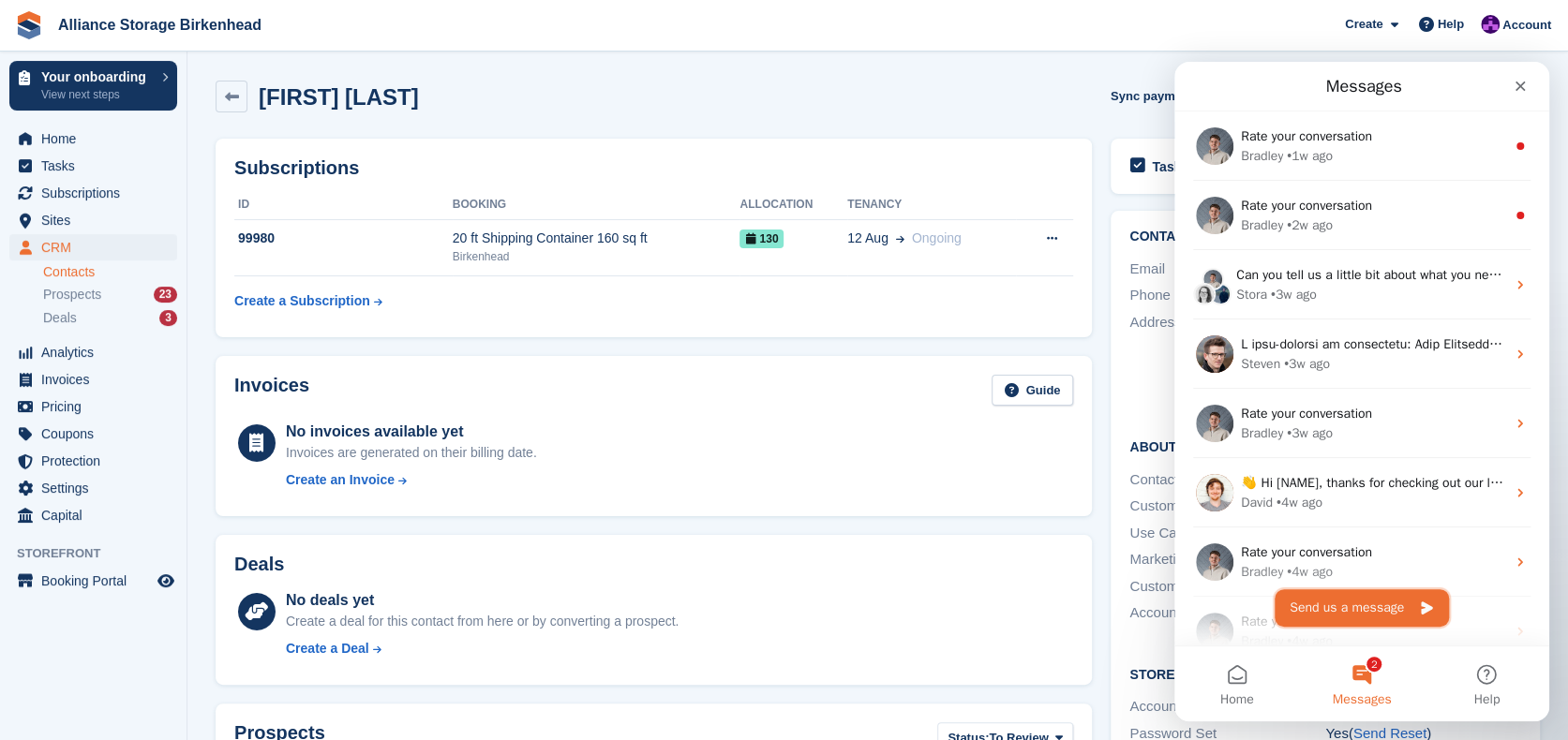 click on "Send us a message" at bounding box center [1362, 608] 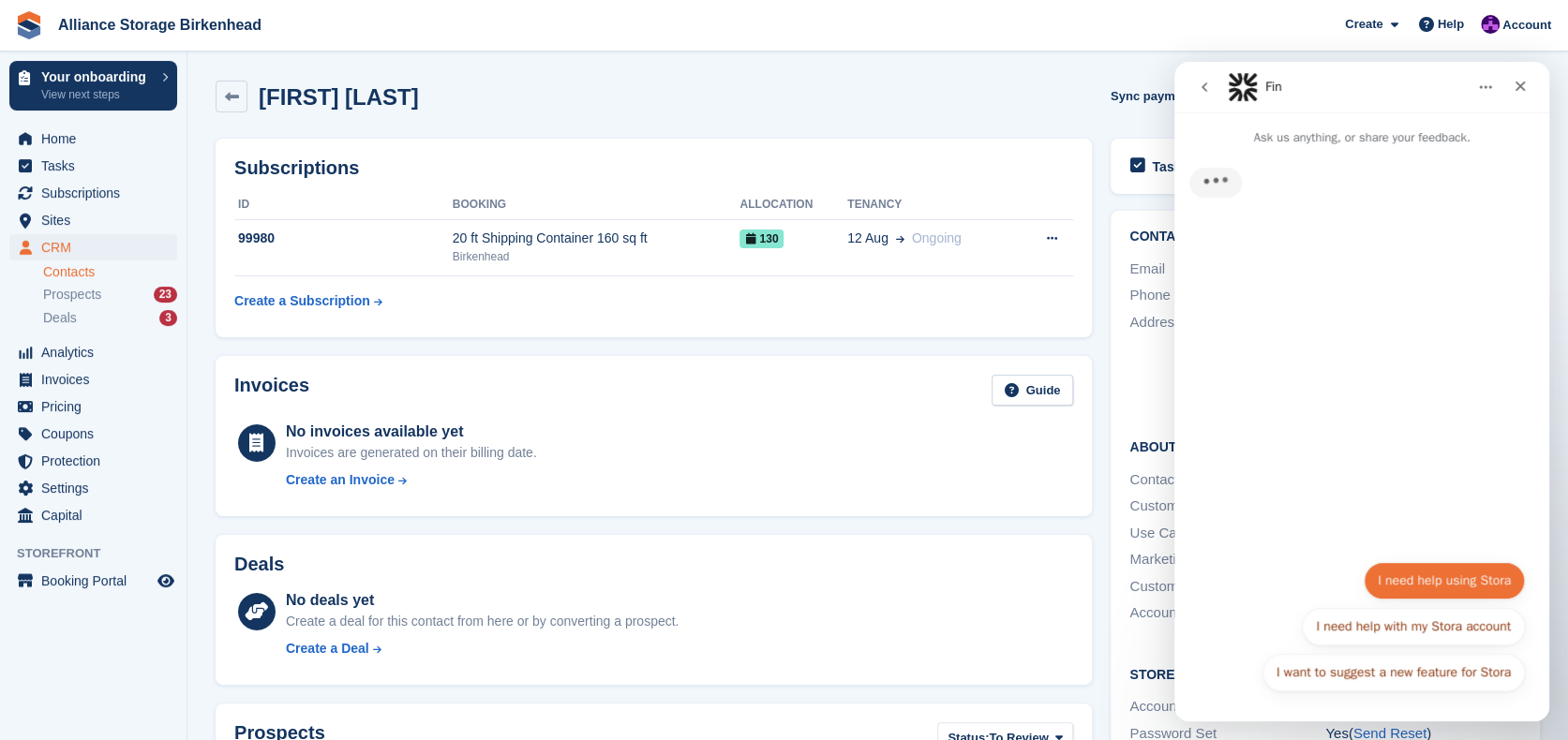 click on "I need help using Stora" at bounding box center [1444, 581] 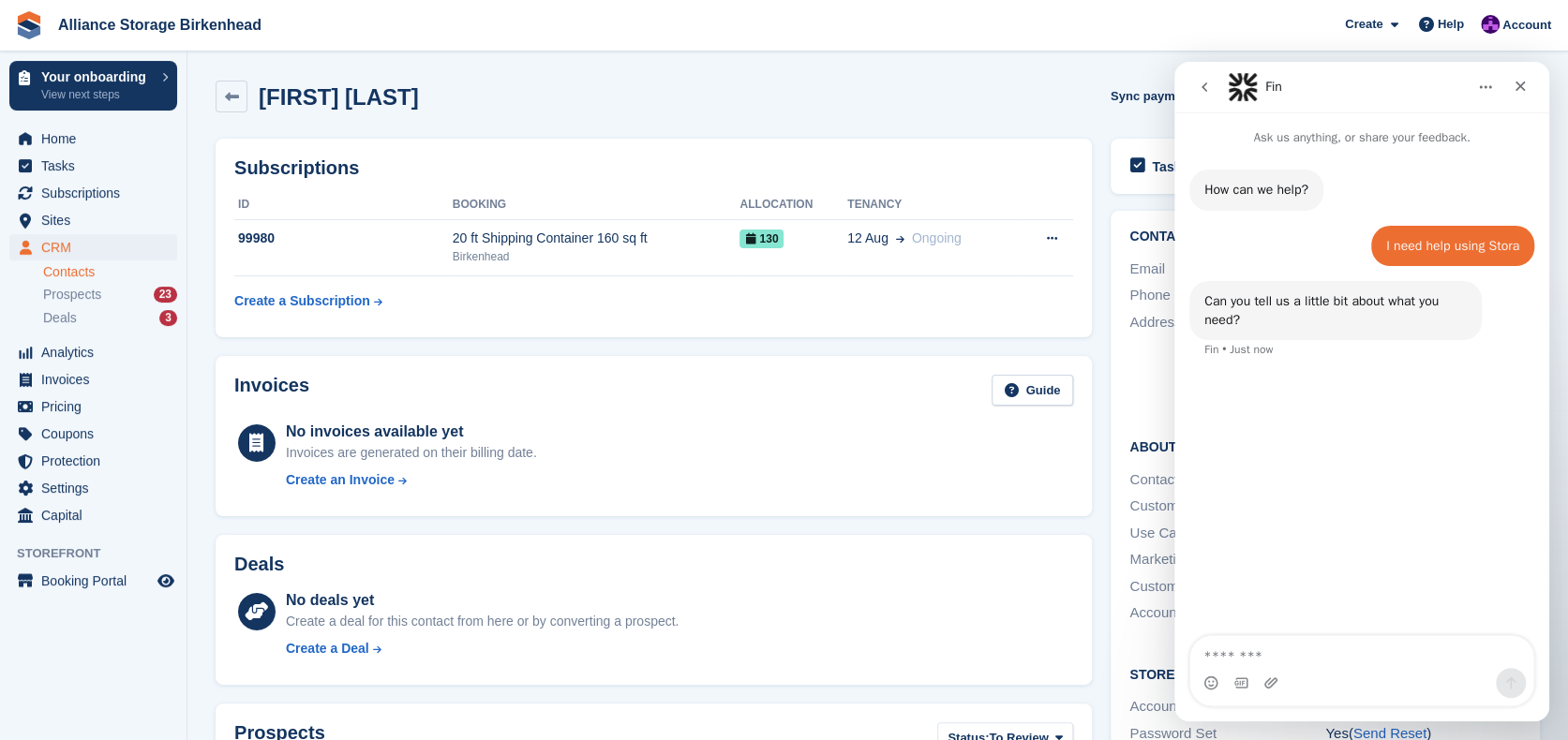 click at bounding box center (1362, 683) 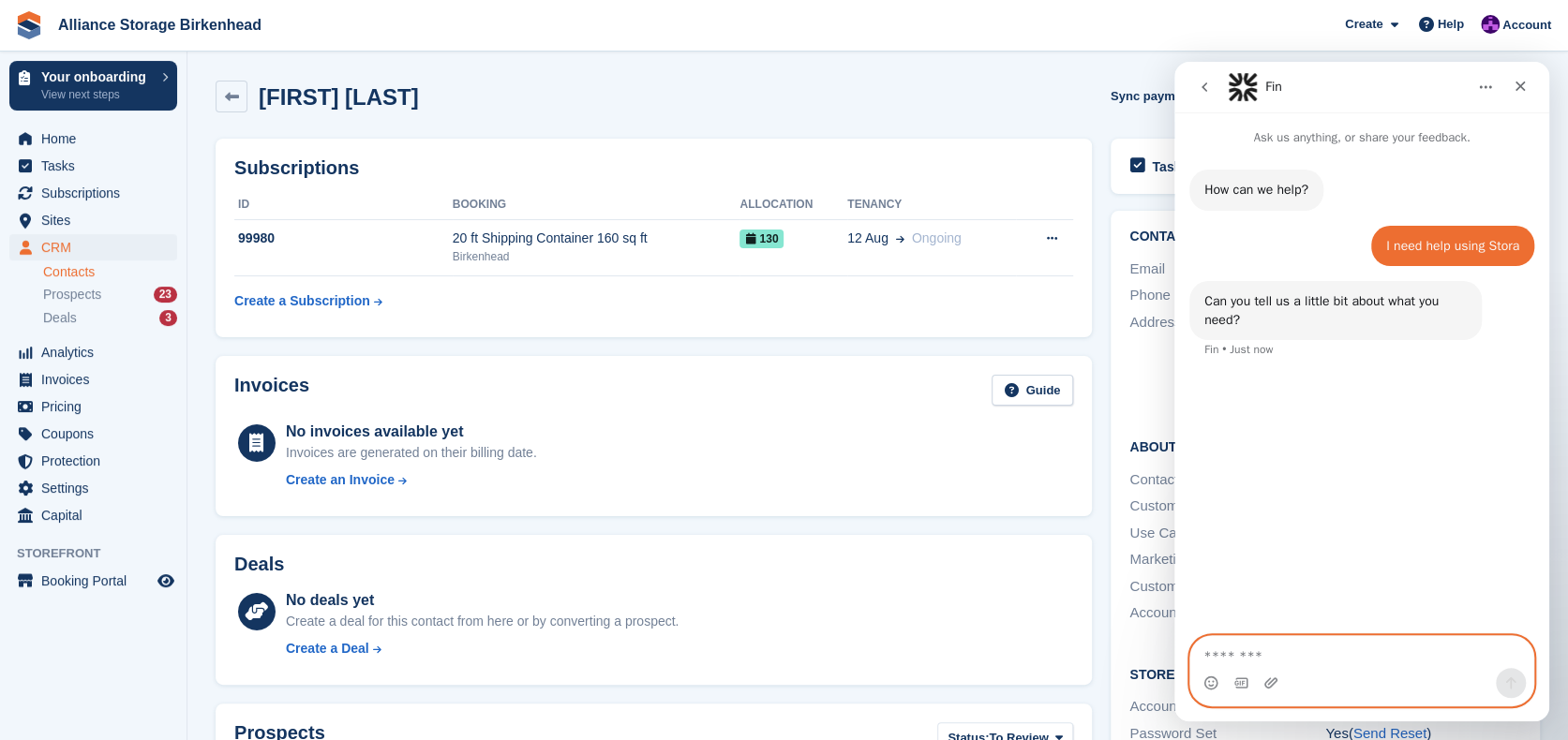 click at bounding box center (1362, 652) 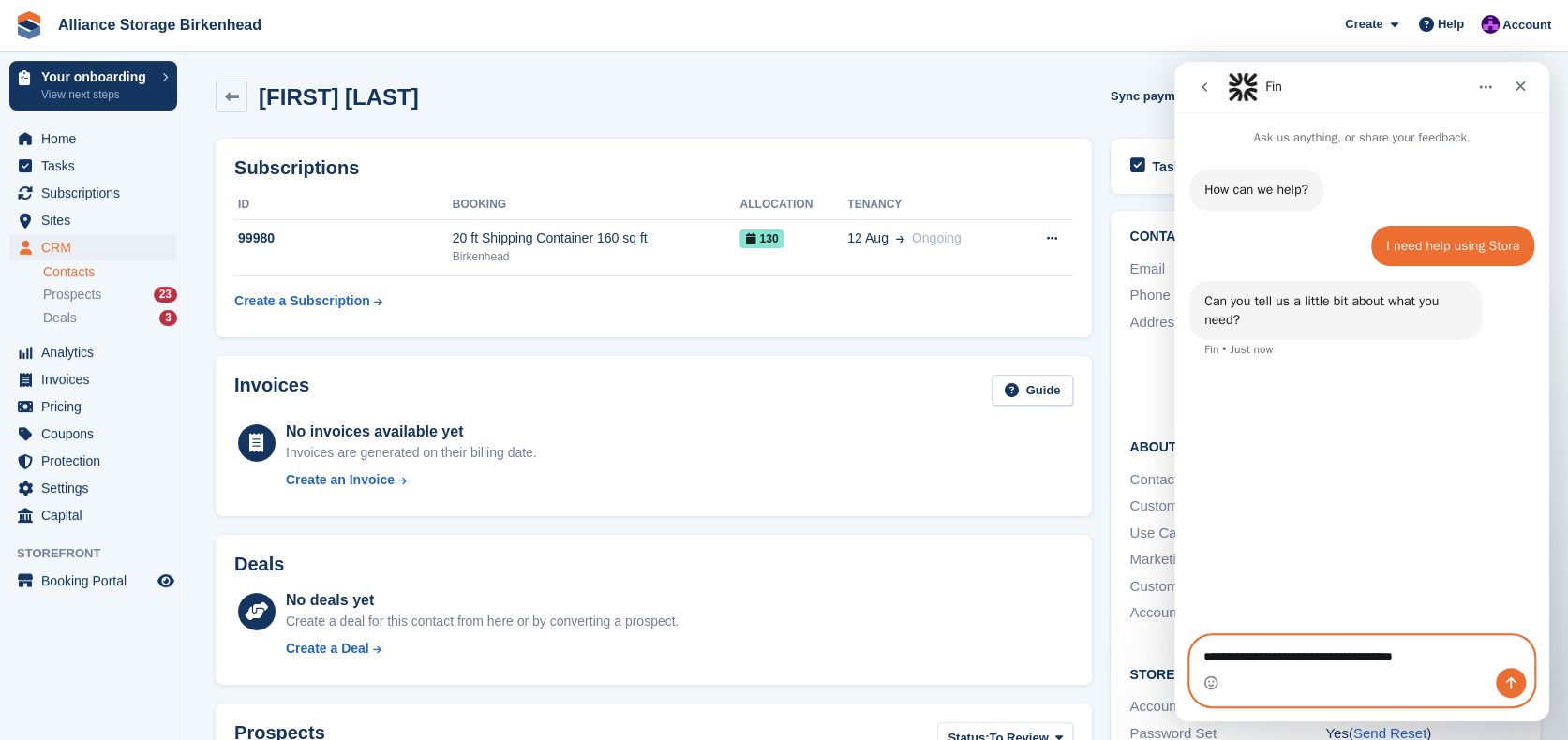type on "**********" 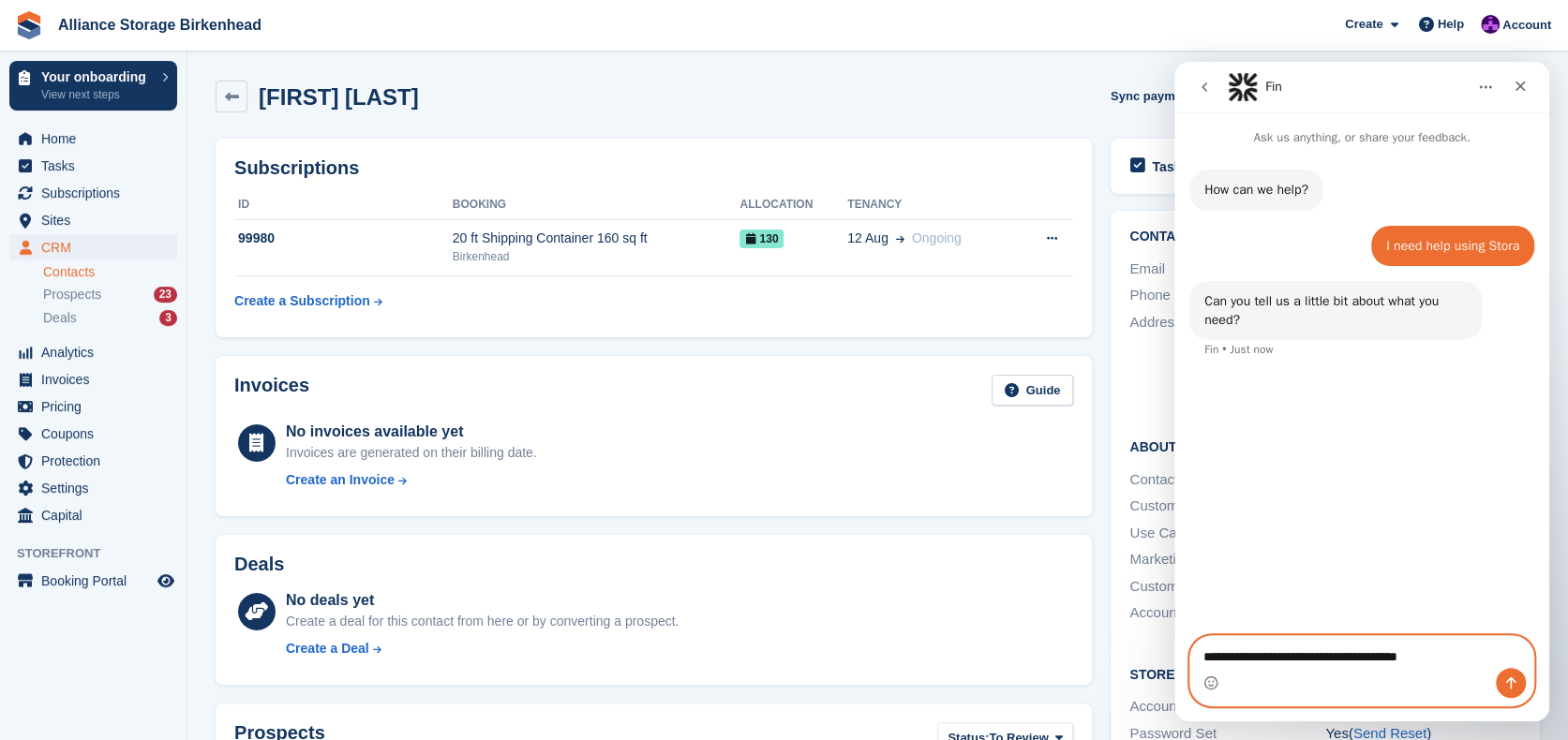 type 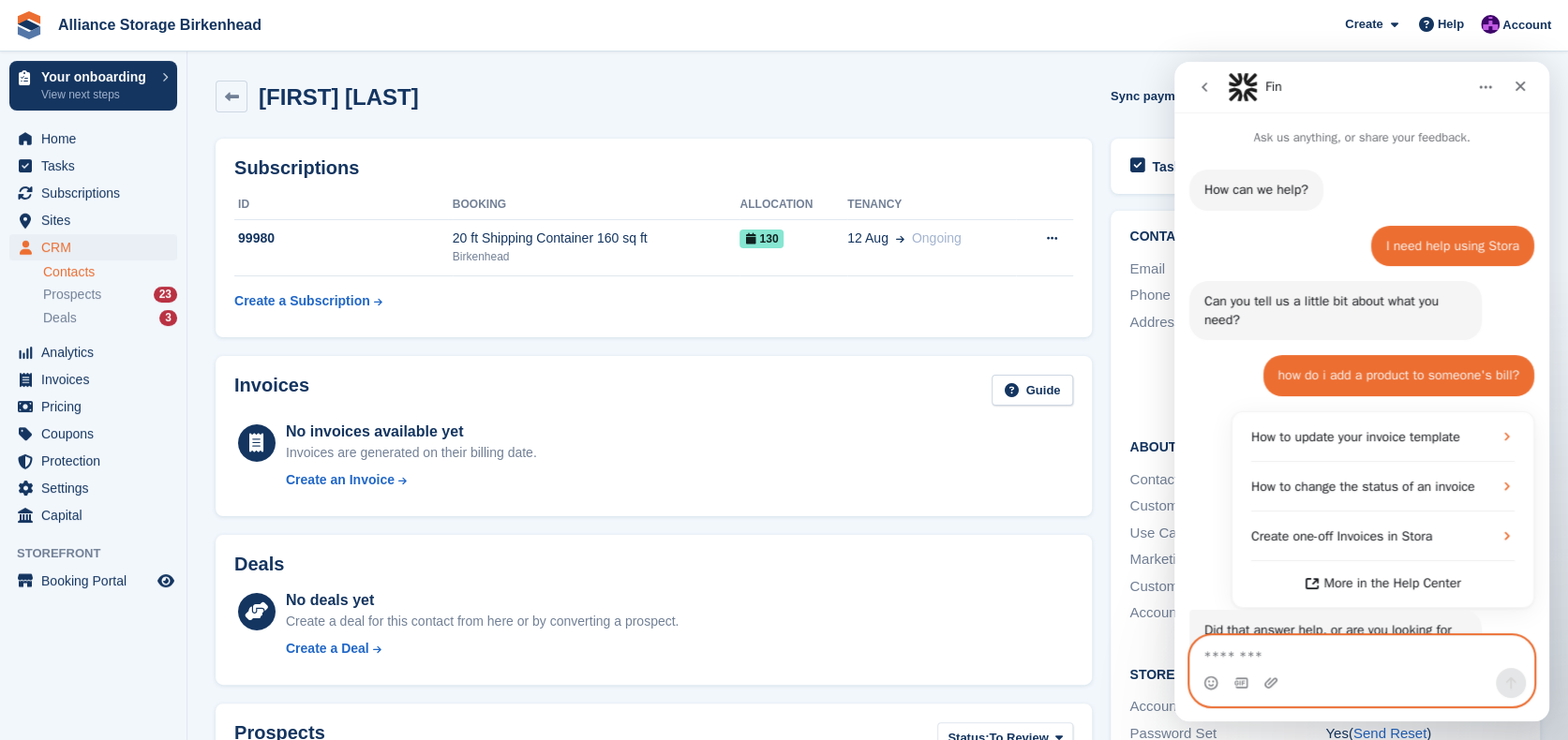scroll, scrollTop: 118, scrollLeft: 0, axis: vertical 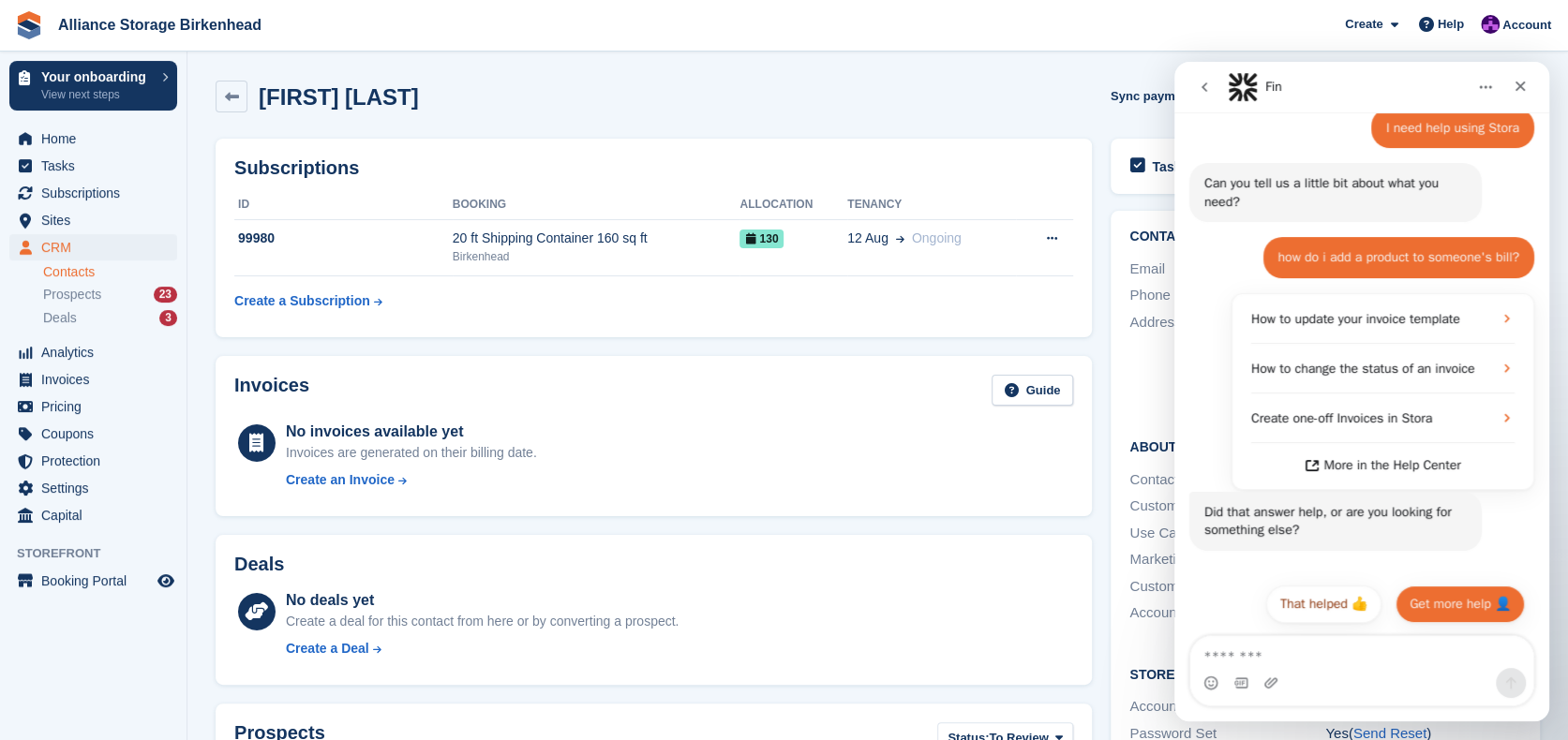 click on "Get more help 👤" at bounding box center (1460, 604) 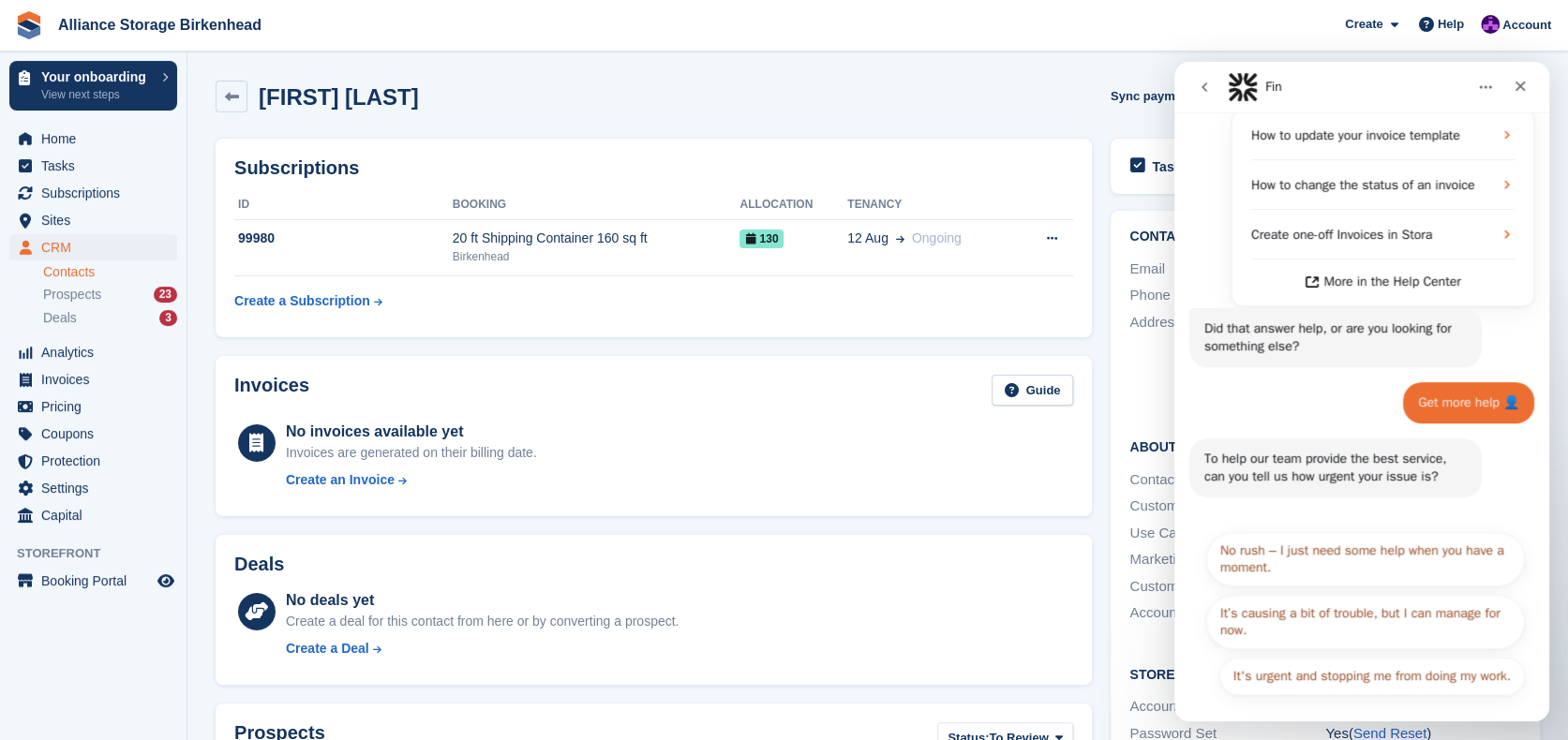 scroll, scrollTop: 304, scrollLeft: 0, axis: vertical 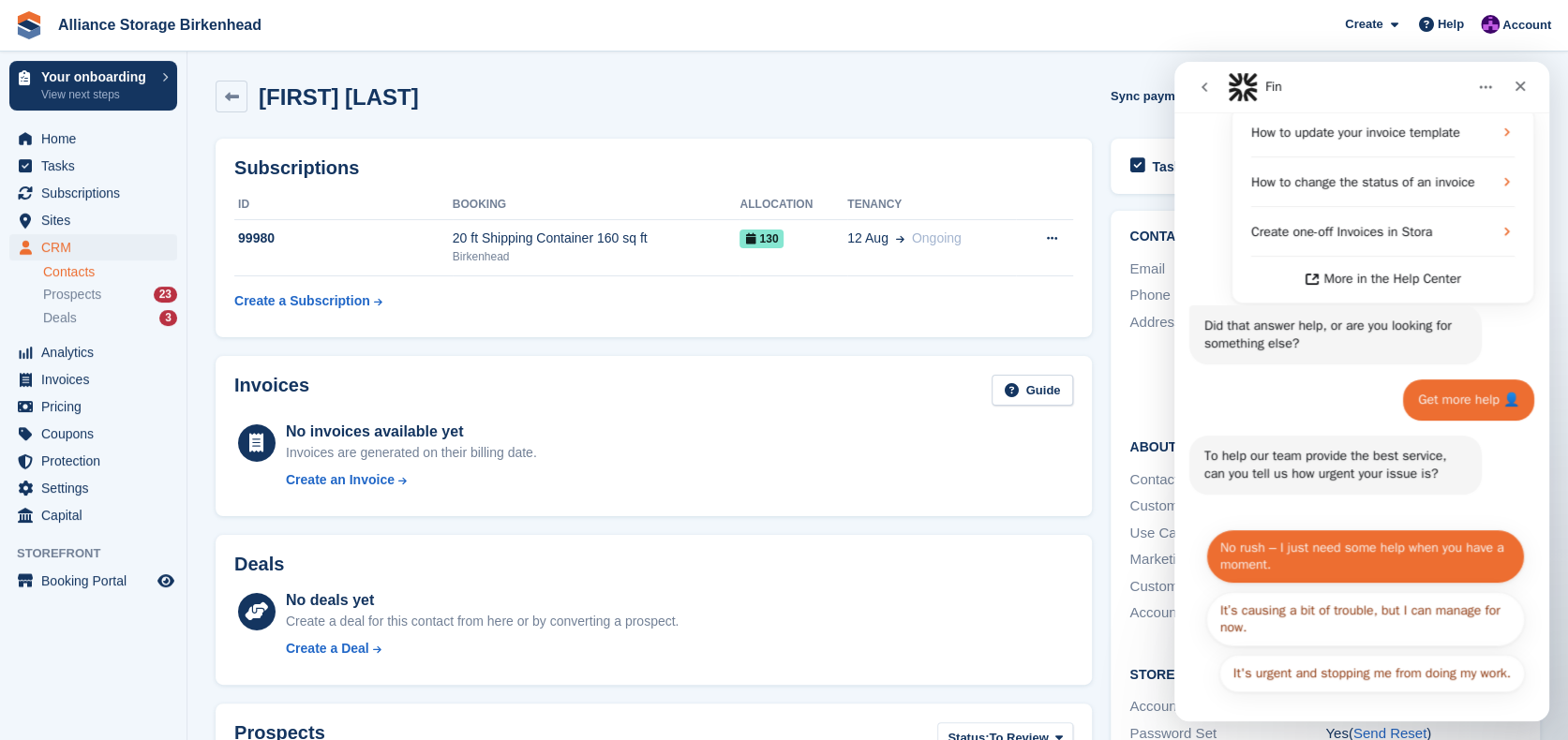 click on "No rush – I just need some help when you have a moment." at bounding box center [1366, 556] 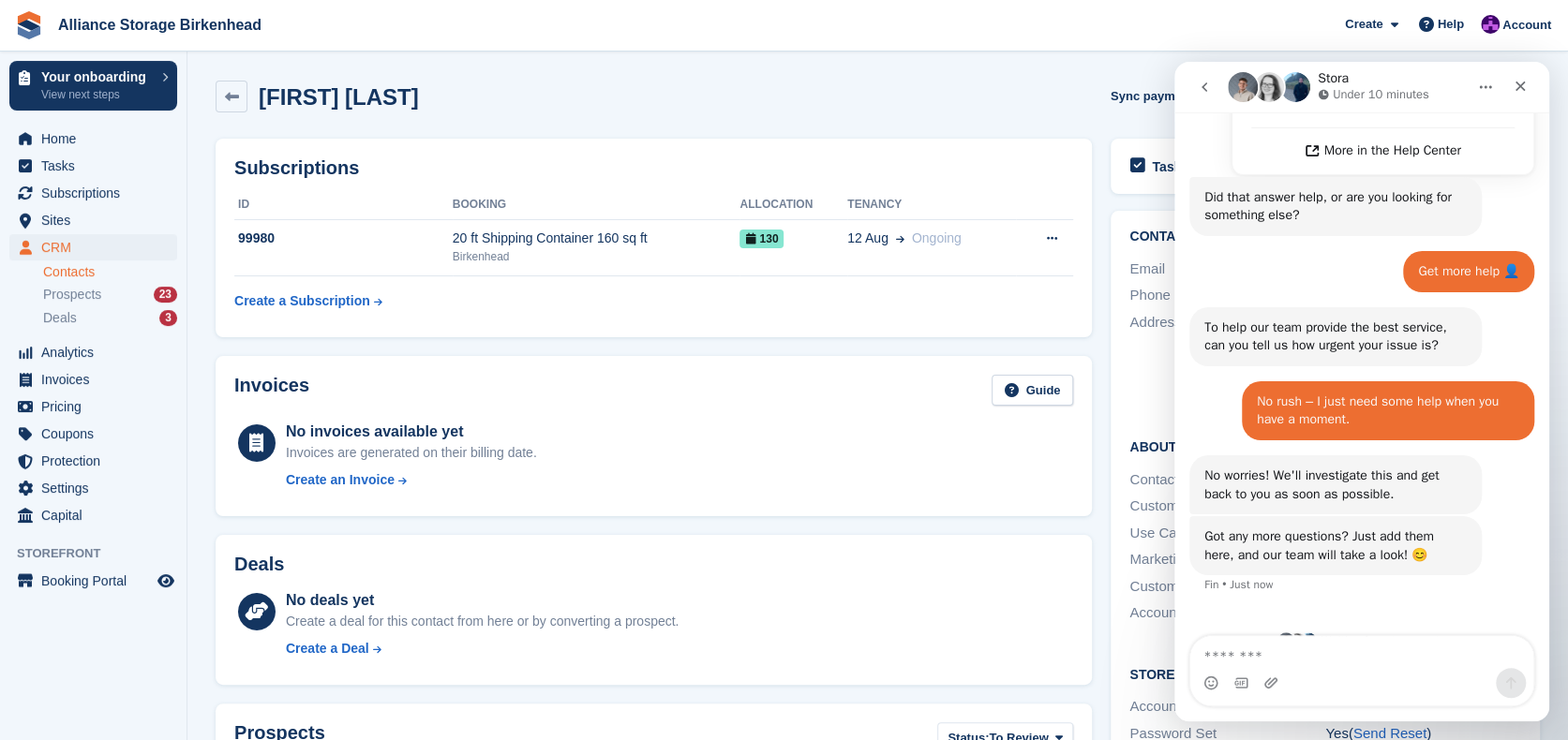 scroll, scrollTop: 463, scrollLeft: 0, axis: vertical 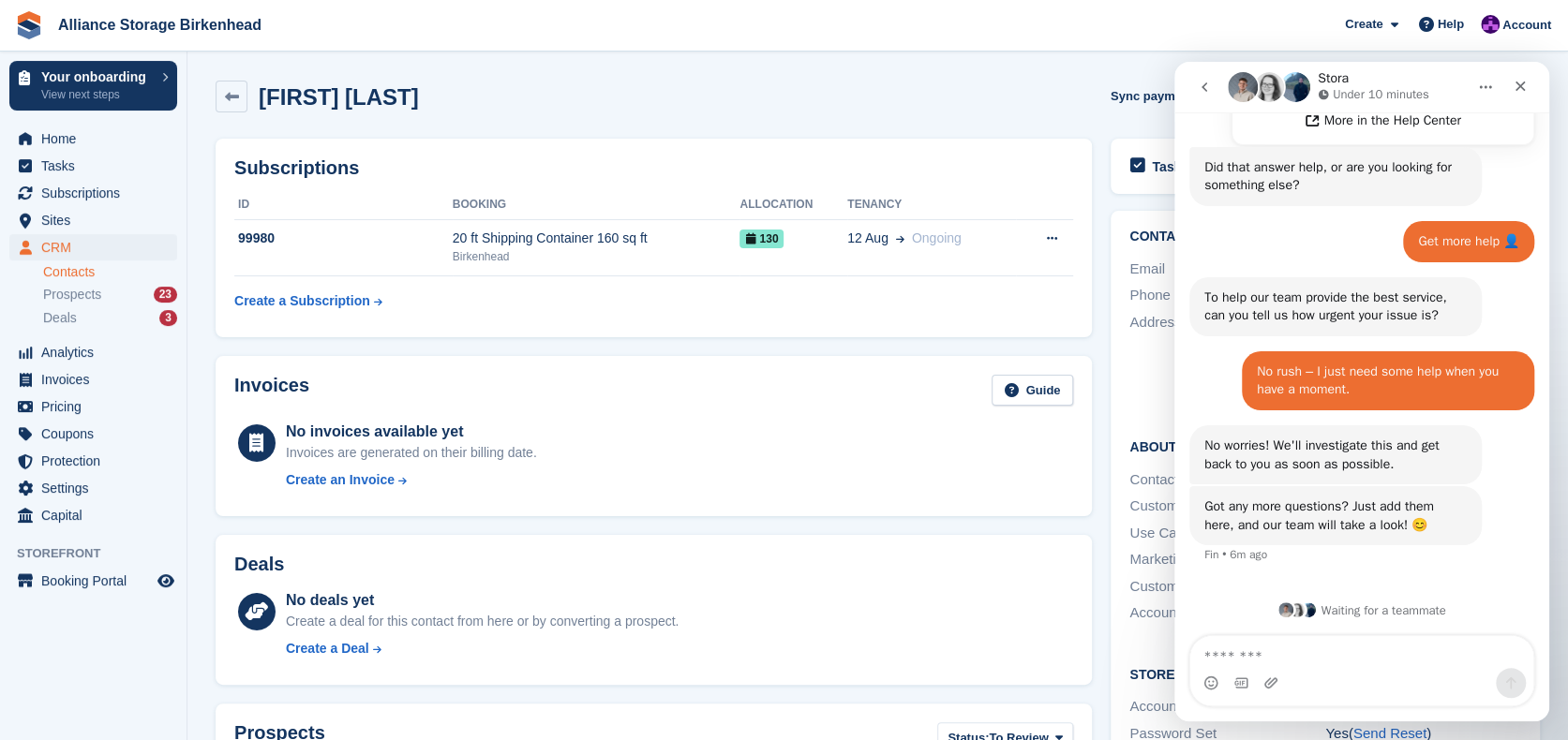 click at bounding box center [1362, 652] 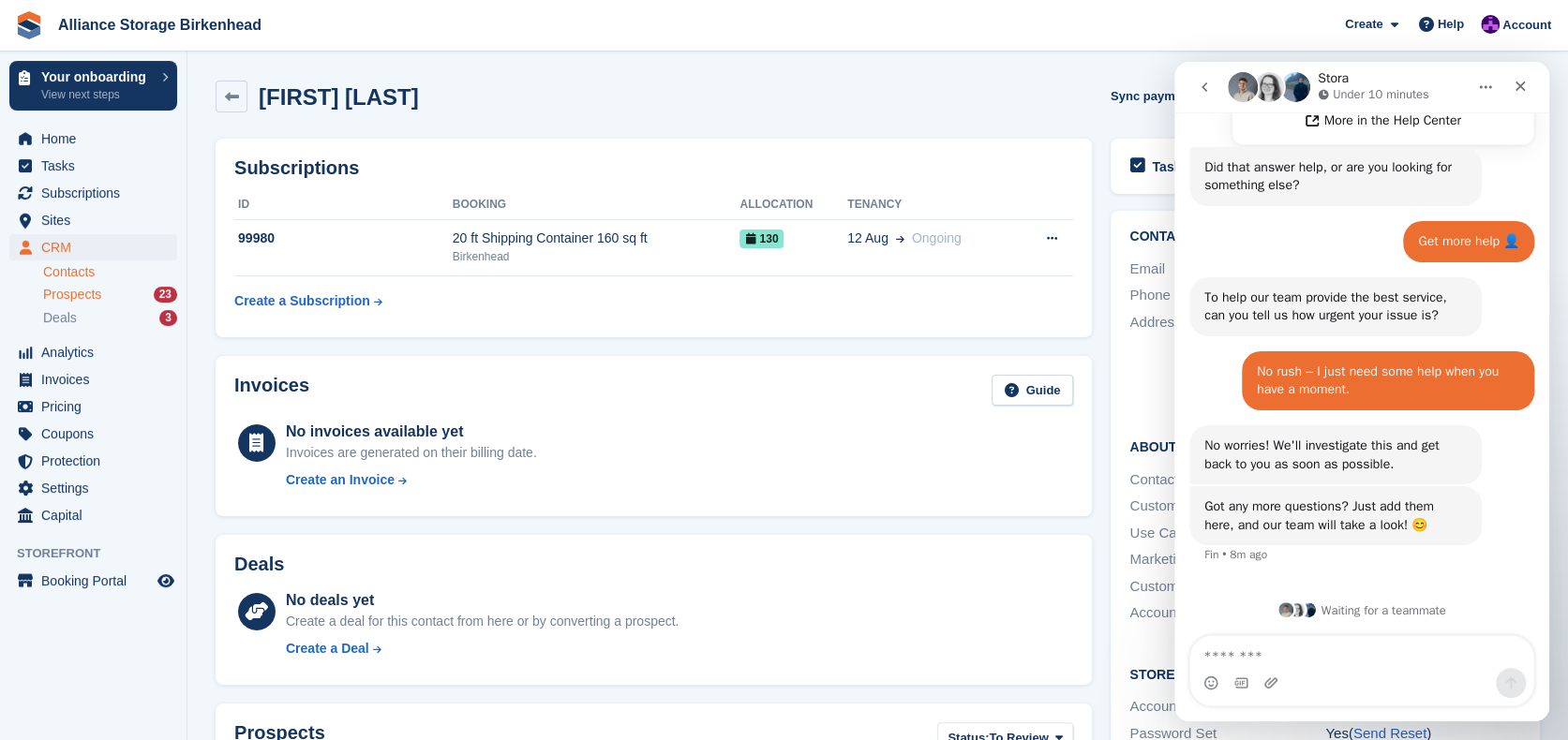 click on "Prospects
23" at bounding box center (110, 294) 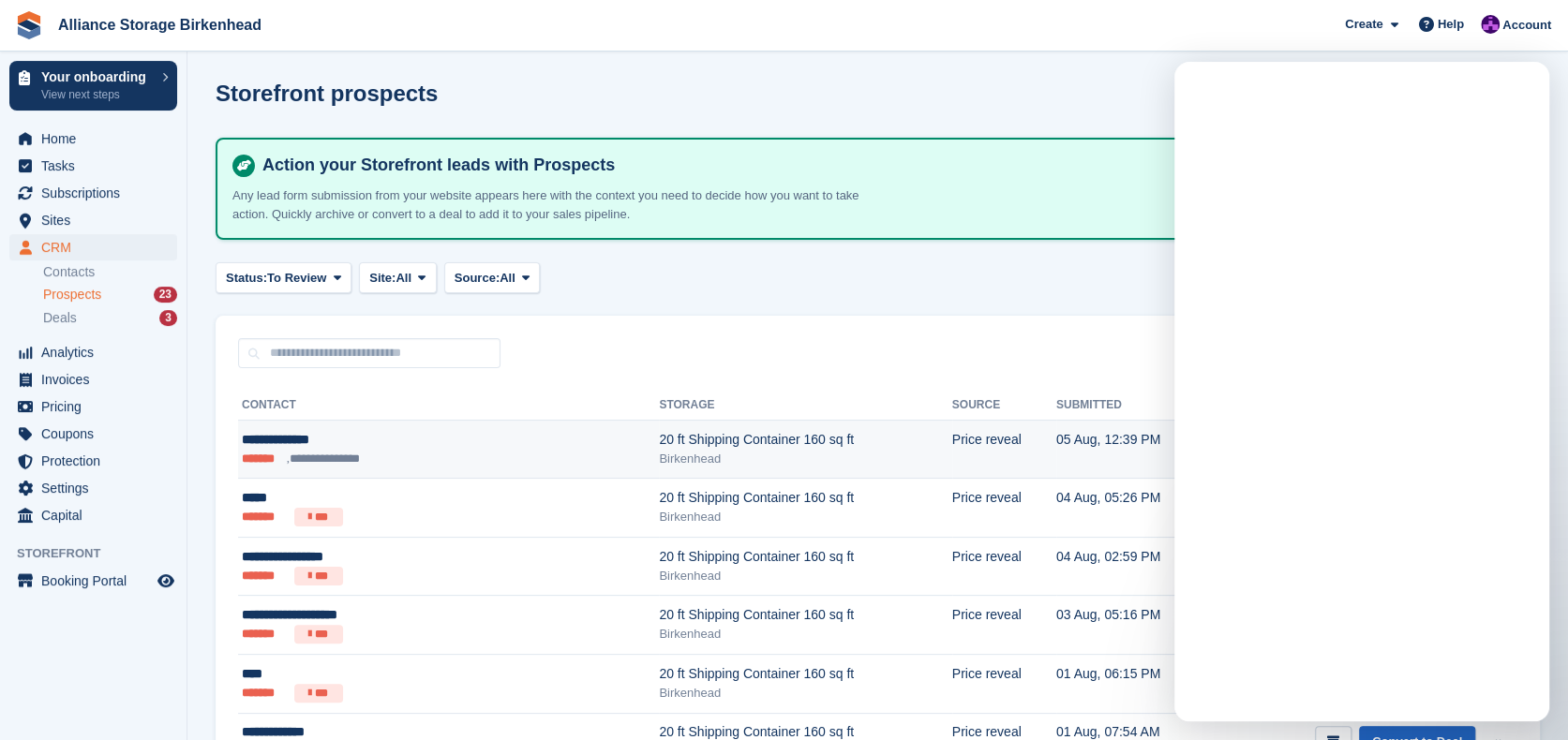 scroll, scrollTop: 0, scrollLeft: 0, axis: both 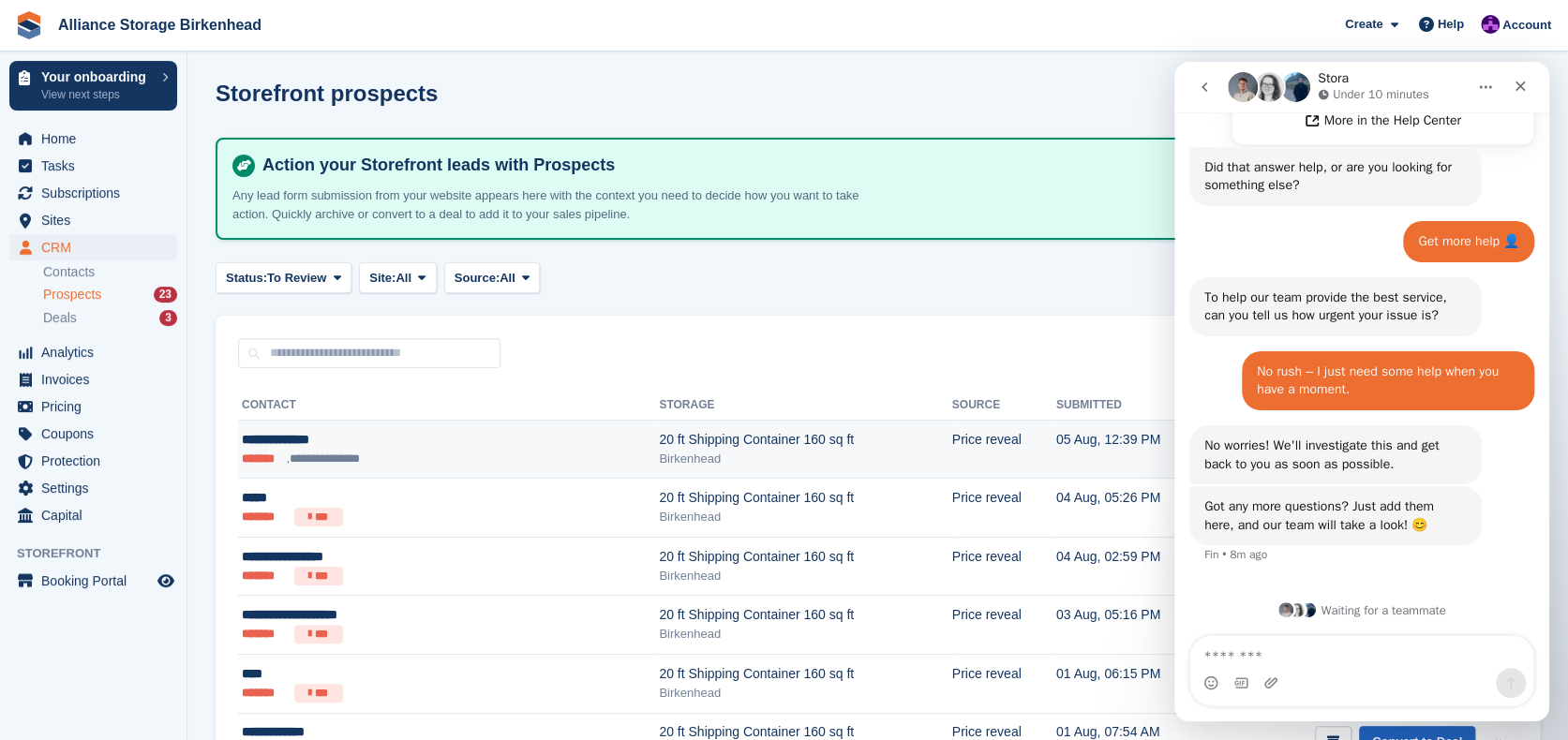 click on "20 ft Shipping Container 160 sq ft" at bounding box center (805, 439) 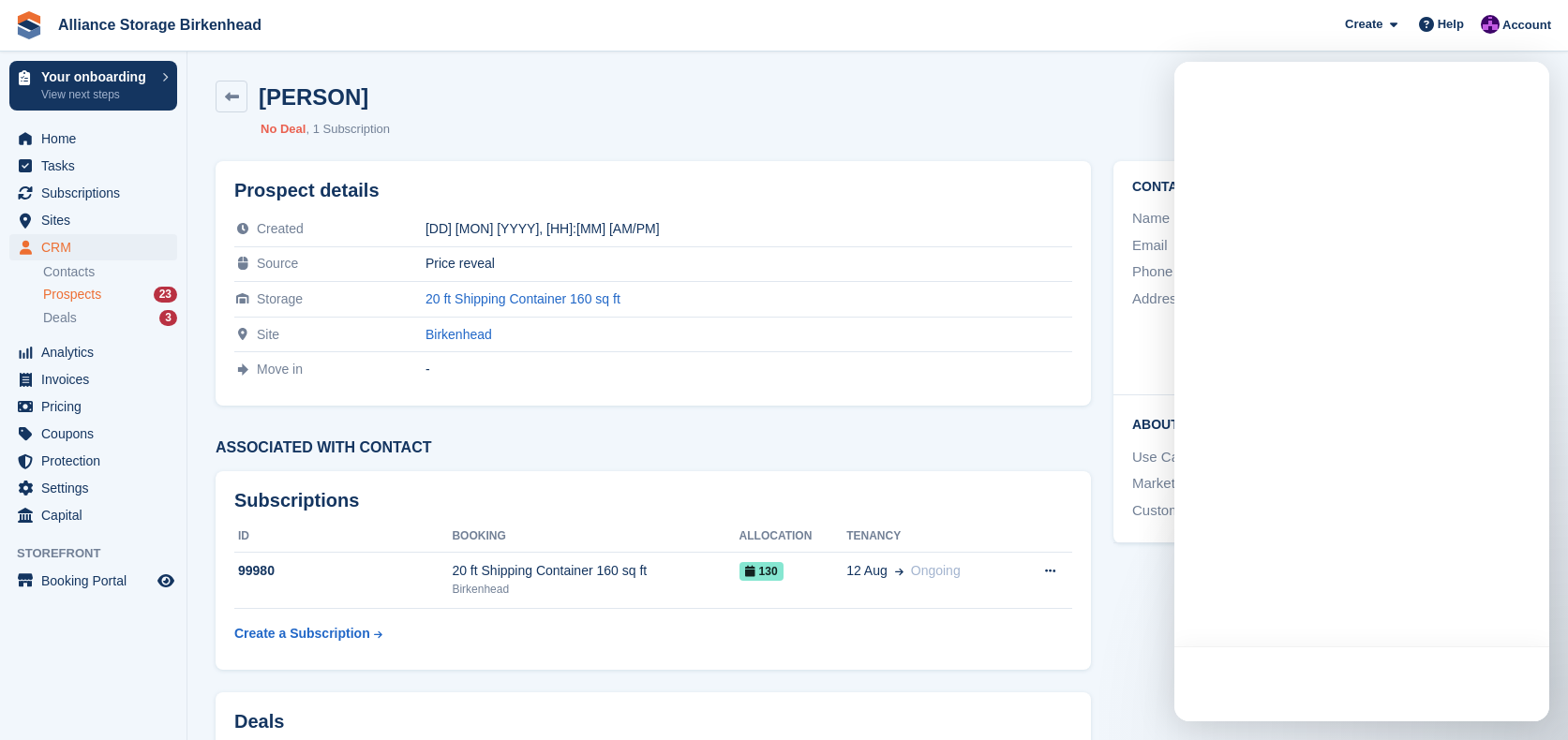scroll, scrollTop: 0, scrollLeft: 0, axis: both 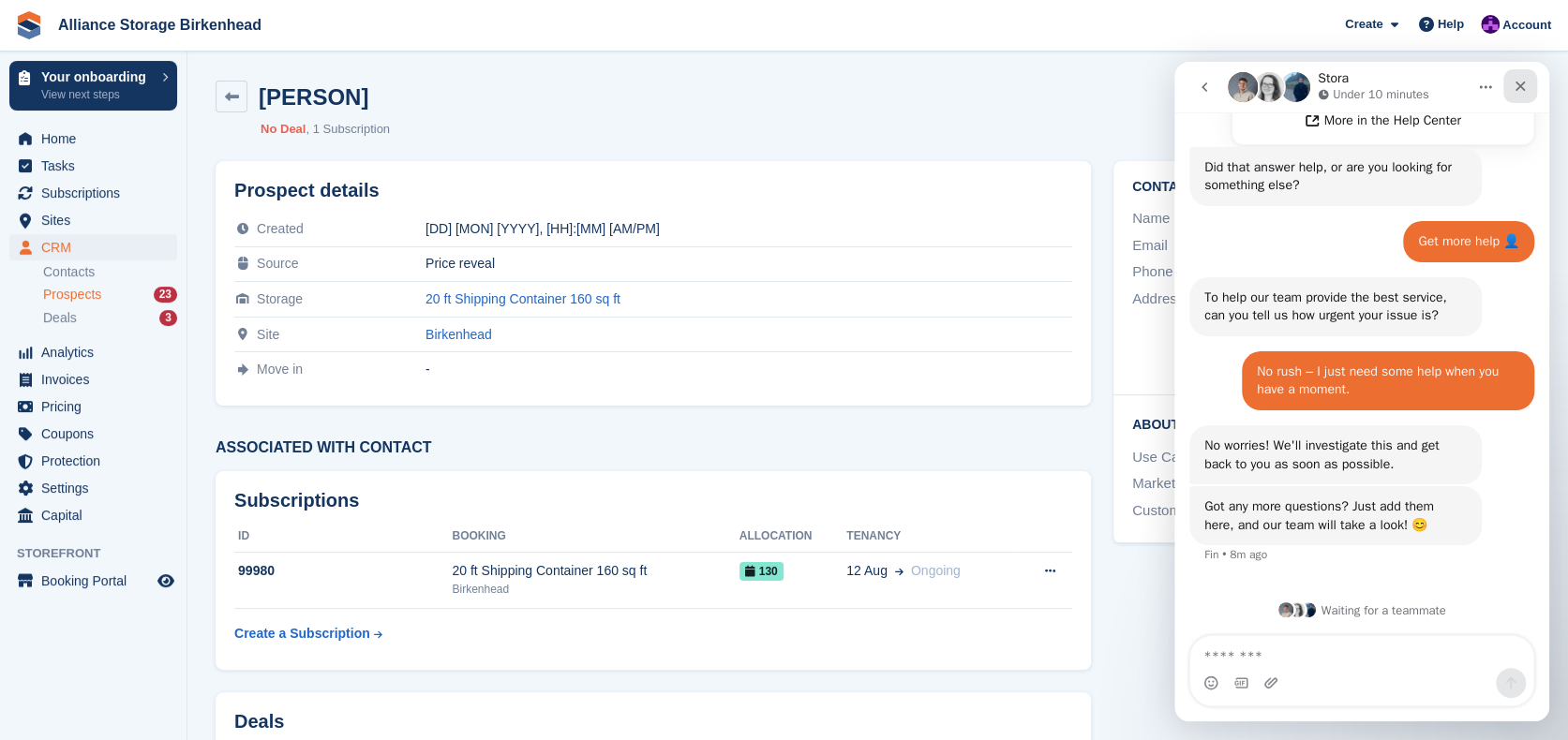 click at bounding box center [1520, 86] 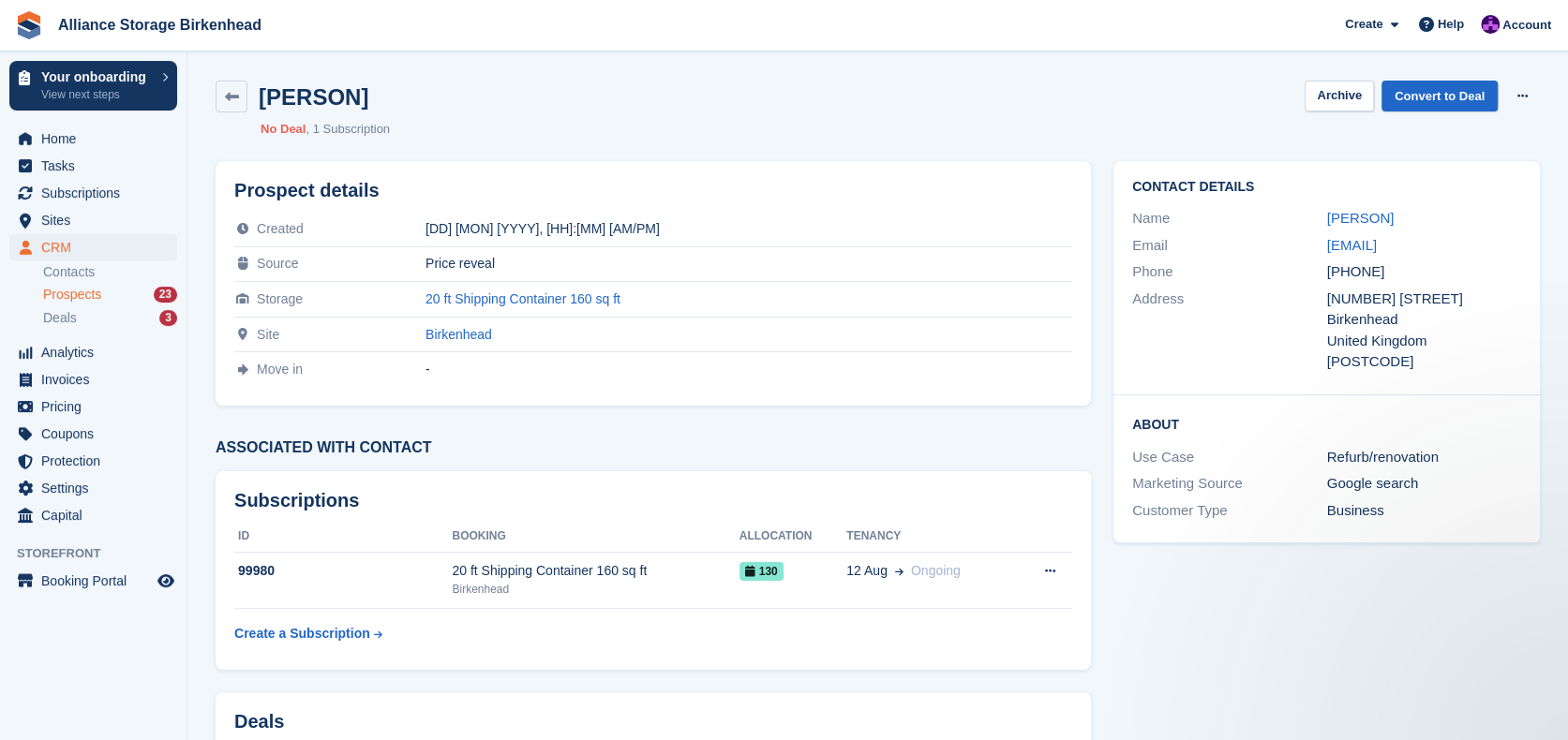 scroll, scrollTop: 0, scrollLeft: 0, axis: both 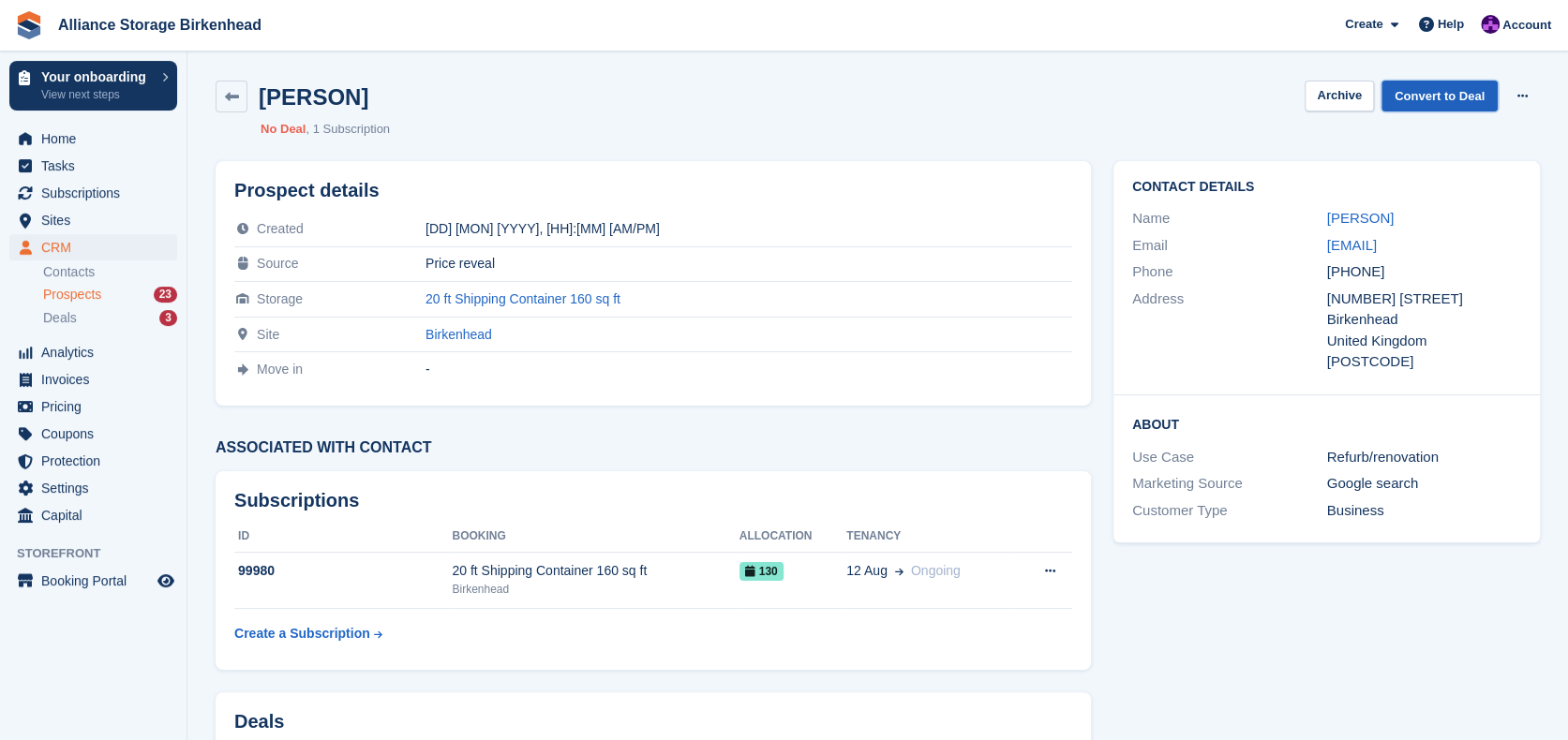 click on "Convert to Deal" at bounding box center (1440, 96) 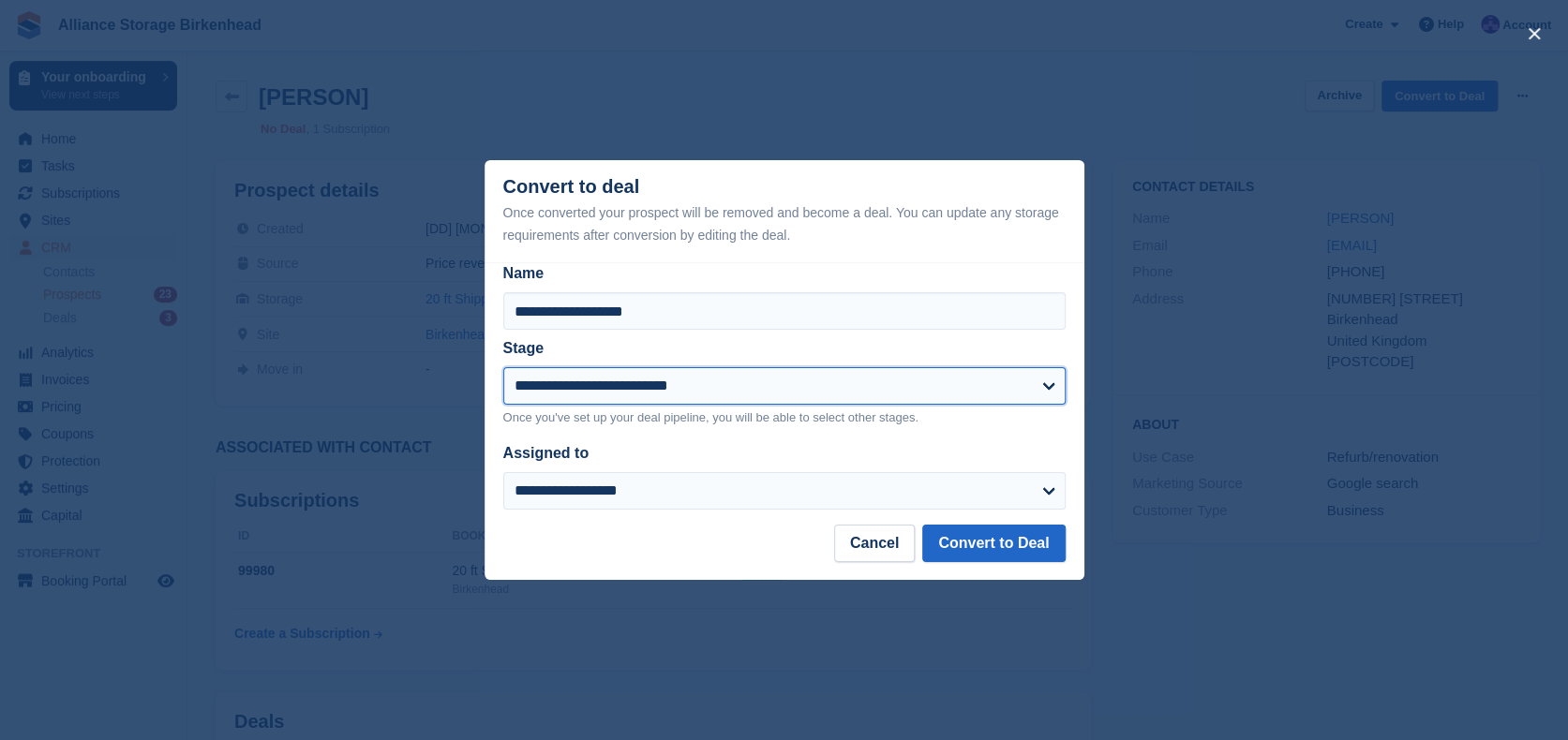 drag, startPoint x: 838, startPoint y: 395, endPoint x: 834, endPoint y: 405, distance: 10.77033 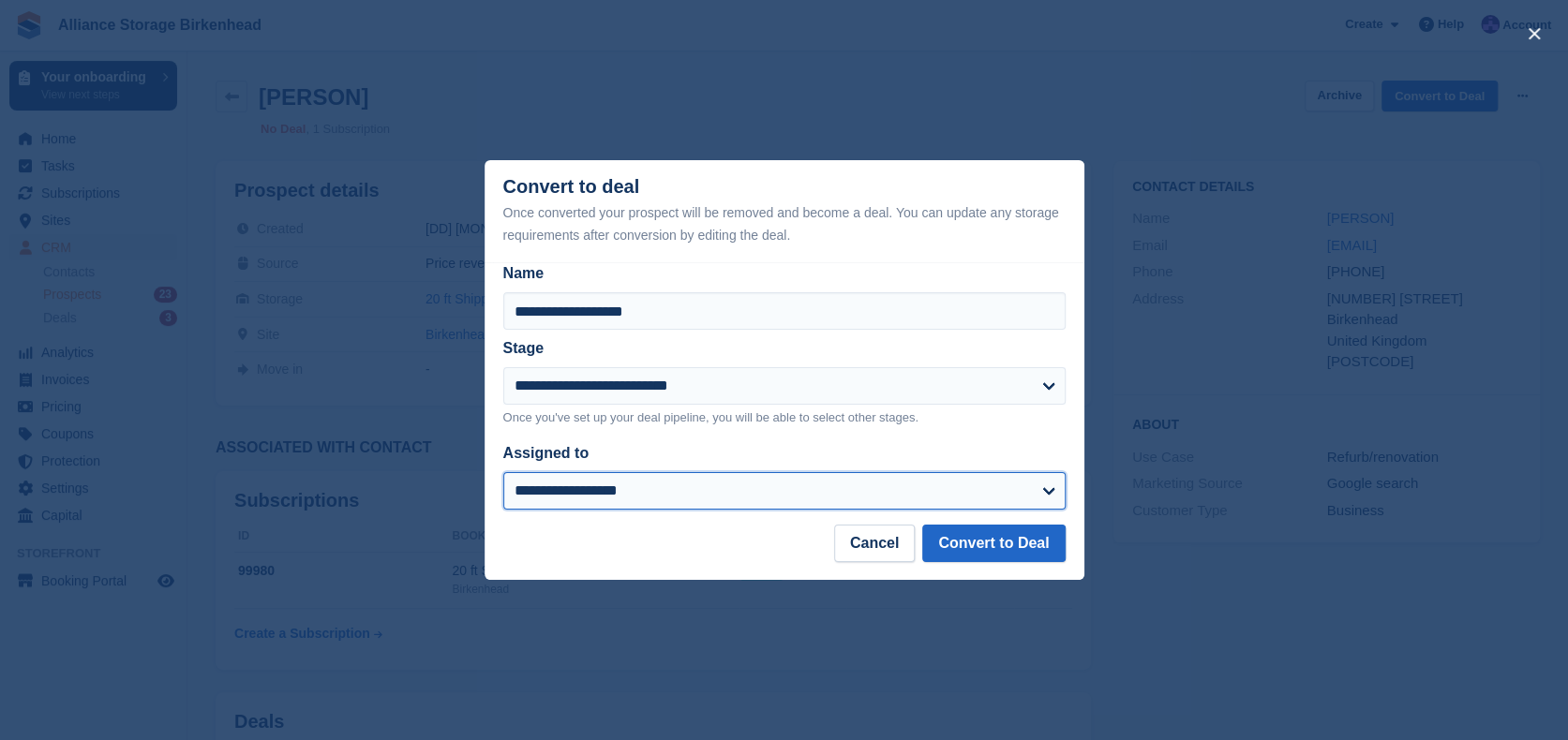 click on "**********" at bounding box center (784, 491) 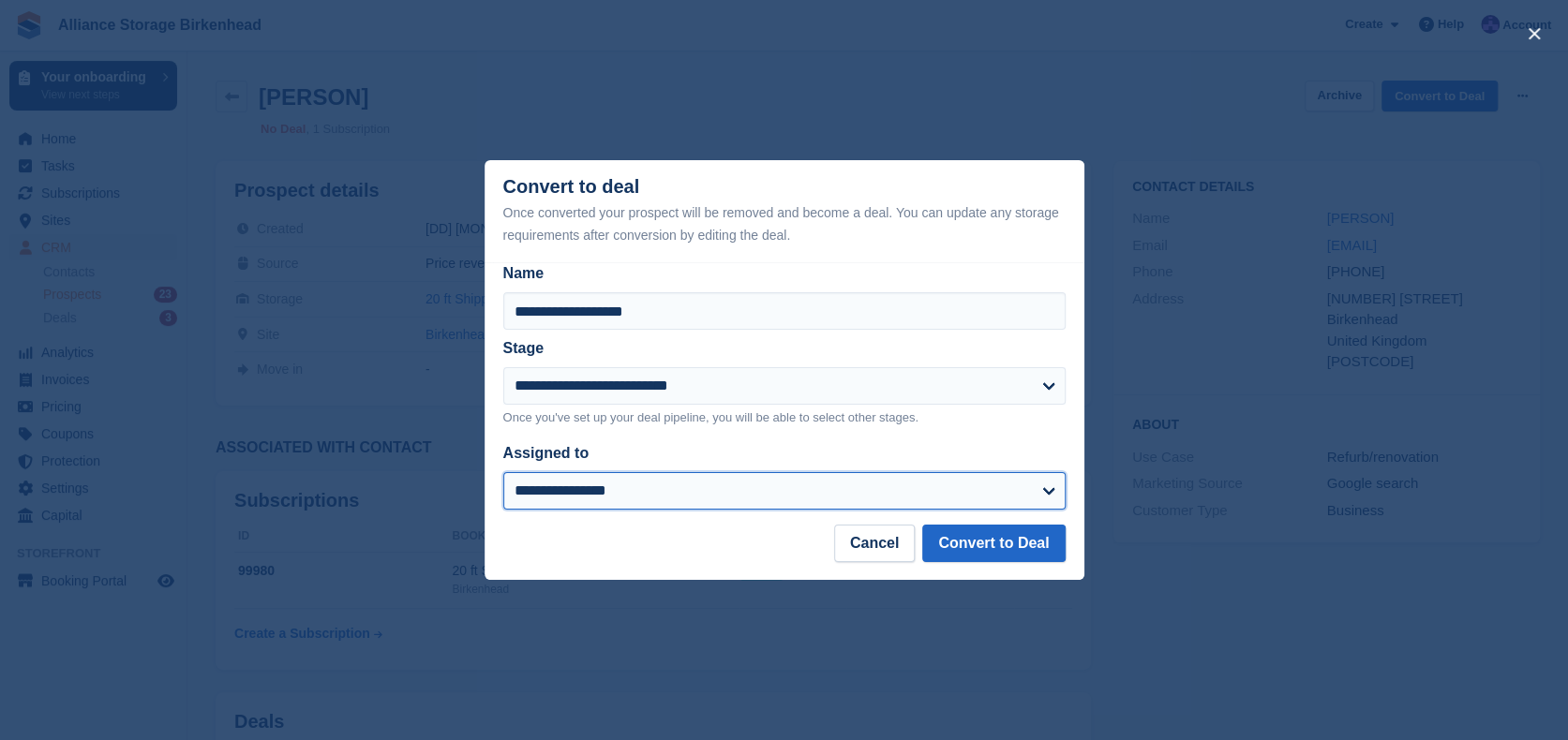 click on "**********" at bounding box center [784, 491] 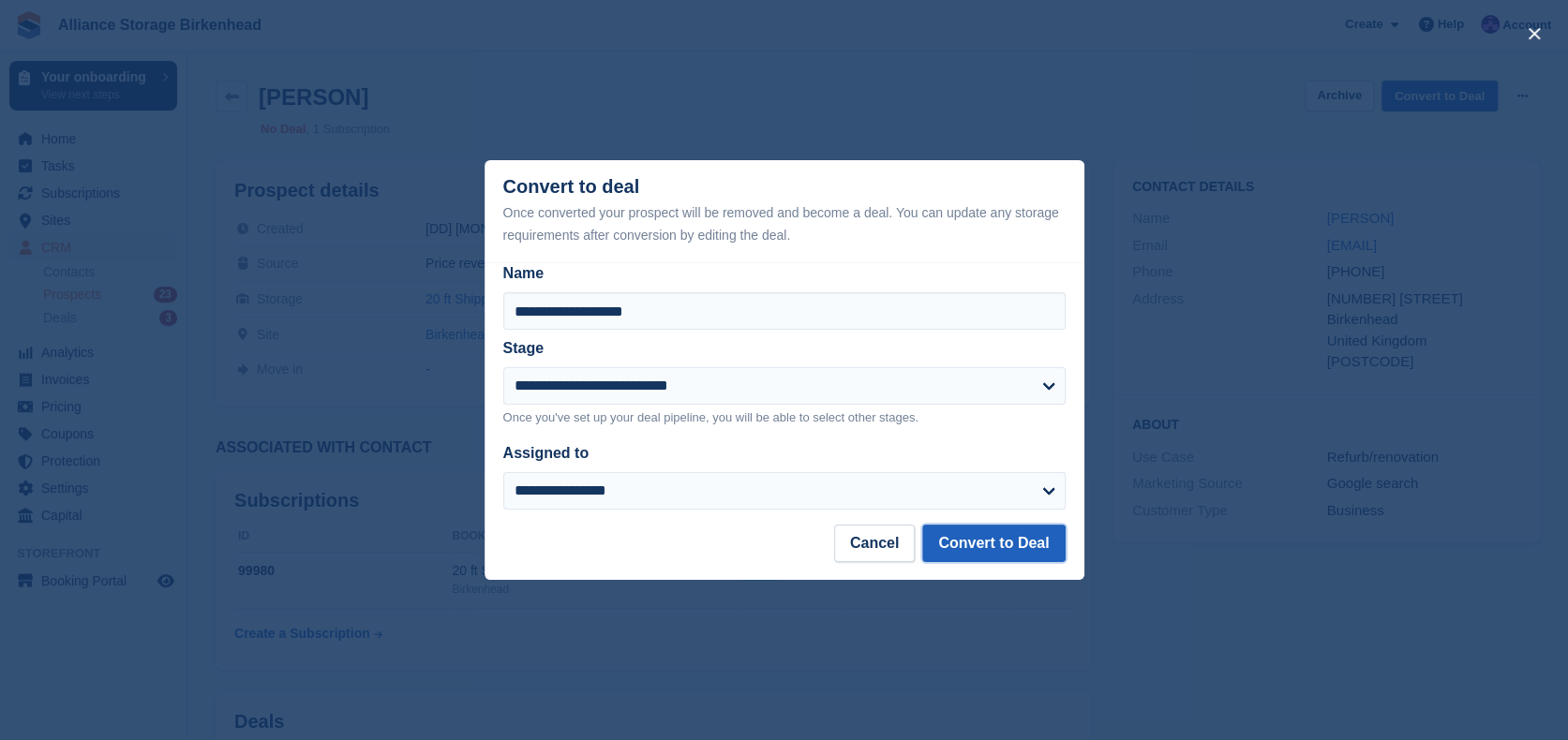 click on "Convert to Deal" at bounding box center (993, 543) 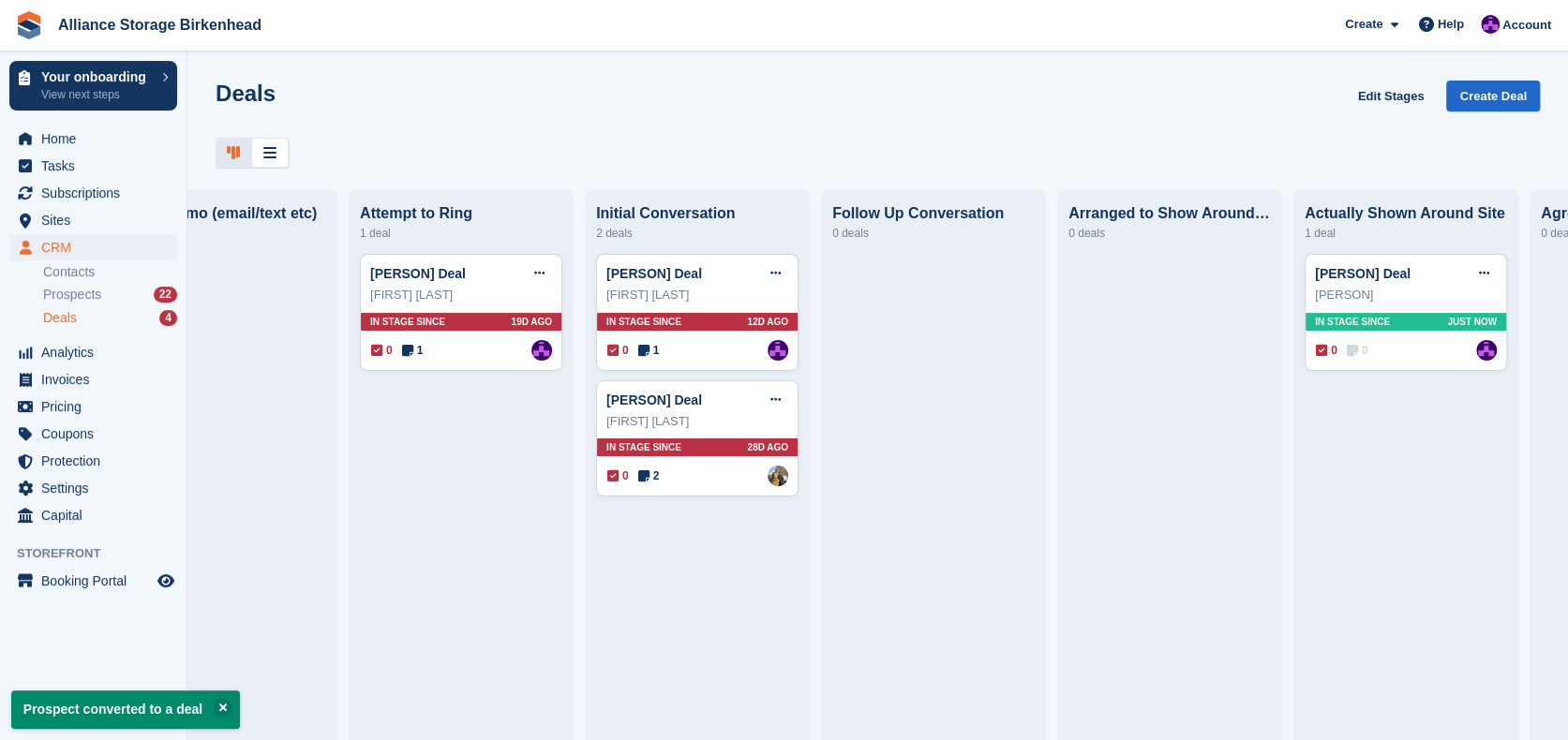 scroll, scrollTop: 0, scrollLeft: 123, axis: horizontal 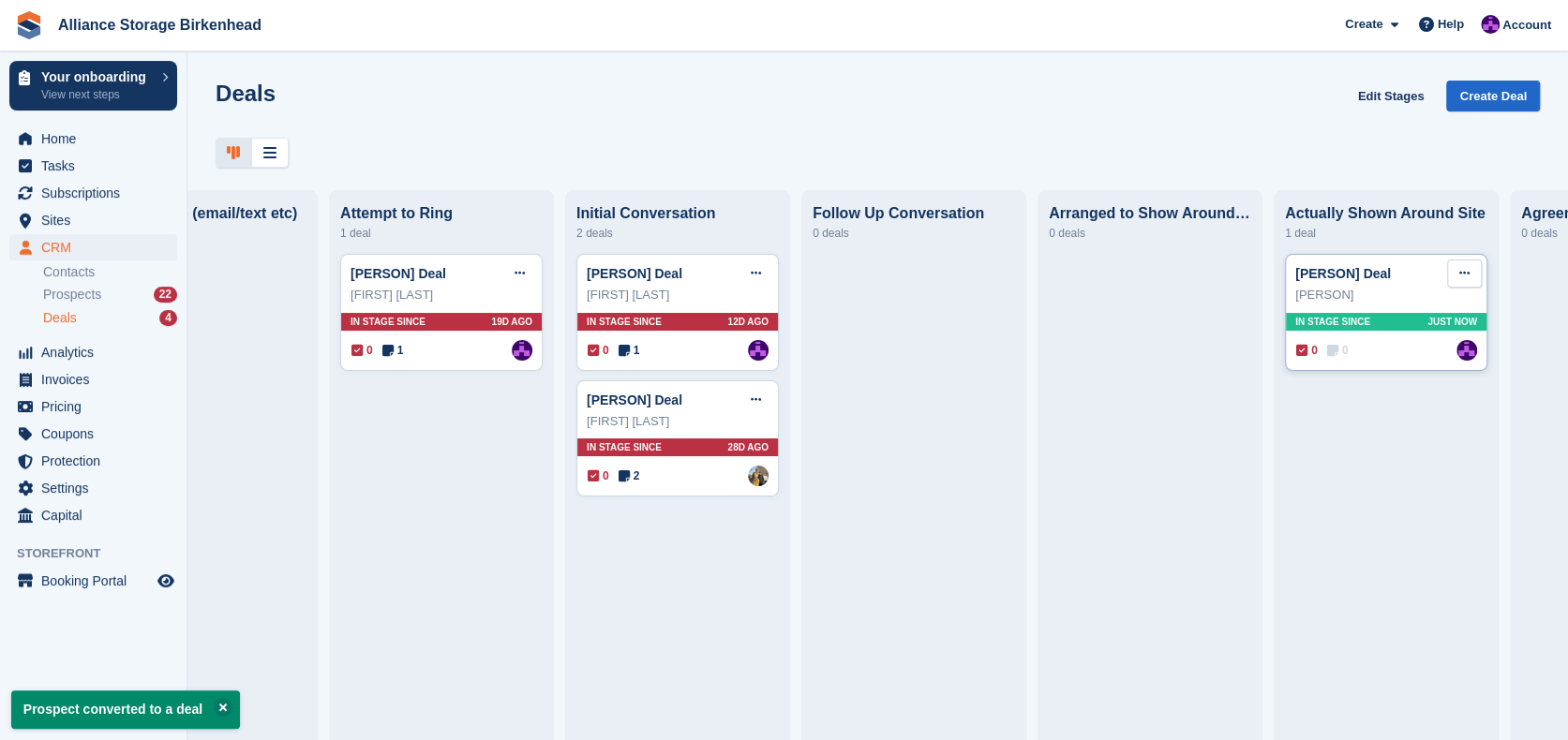 click at bounding box center [1464, 274] 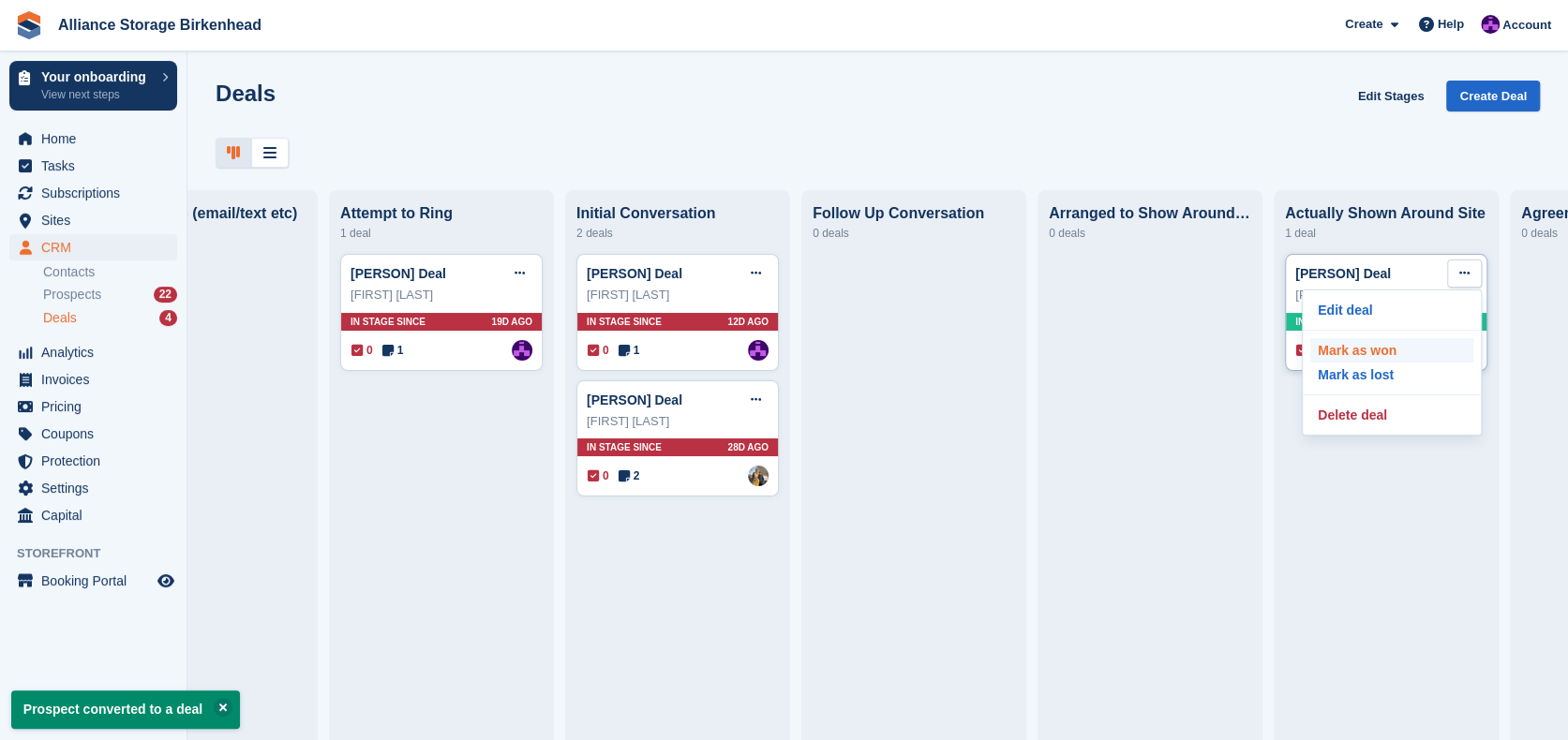 click on "Mark as won" at bounding box center [1392, 350] 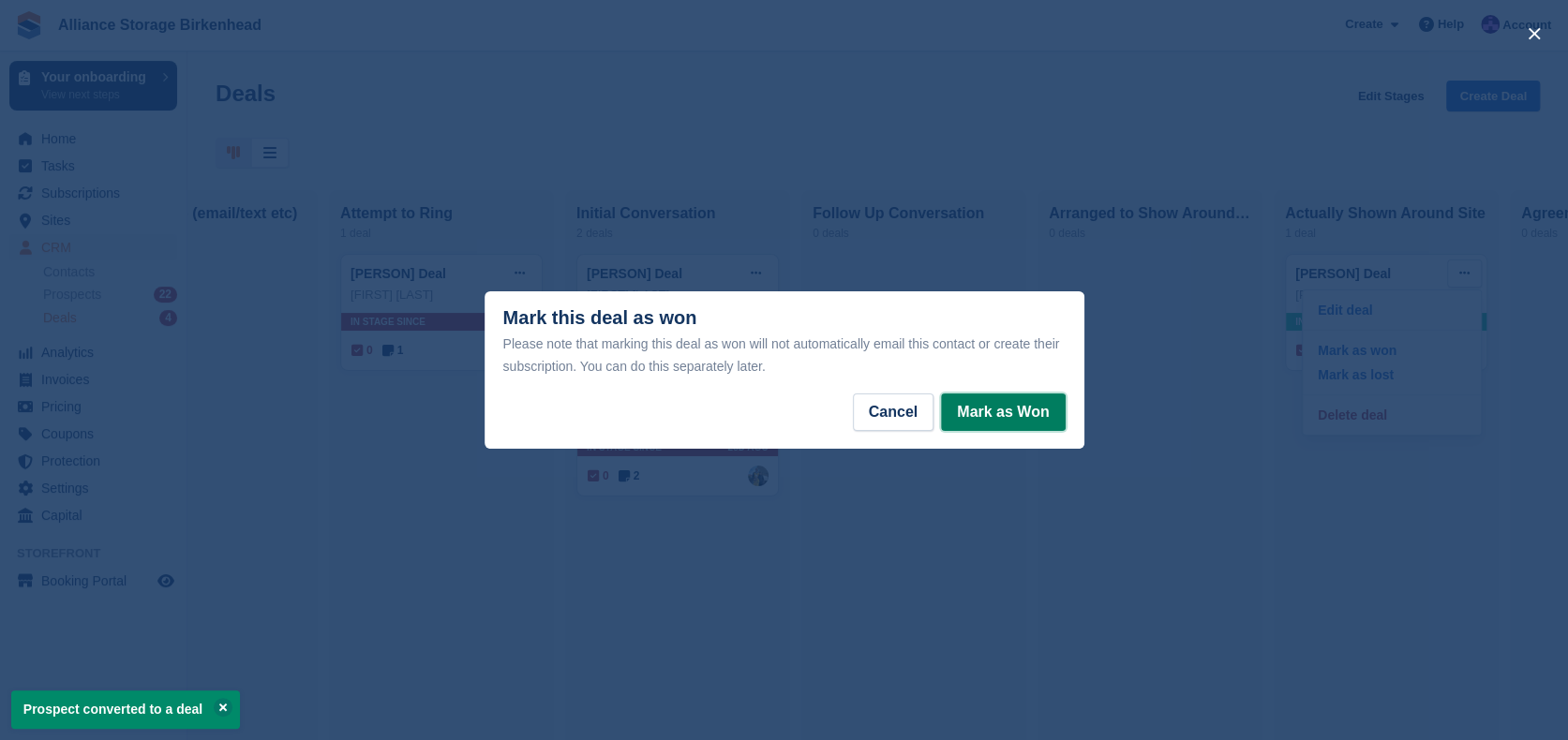 click on "Mark as Won" at bounding box center [1003, 412] 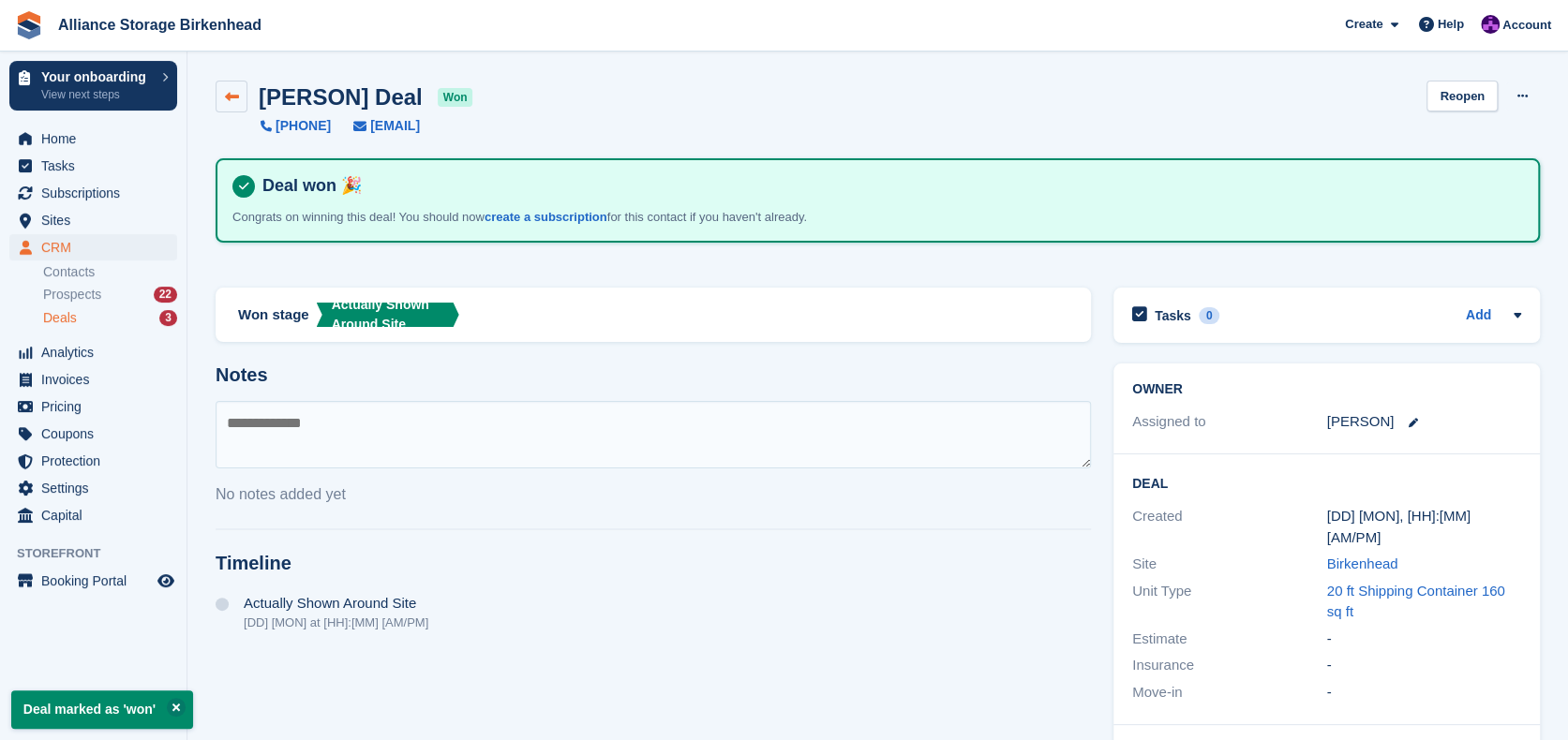 click at bounding box center (231, 96) 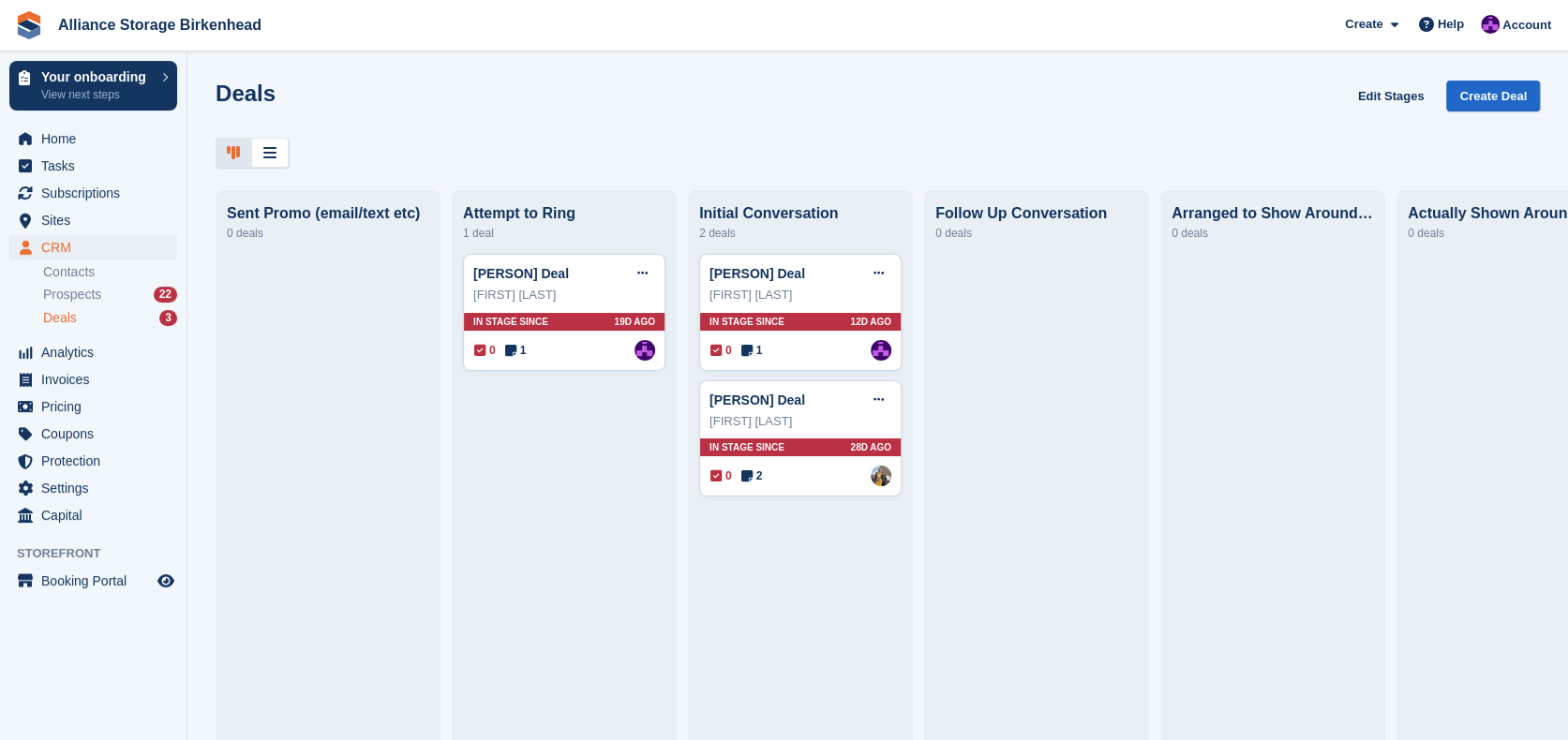click on "Contacts" at bounding box center [114, 272] 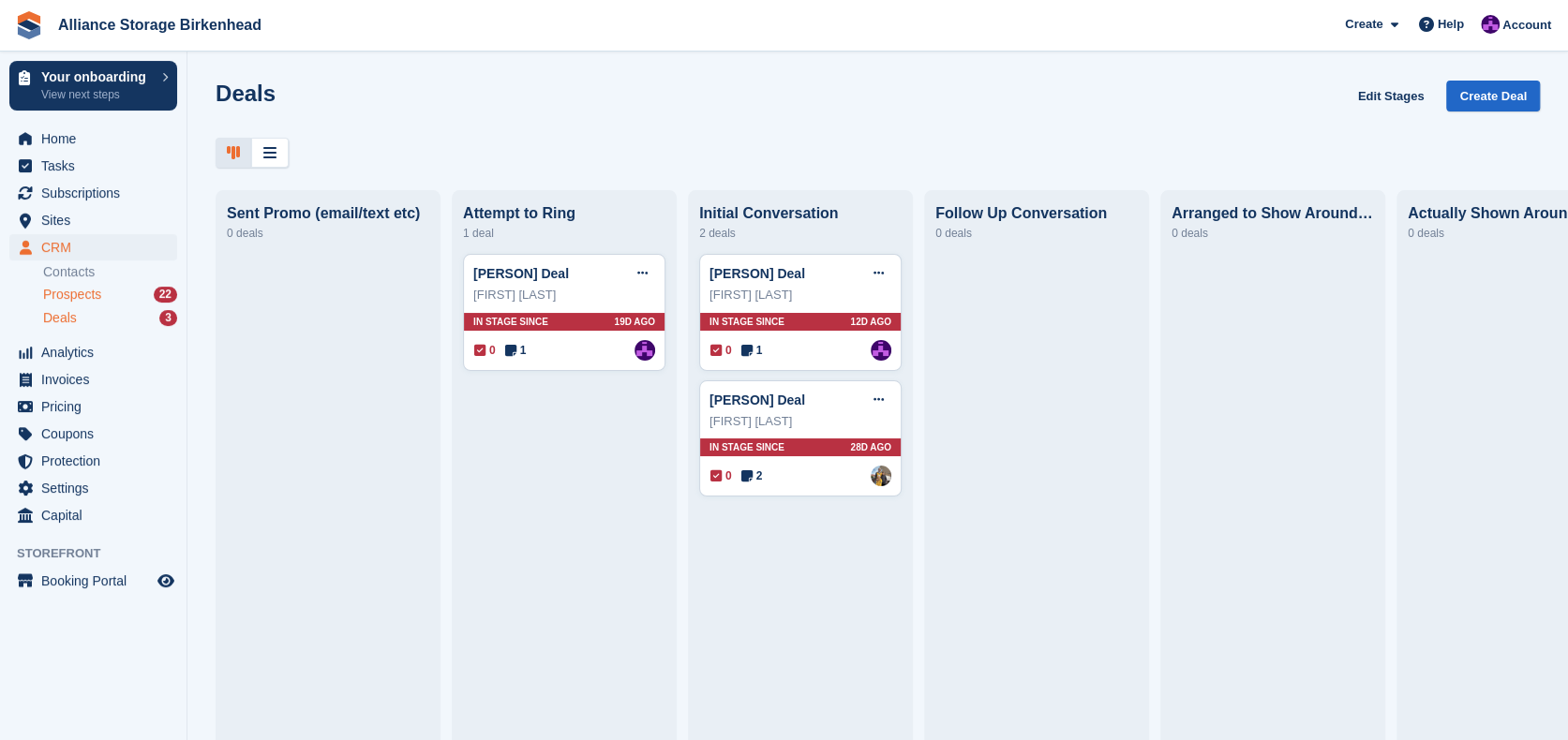 click on "Prospects" at bounding box center (72, 294) 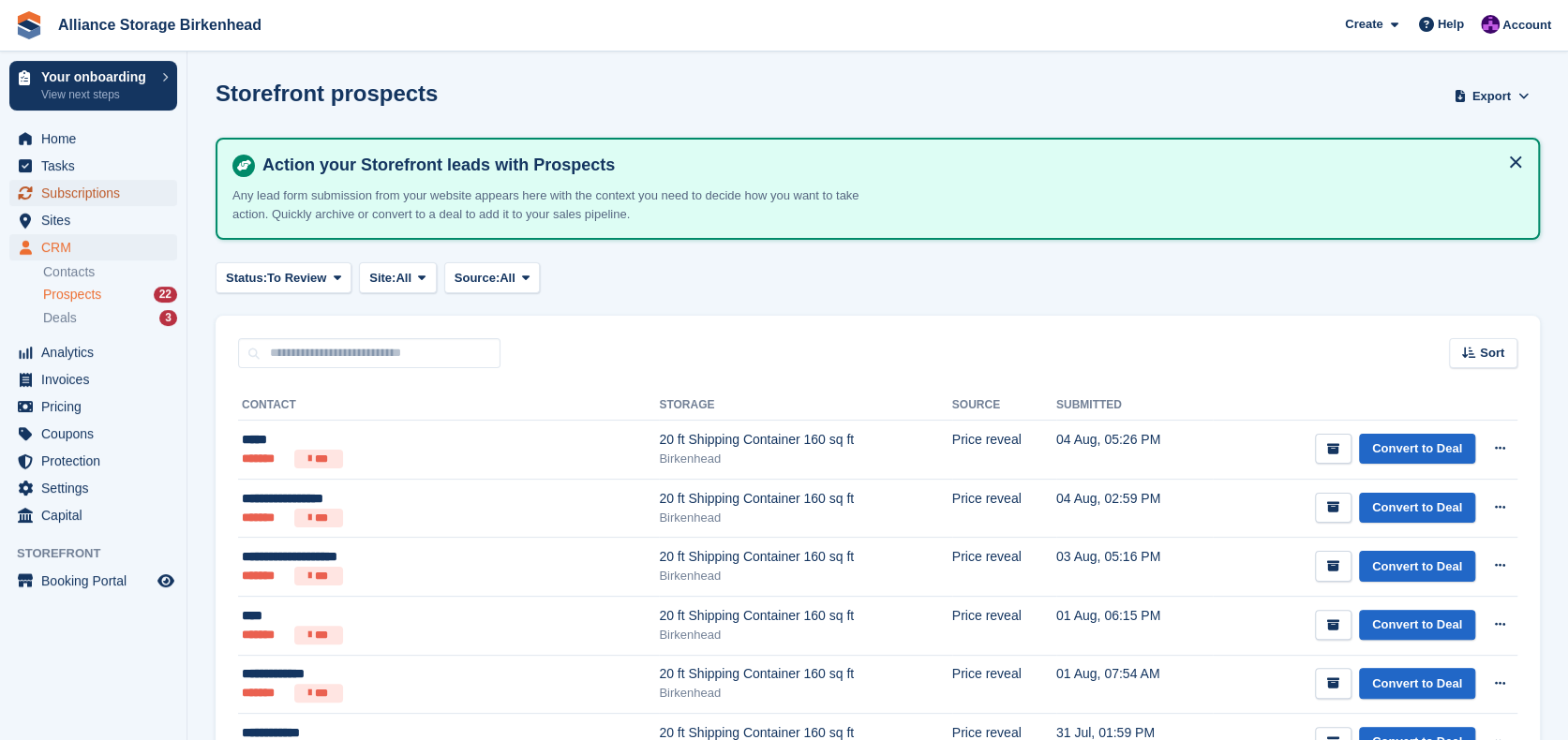click on "Subscriptions" at bounding box center [97, 193] 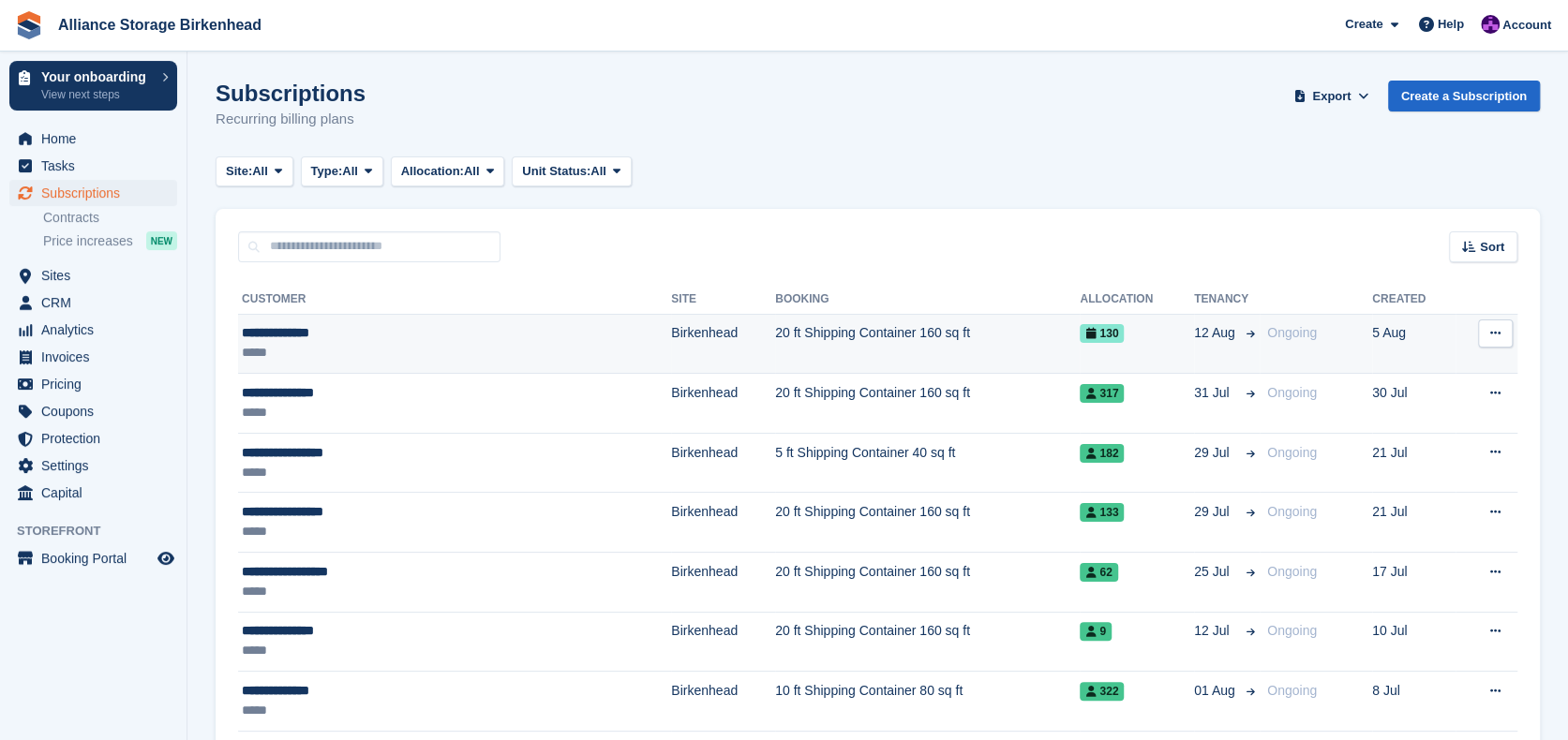 click on "20 ft Shipping Container 160 sq ft" at bounding box center (927, 344) 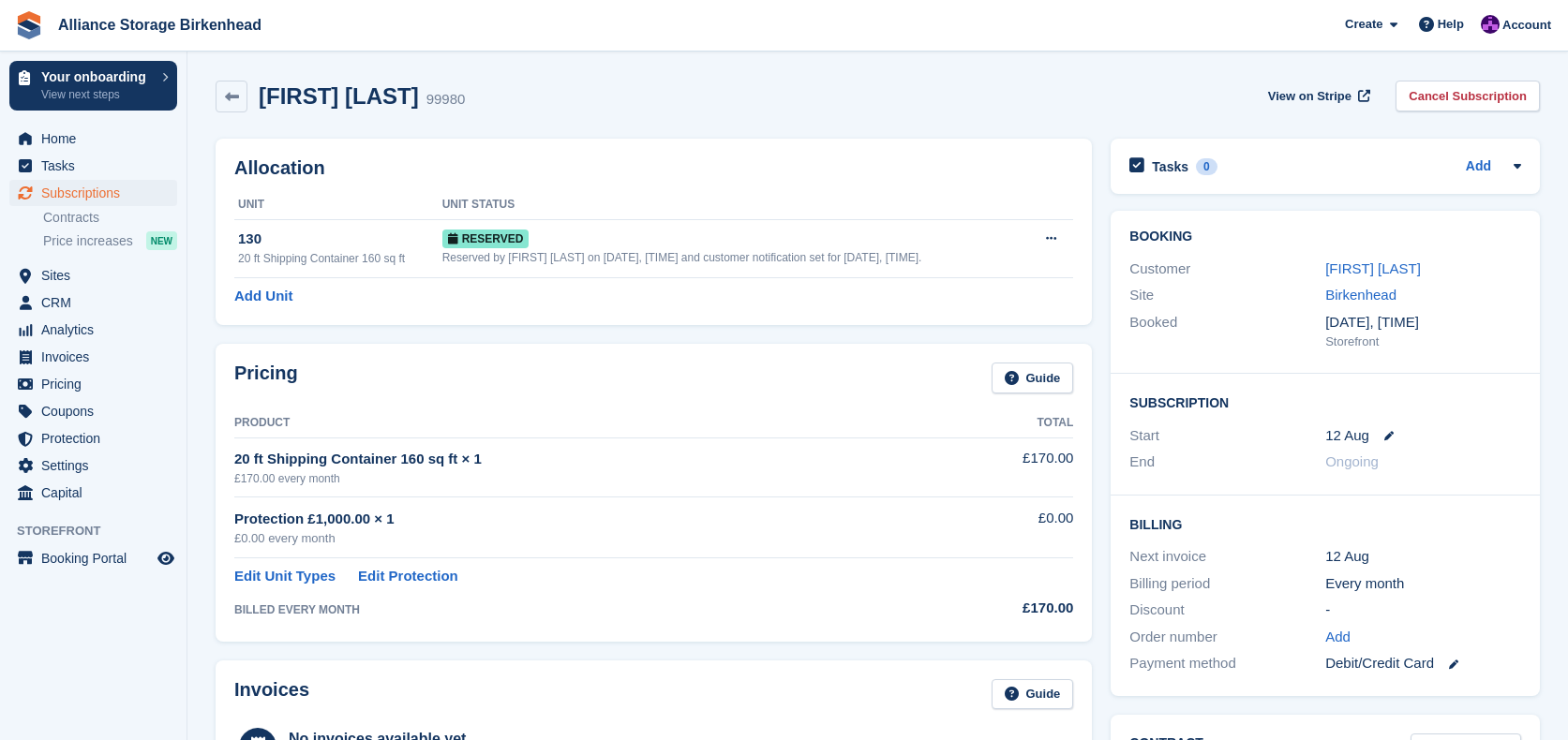 scroll, scrollTop: 0, scrollLeft: 0, axis: both 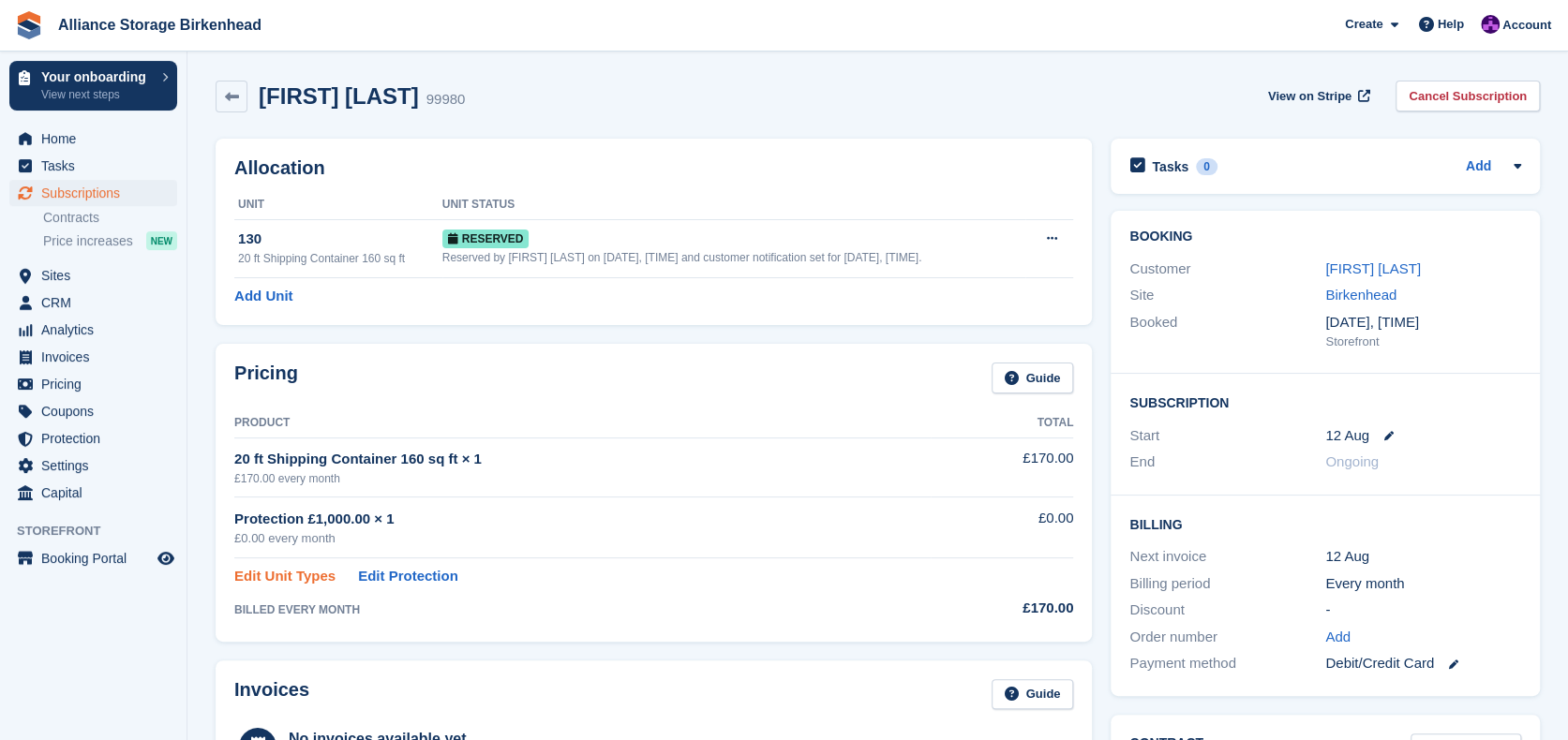 click on "Edit Unit Types" at bounding box center [285, 576] 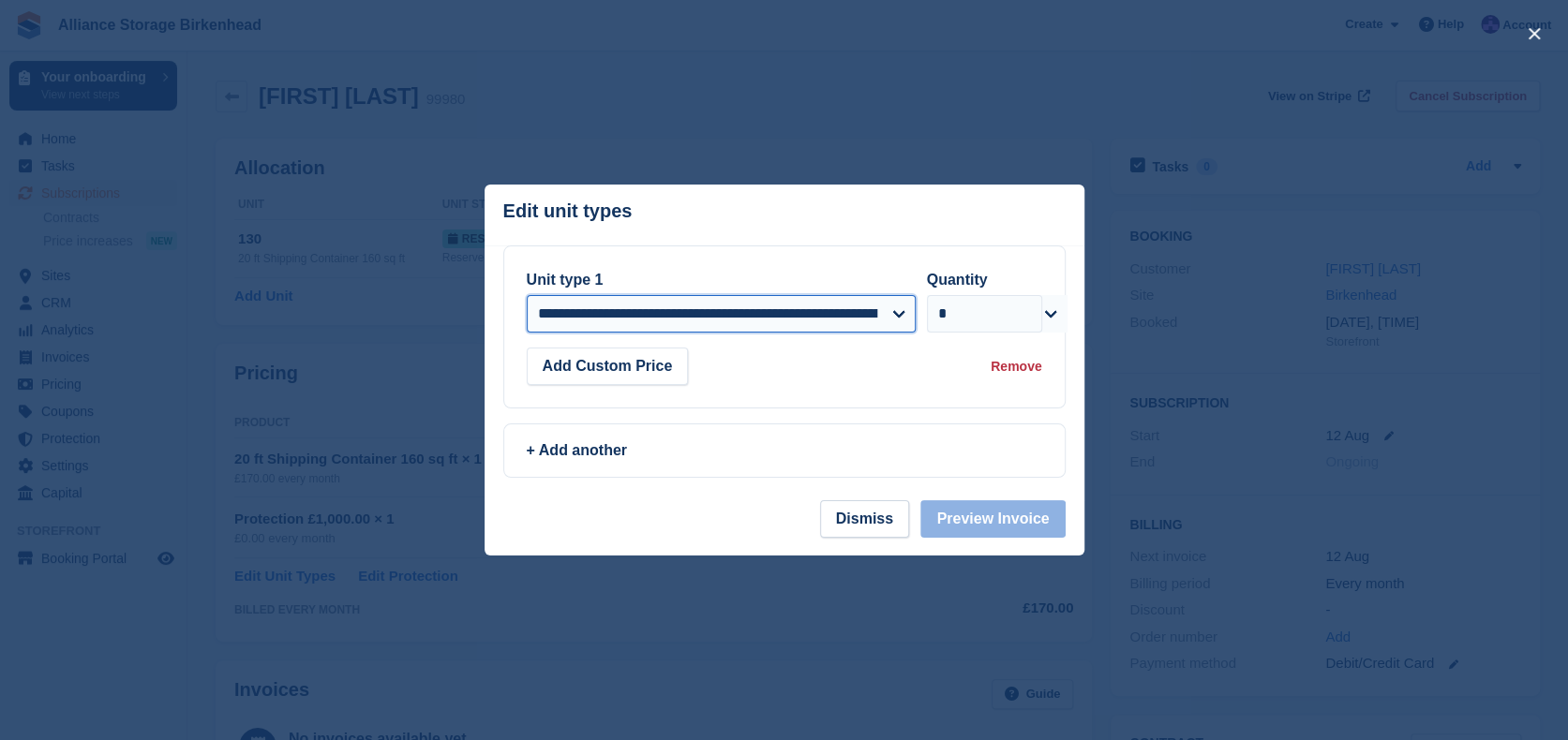click on "**********" at bounding box center (721, 314) 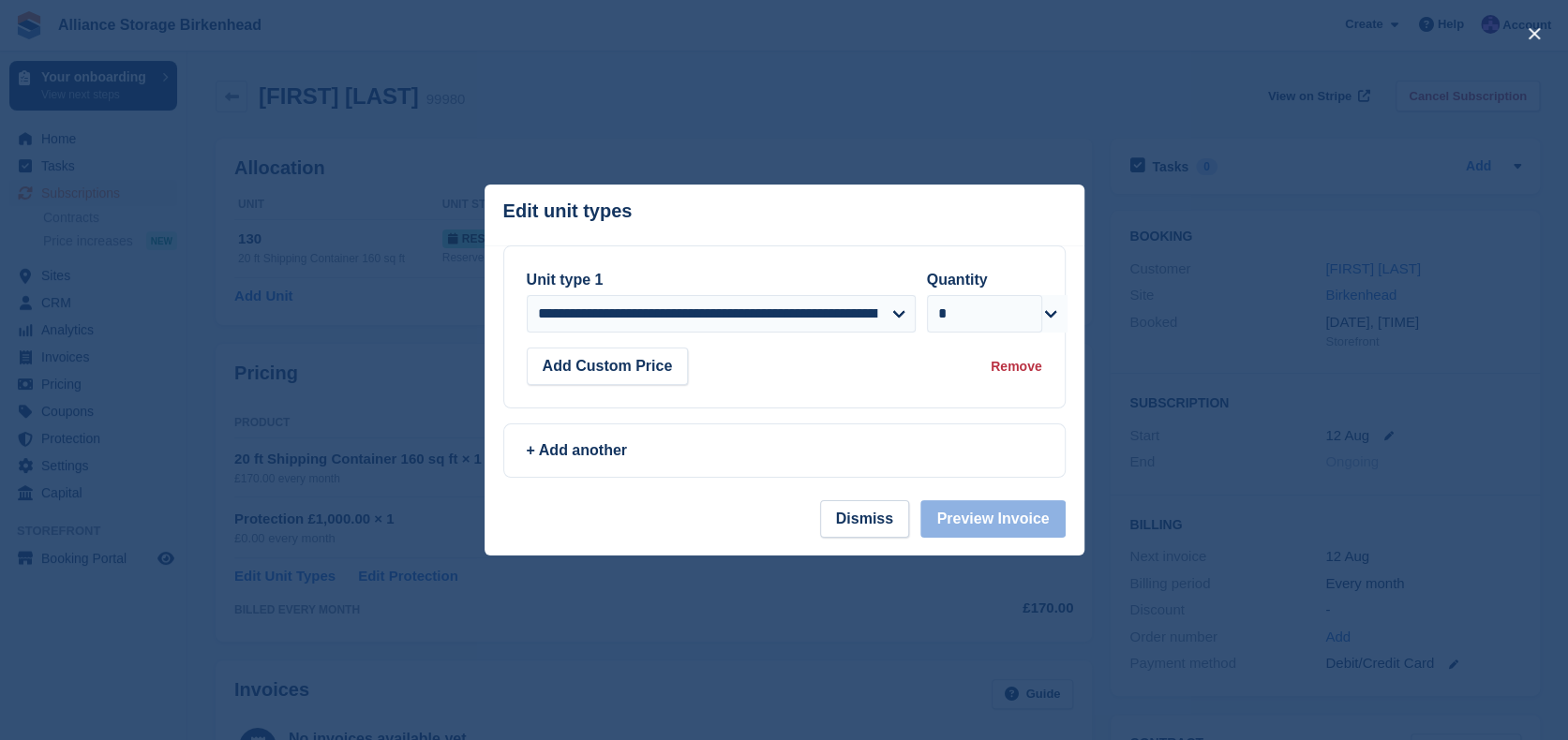 click at bounding box center (784, 370) 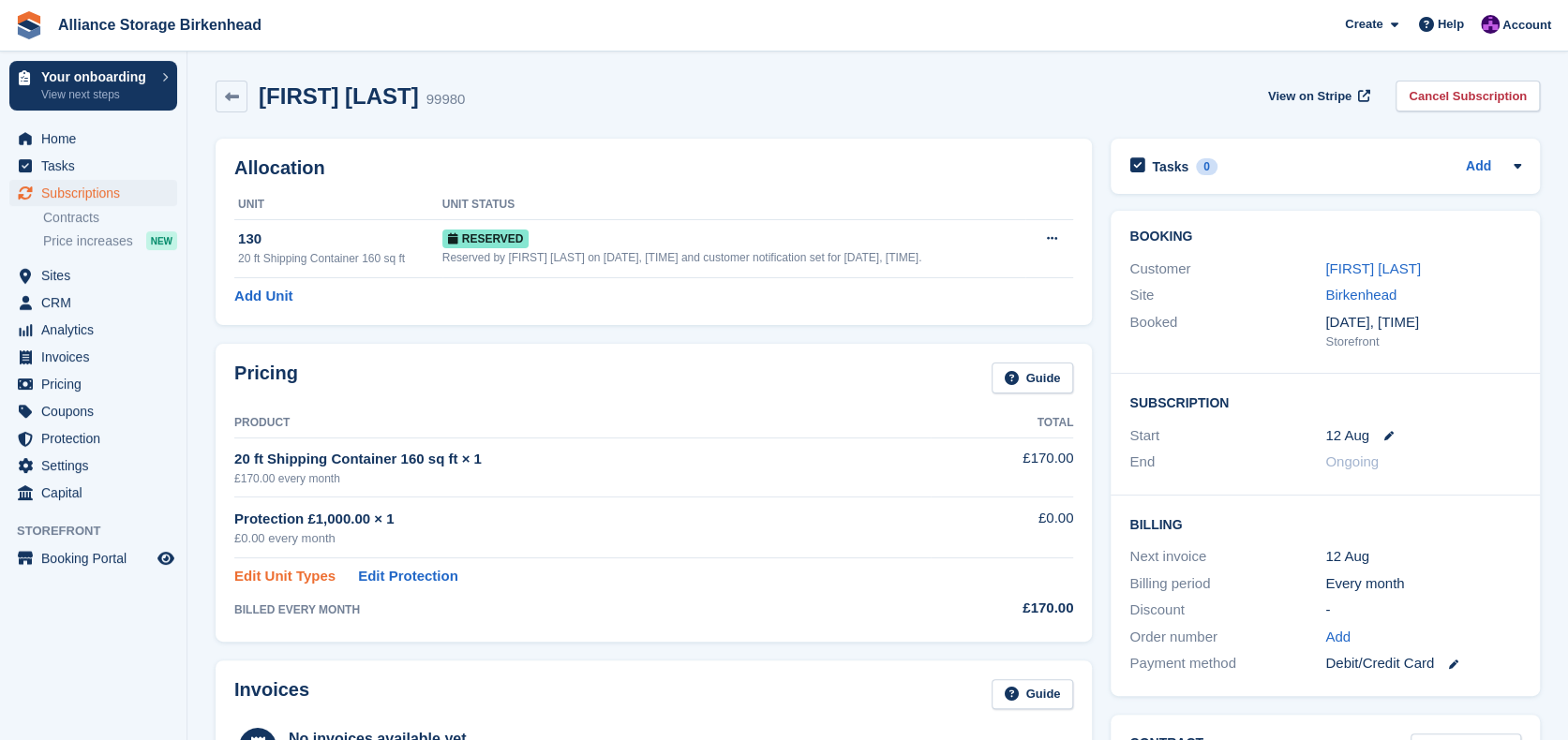 click on "Edit Unit Types" at bounding box center [285, 576] 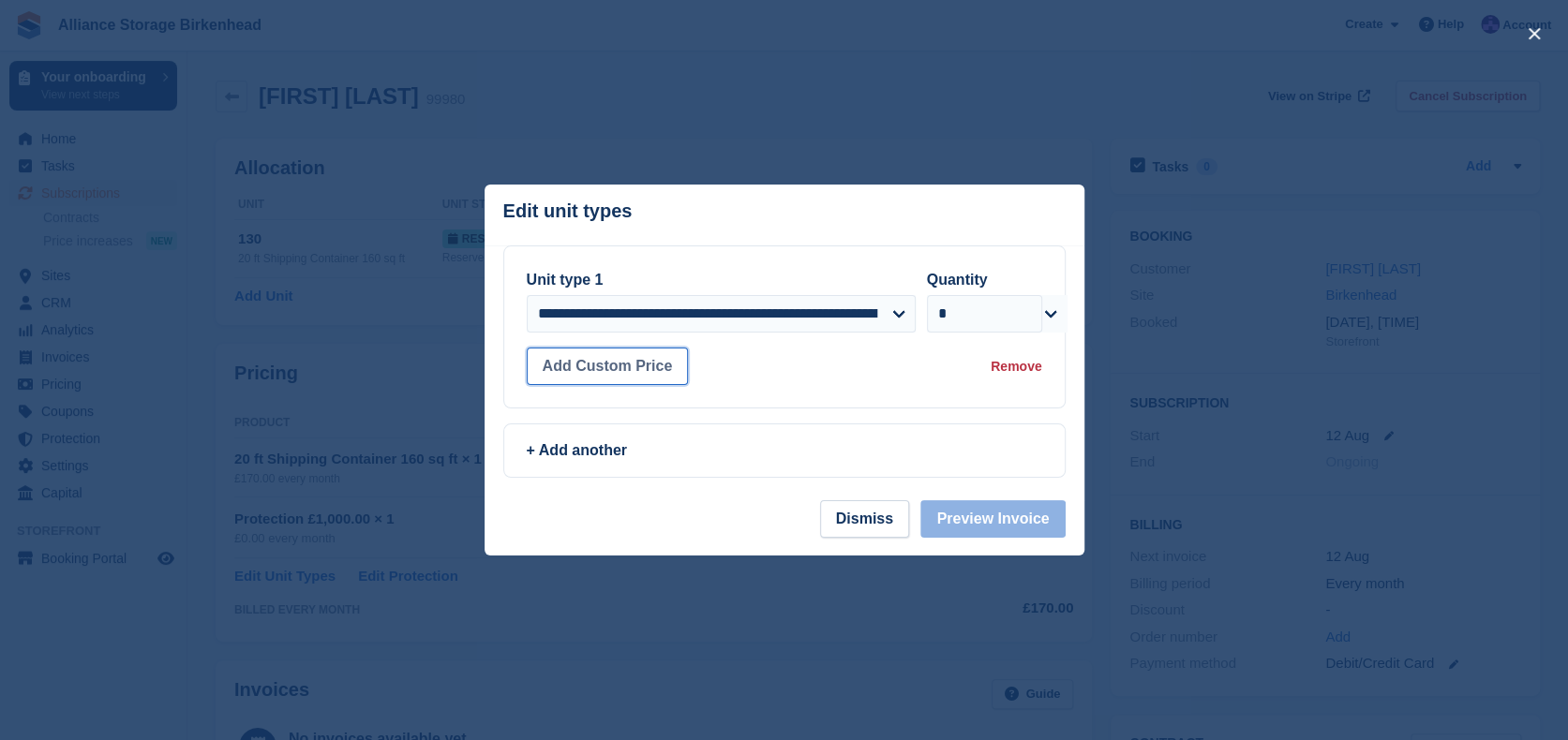 click on "Add Custom Price" at bounding box center (607, 366) 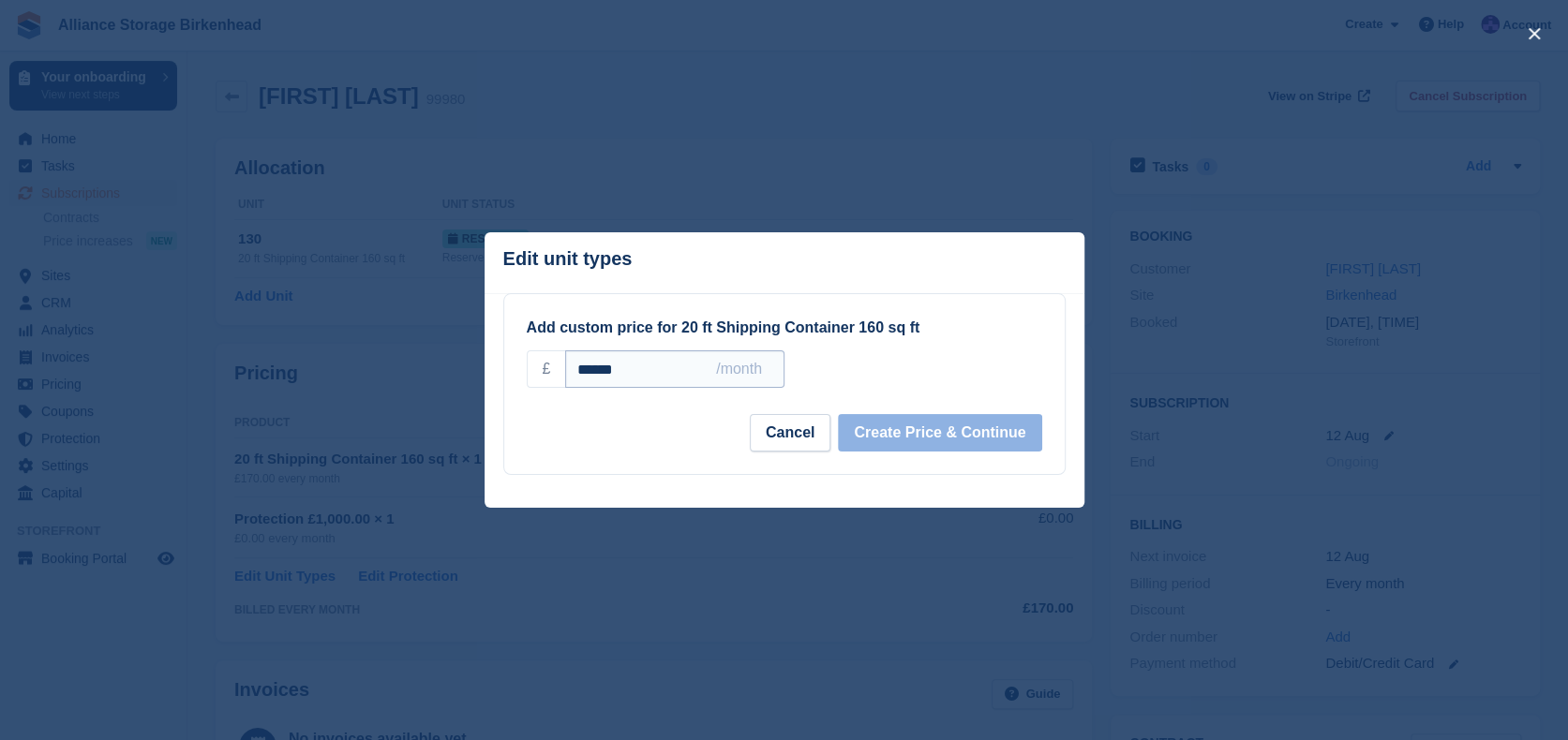 click on "******" at bounding box center (674, 369) 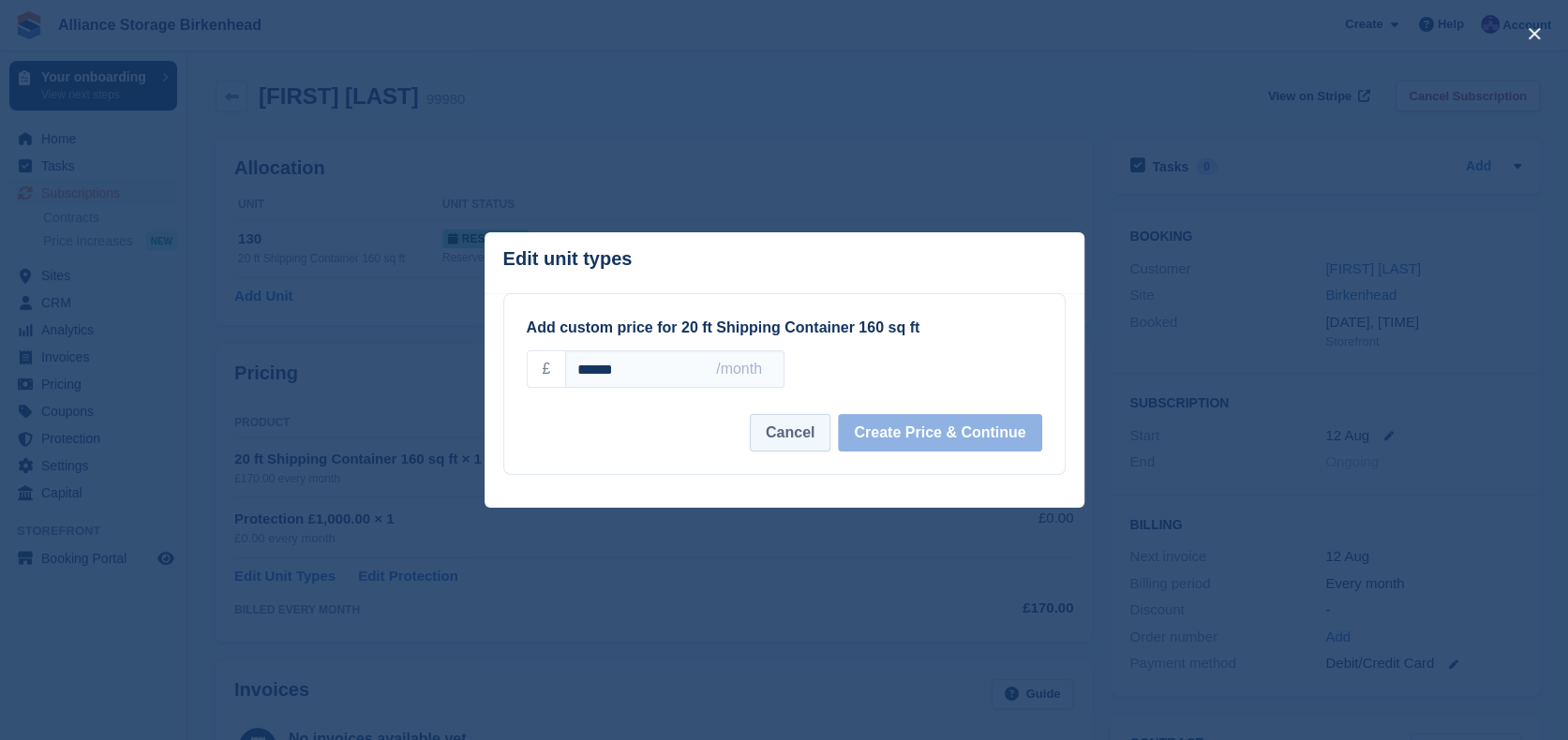 click on "Cancel" at bounding box center (790, 433) 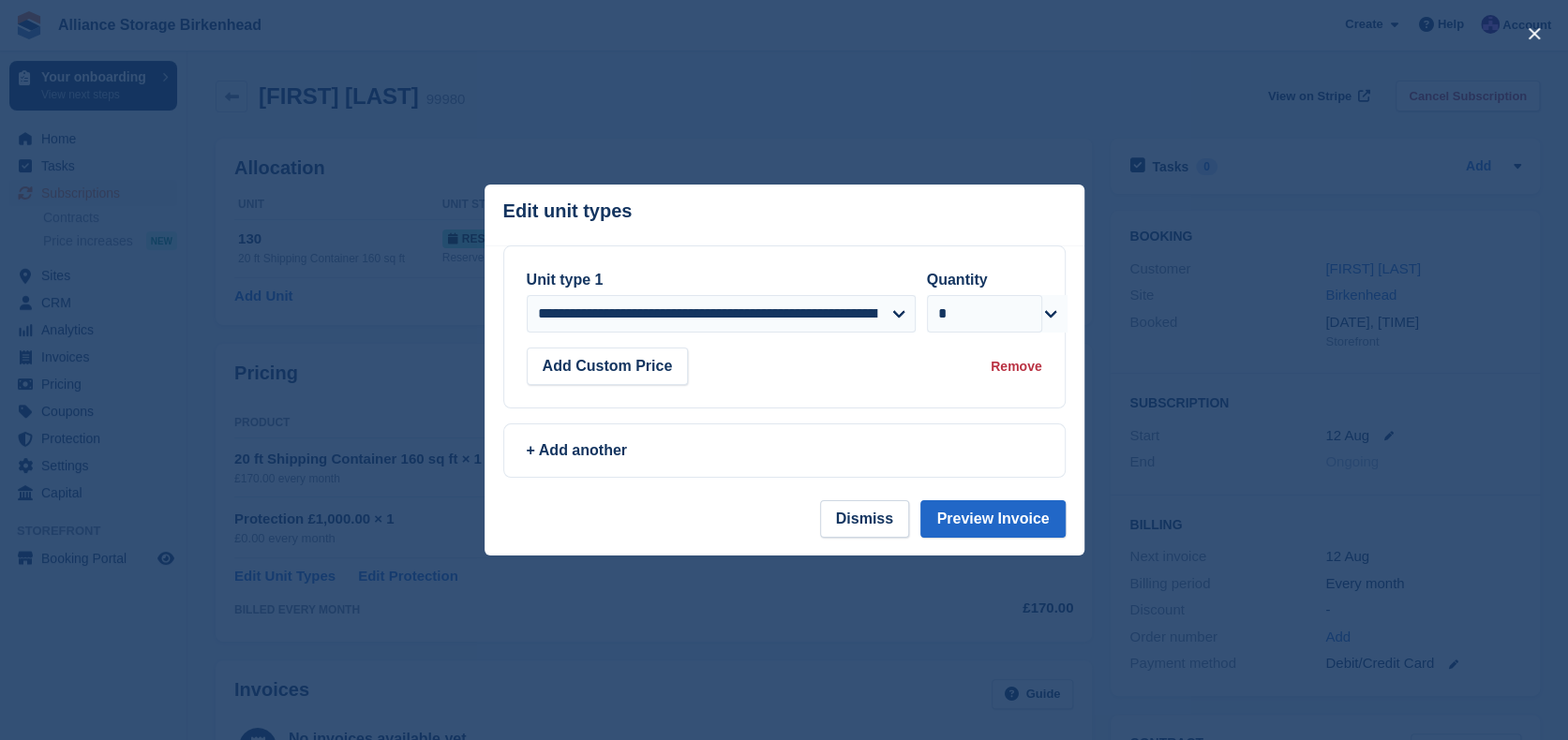 click at bounding box center [784, 370] 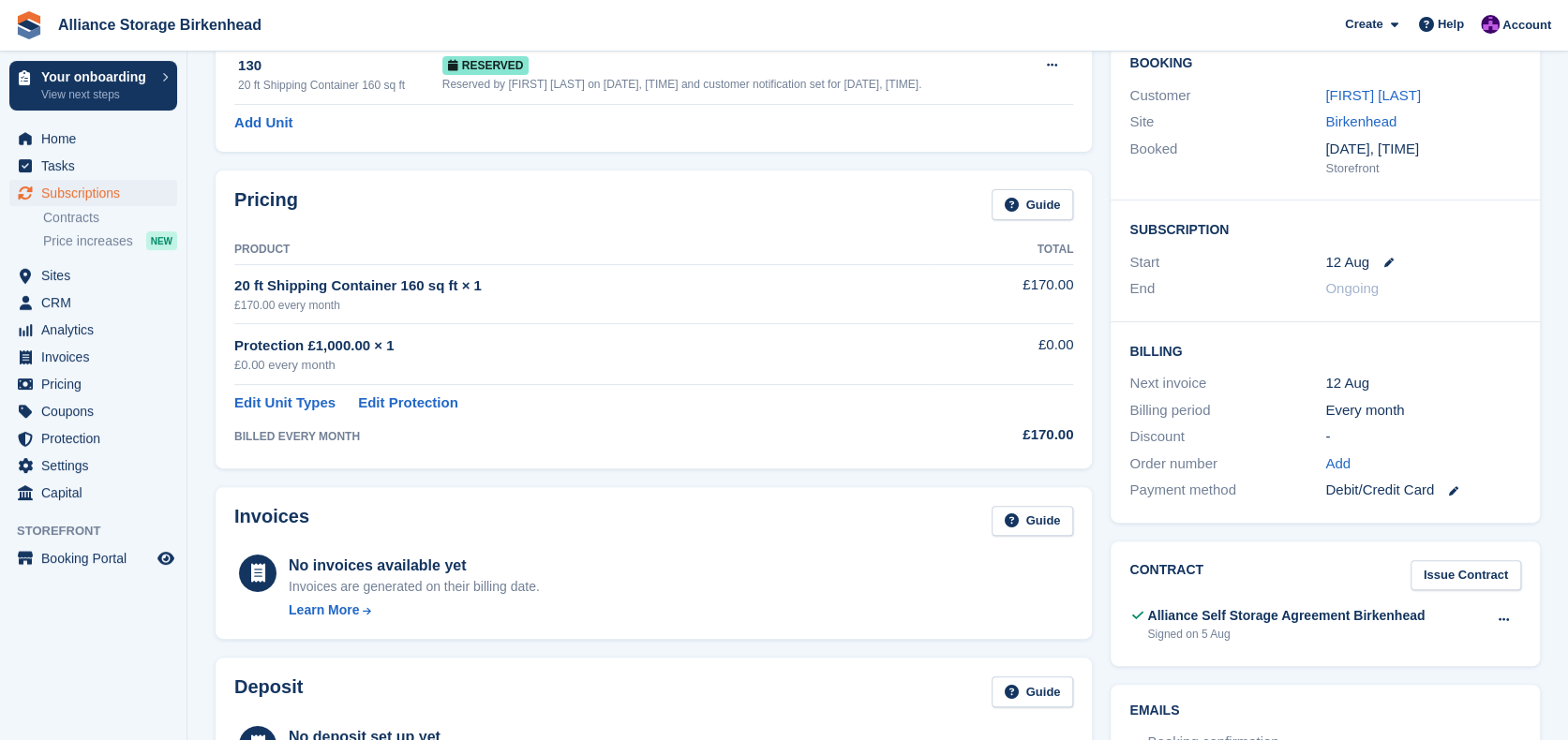 scroll, scrollTop: 0, scrollLeft: 0, axis: both 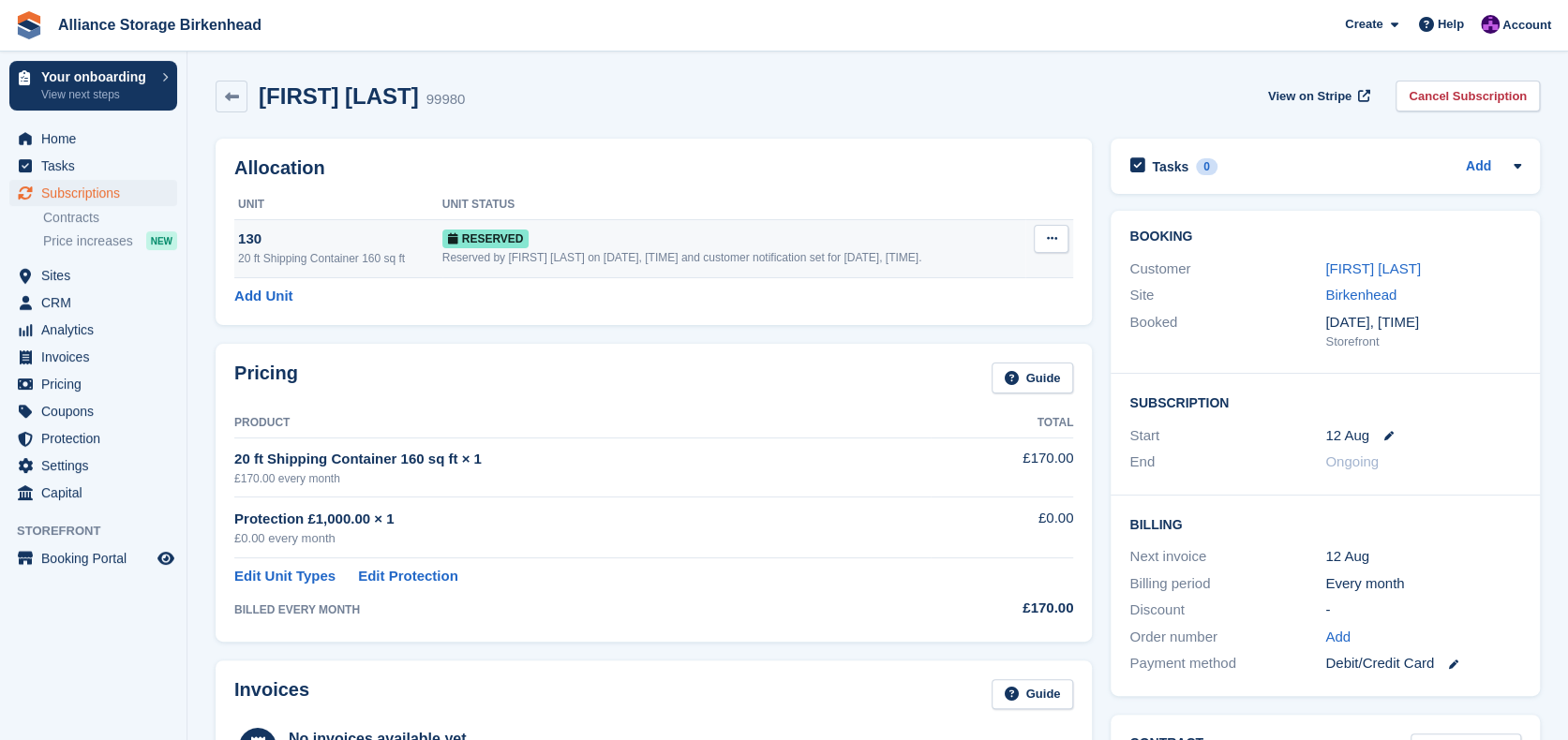 click on "Reserved by Romilly Norton on 5th Aug,  12:43 PM and customer notification set for 12th Aug,   6:00 AM." at bounding box center (734, 258) 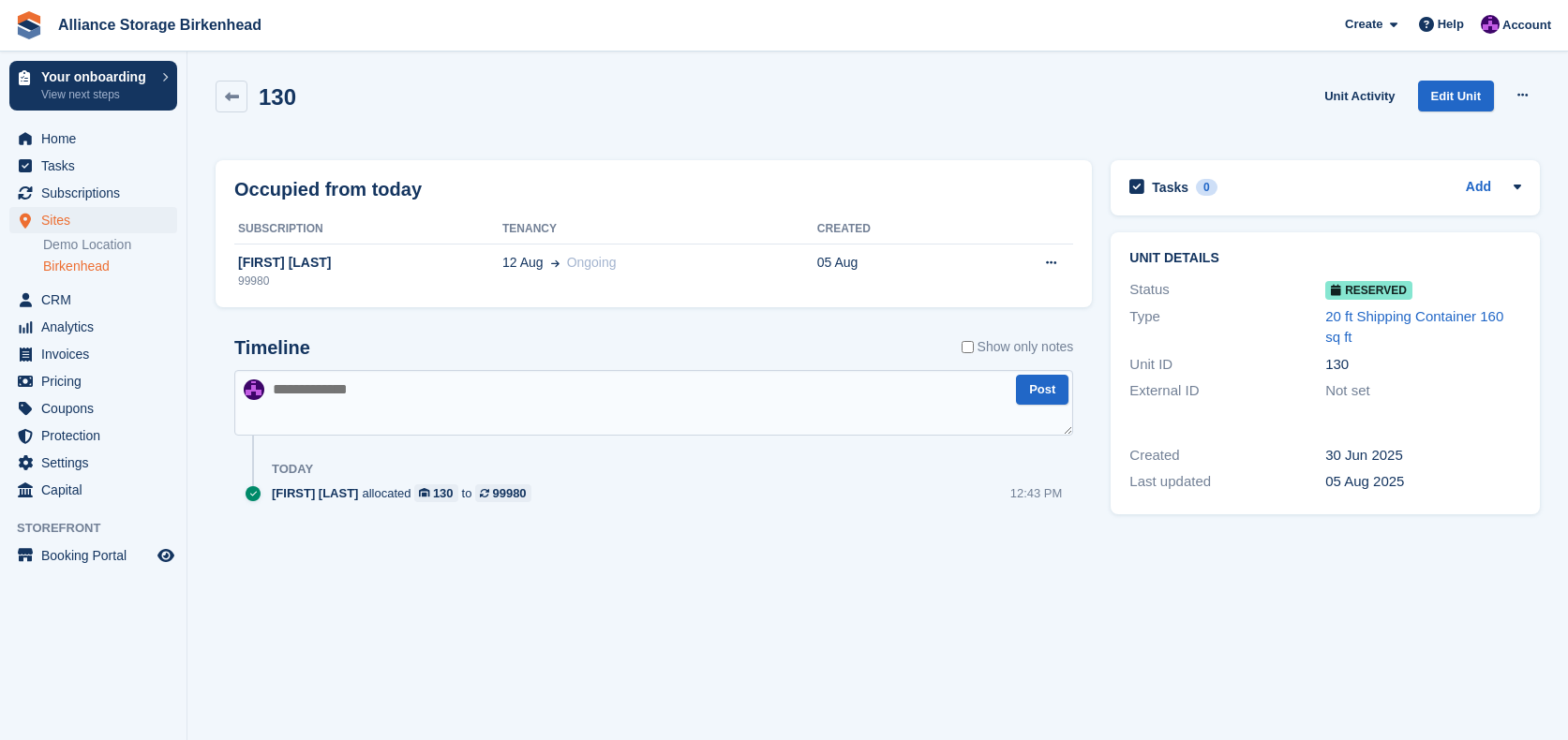 scroll, scrollTop: 0, scrollLeft: 0, axis: both 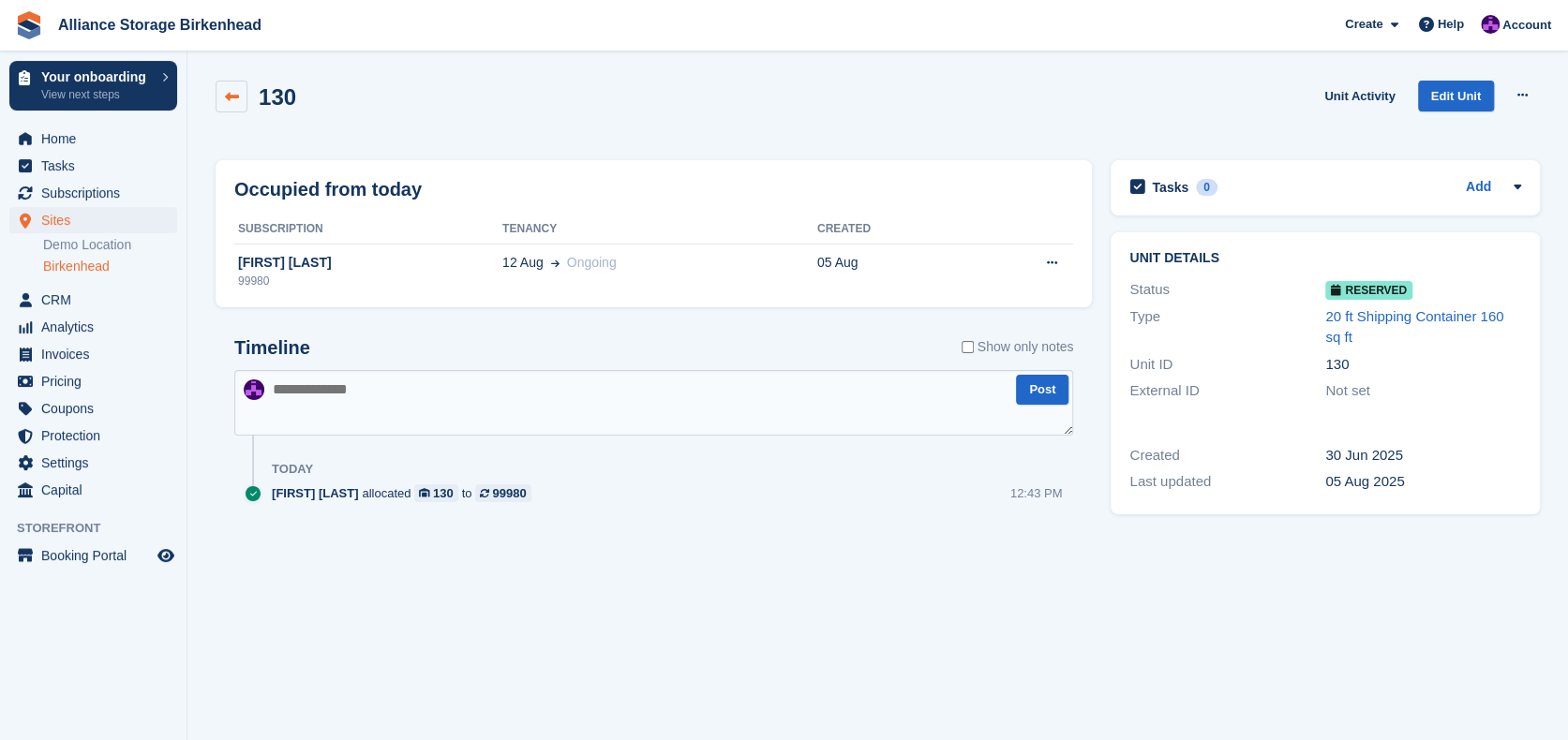 click at bounding box center [231, 96] 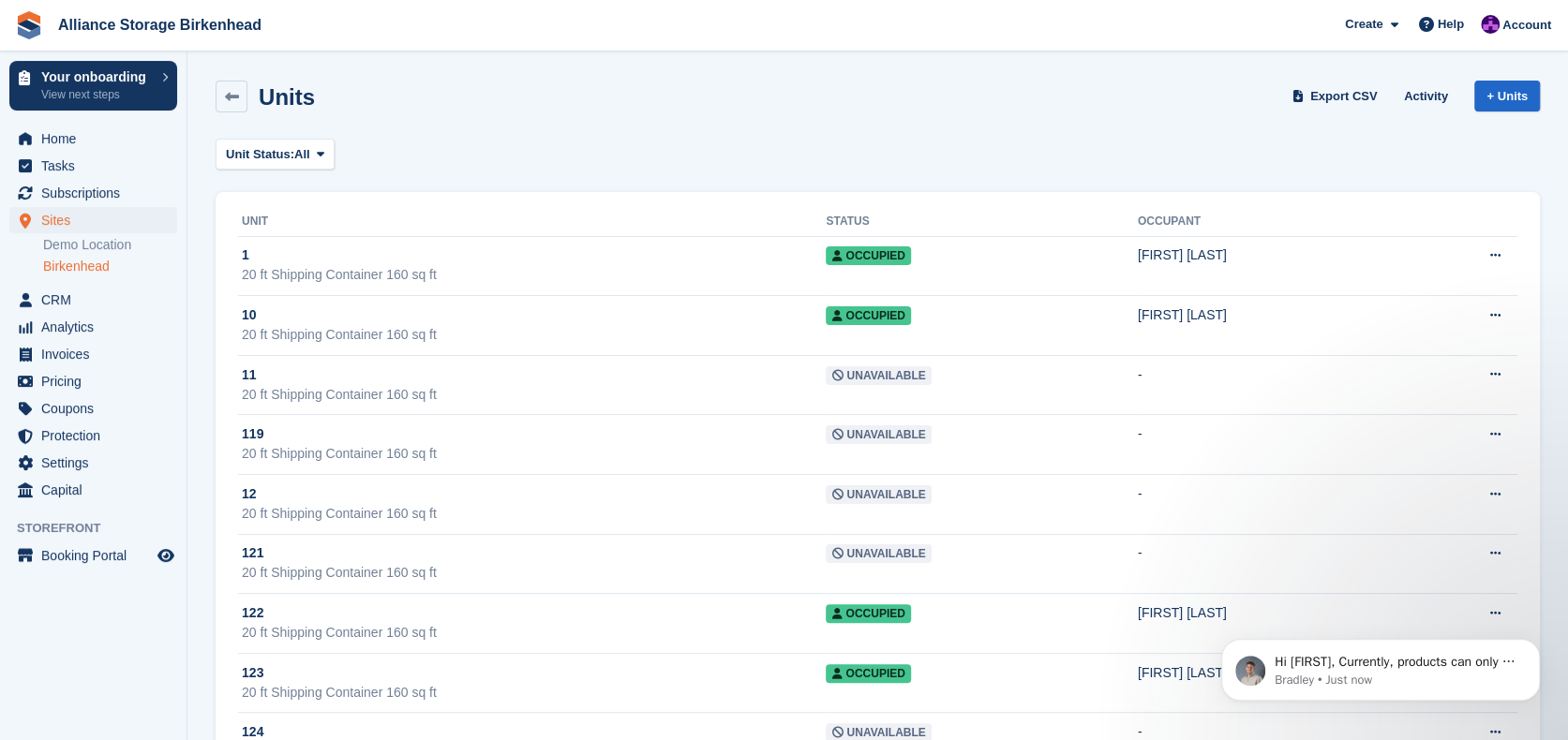 scroll, scrollTop: 0, scrollLeft: 0, axis: both 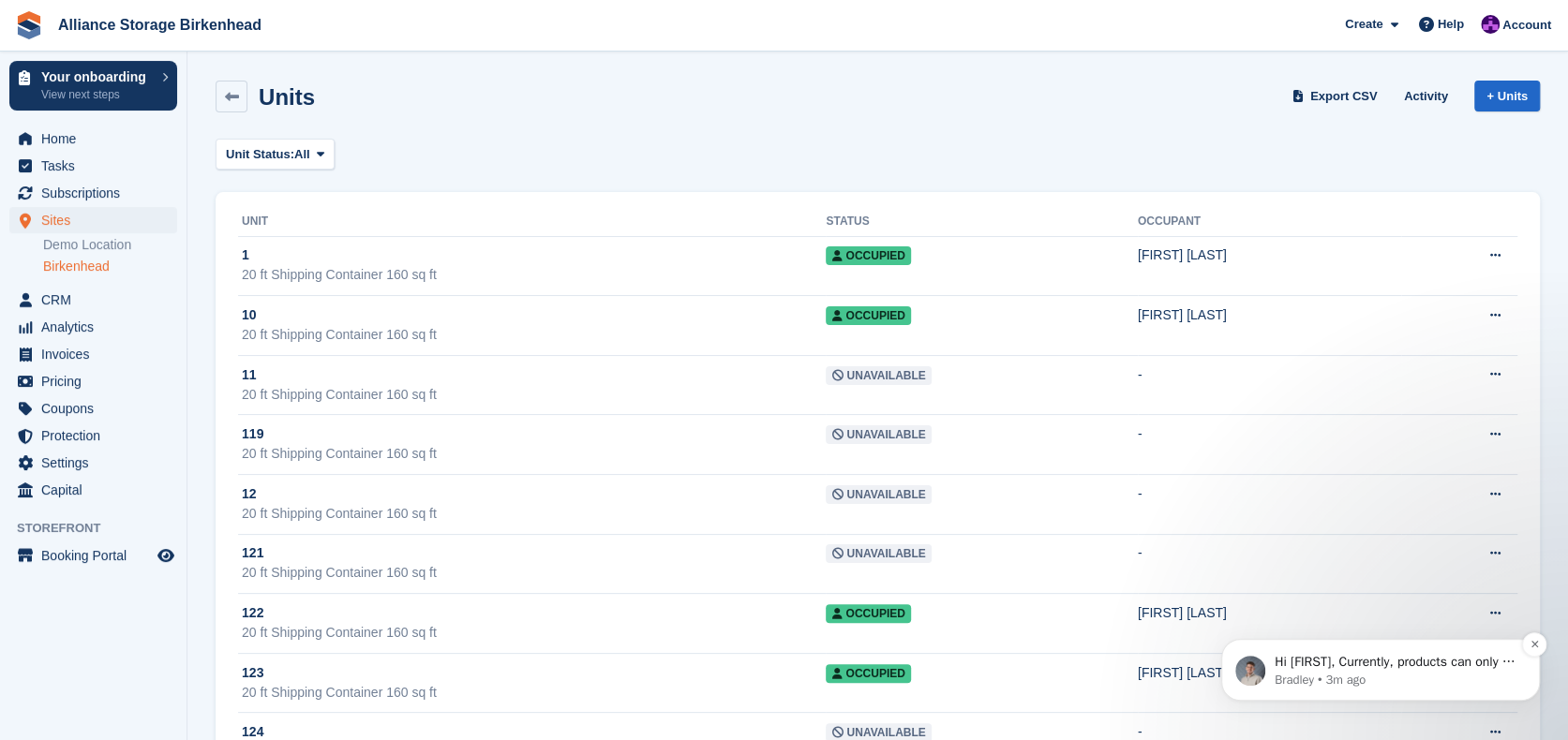 click on "Bradley • 3m ago" at bounding box center (1396, 680) 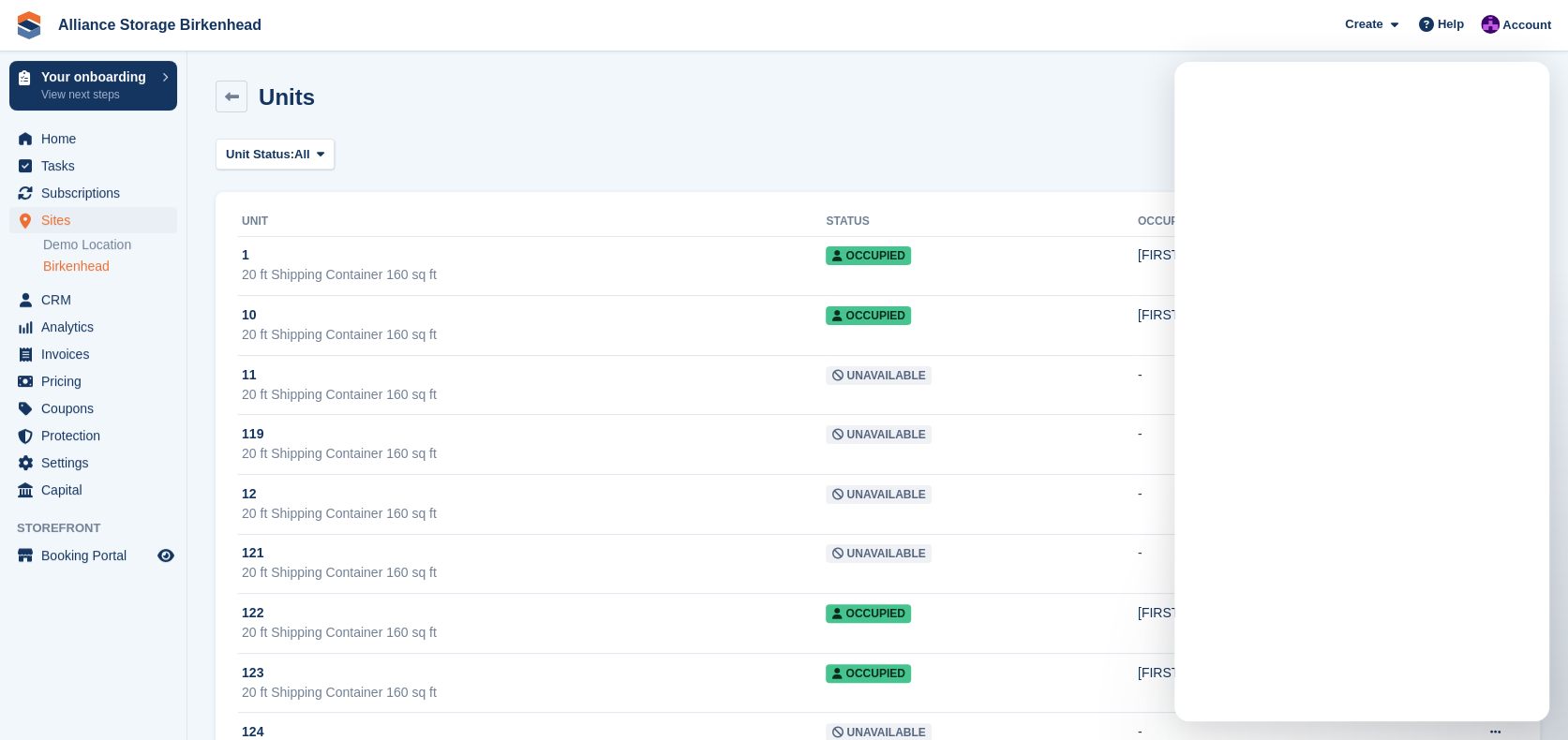 scroll, scrollTop: 0, scrollLeft: 0, axis: both 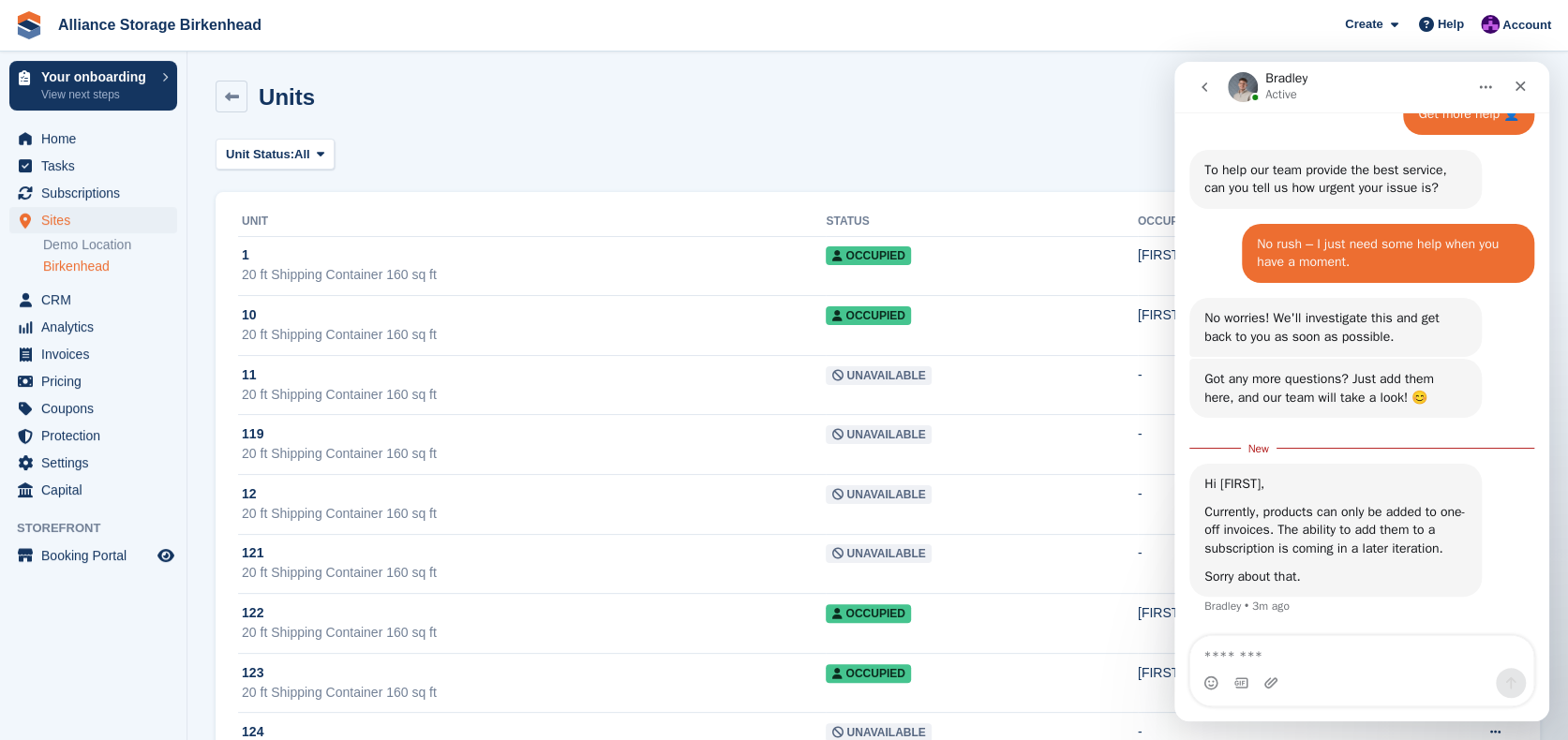 click at bounding box center [1362, 652] 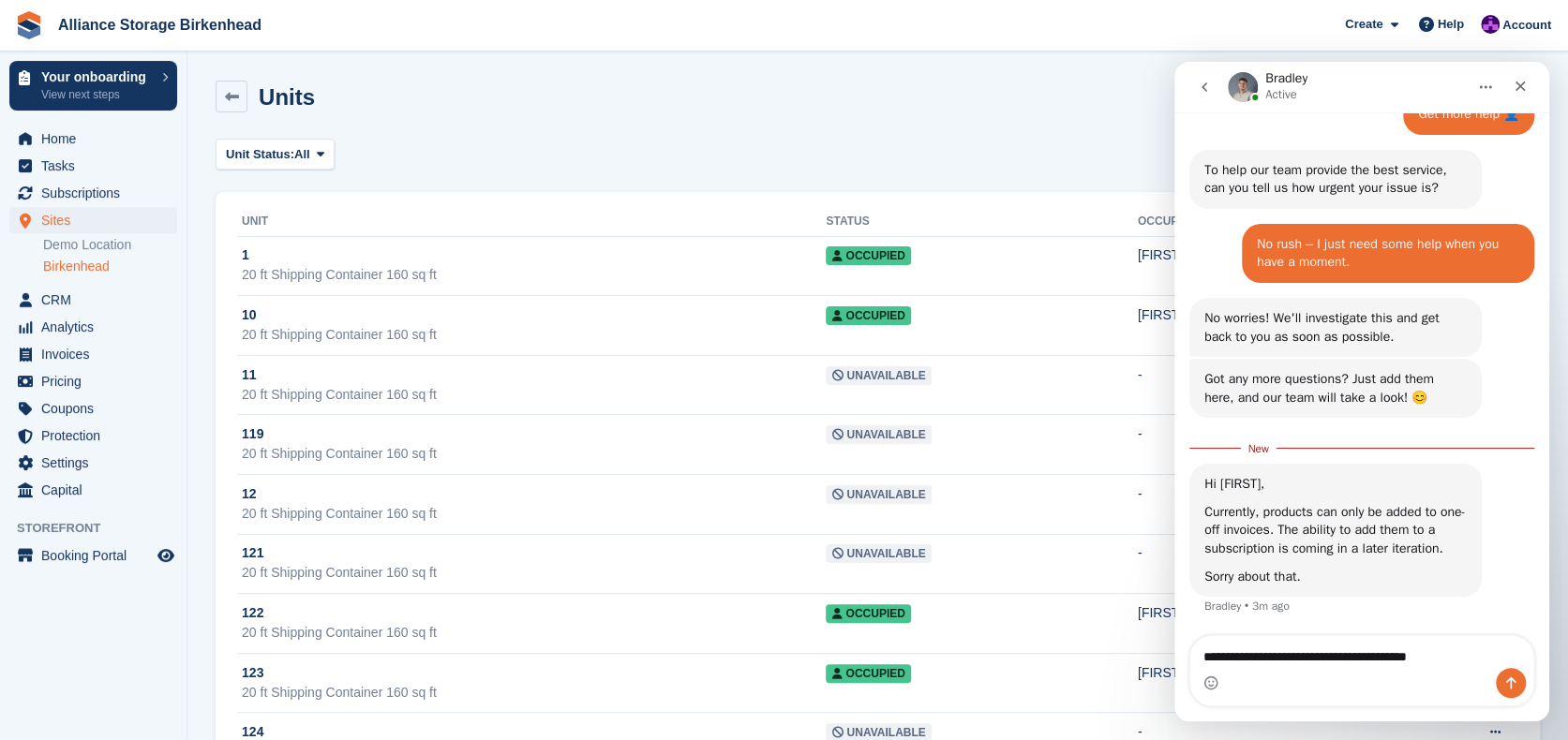 type on "**********" 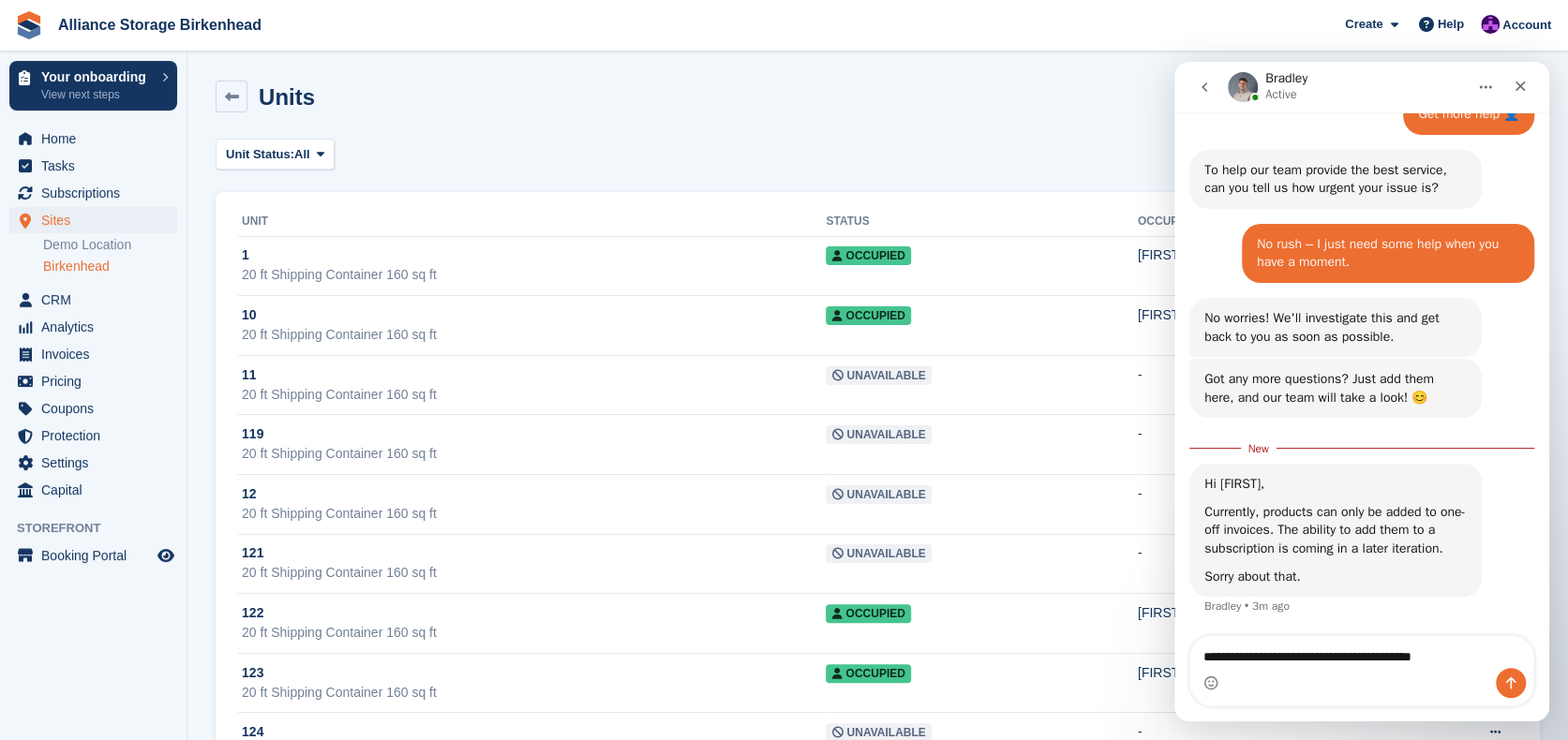 type 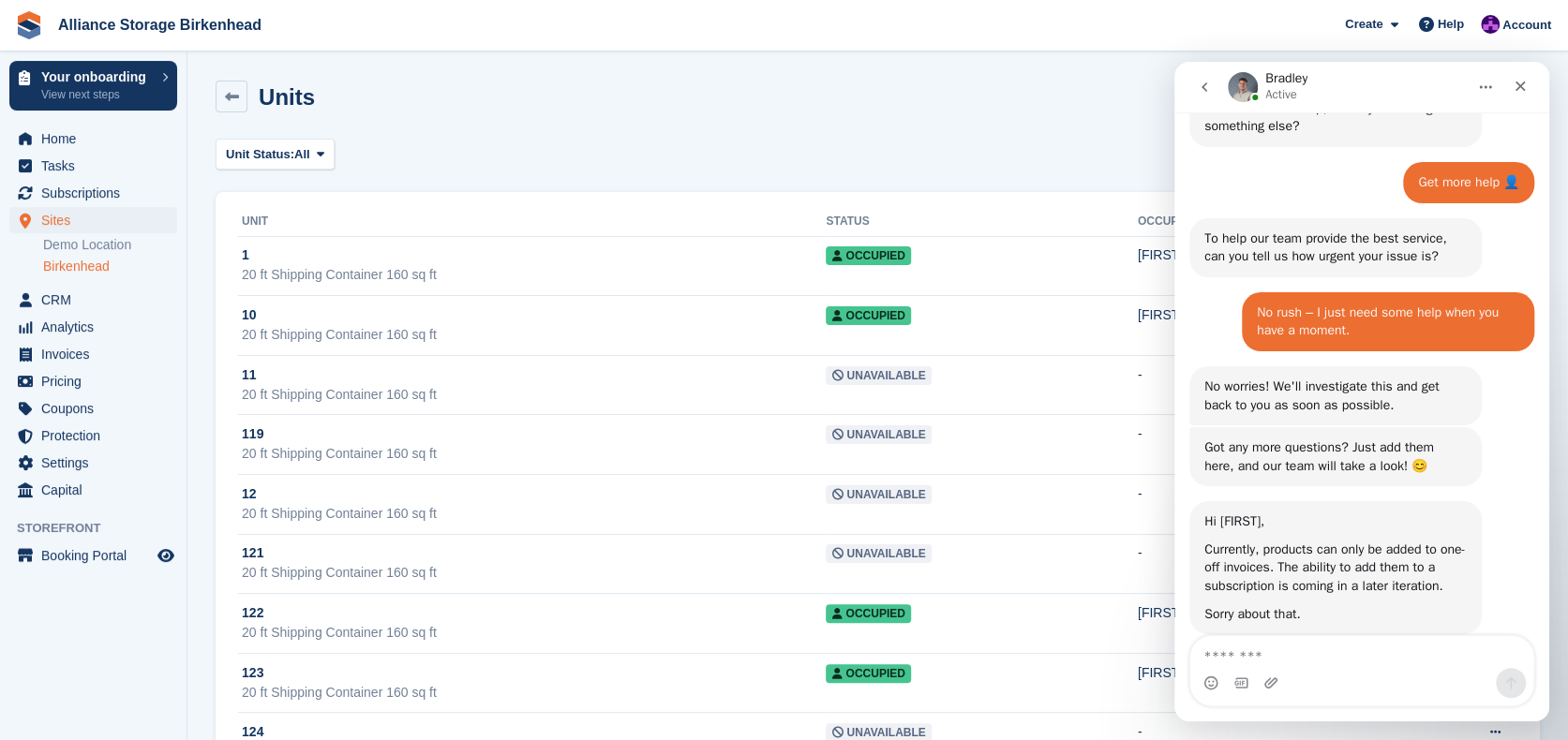 scroll, scrollTop: 614, scrollLeft: 0, axis: vertical 